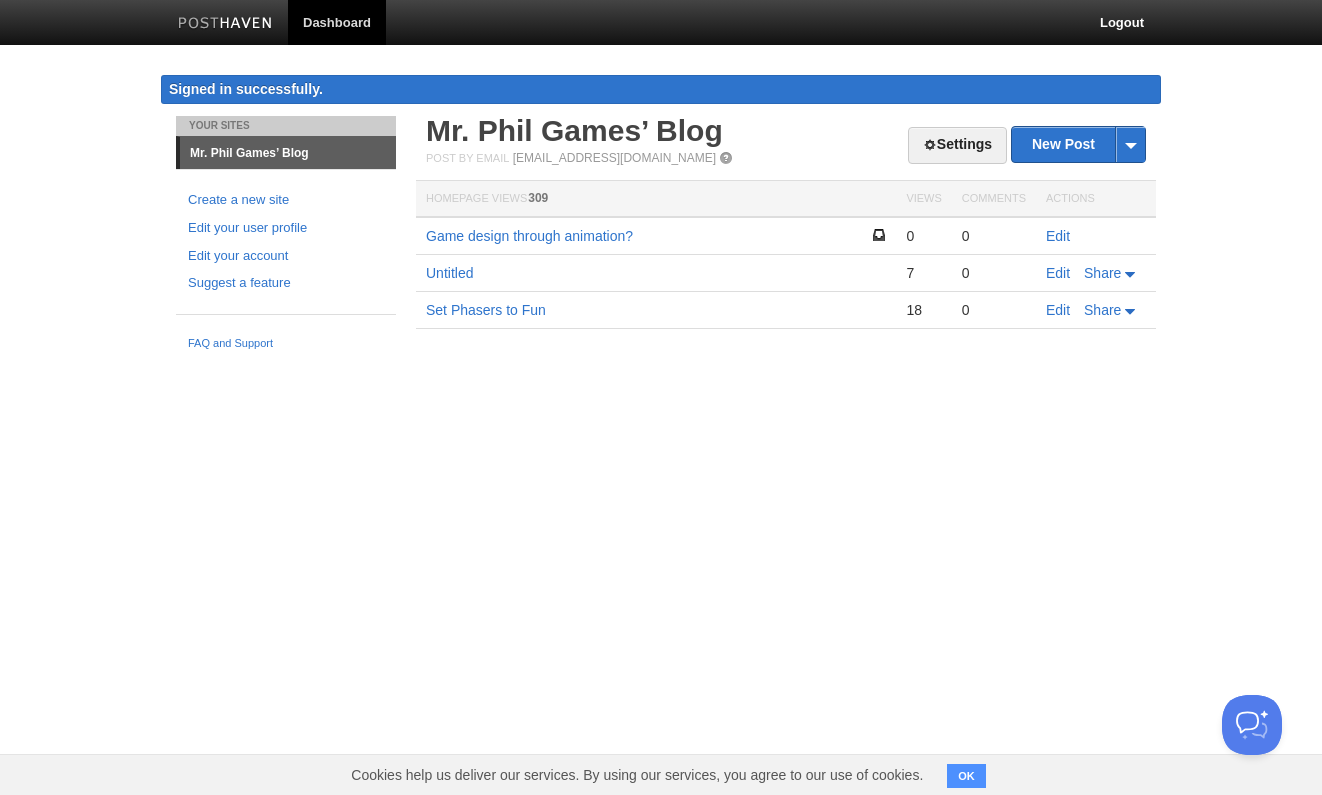 scroll, scrollTop: 0, scrollLeft: 0, axis: both 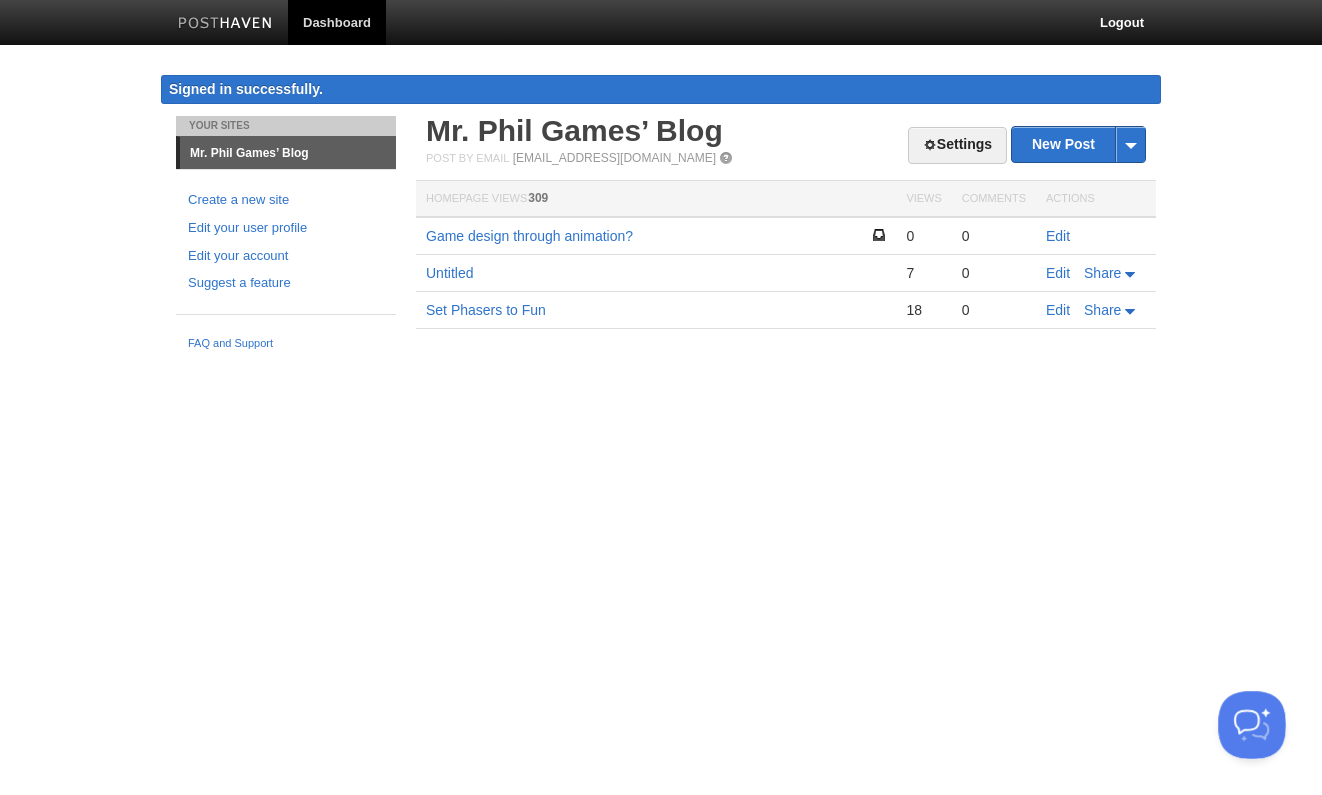 click at bounding box center [1248, 721] 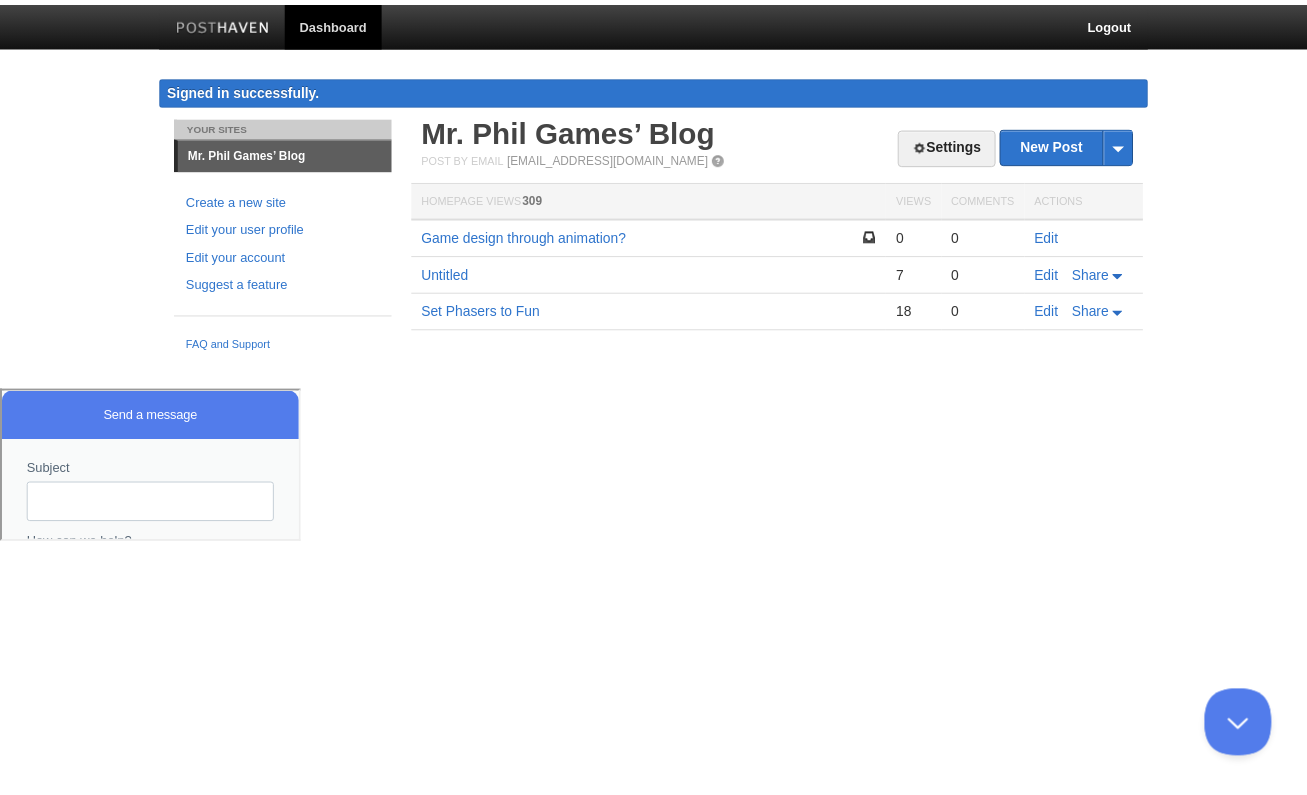 scroll, scrollTop: 0, scrollLeft: 0, axis: both 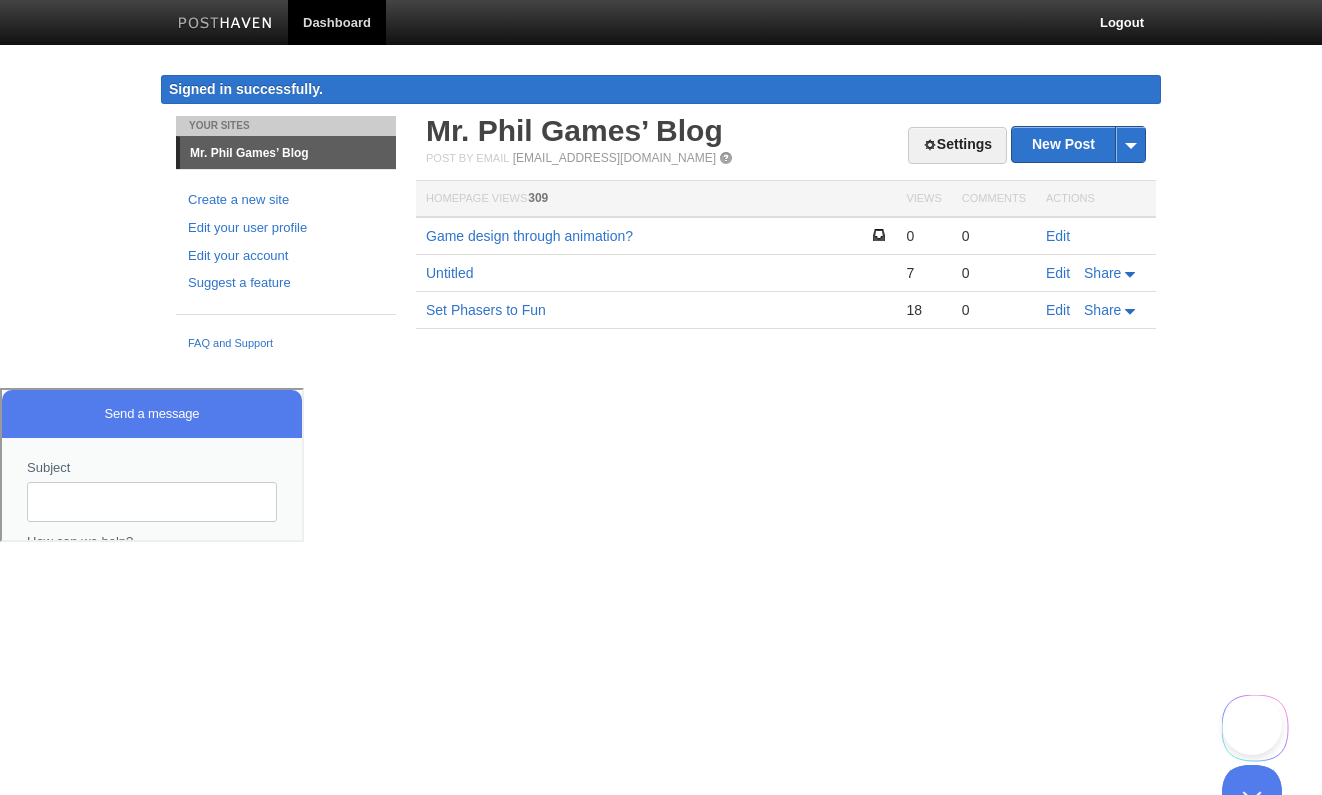 click on "Subject" at bounding box center (150, 500) 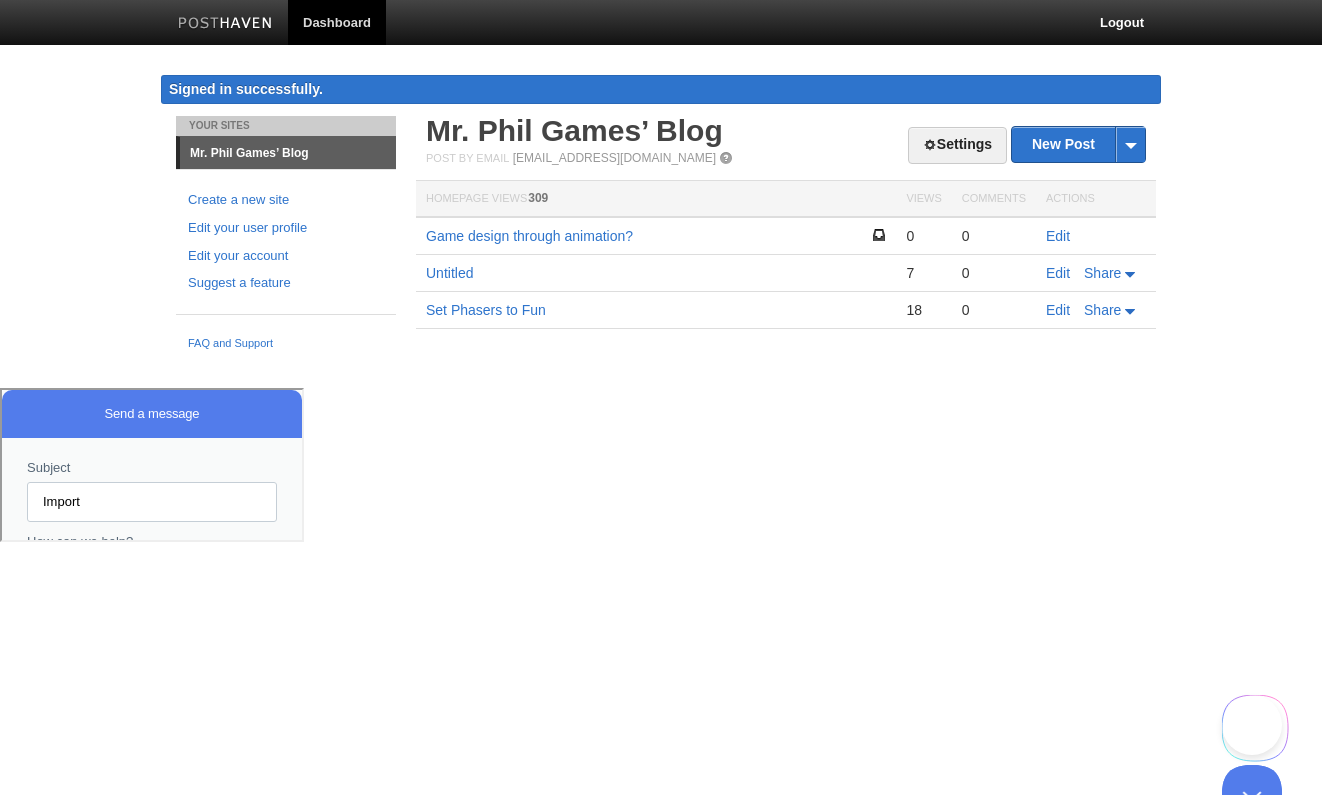 type on "Import" 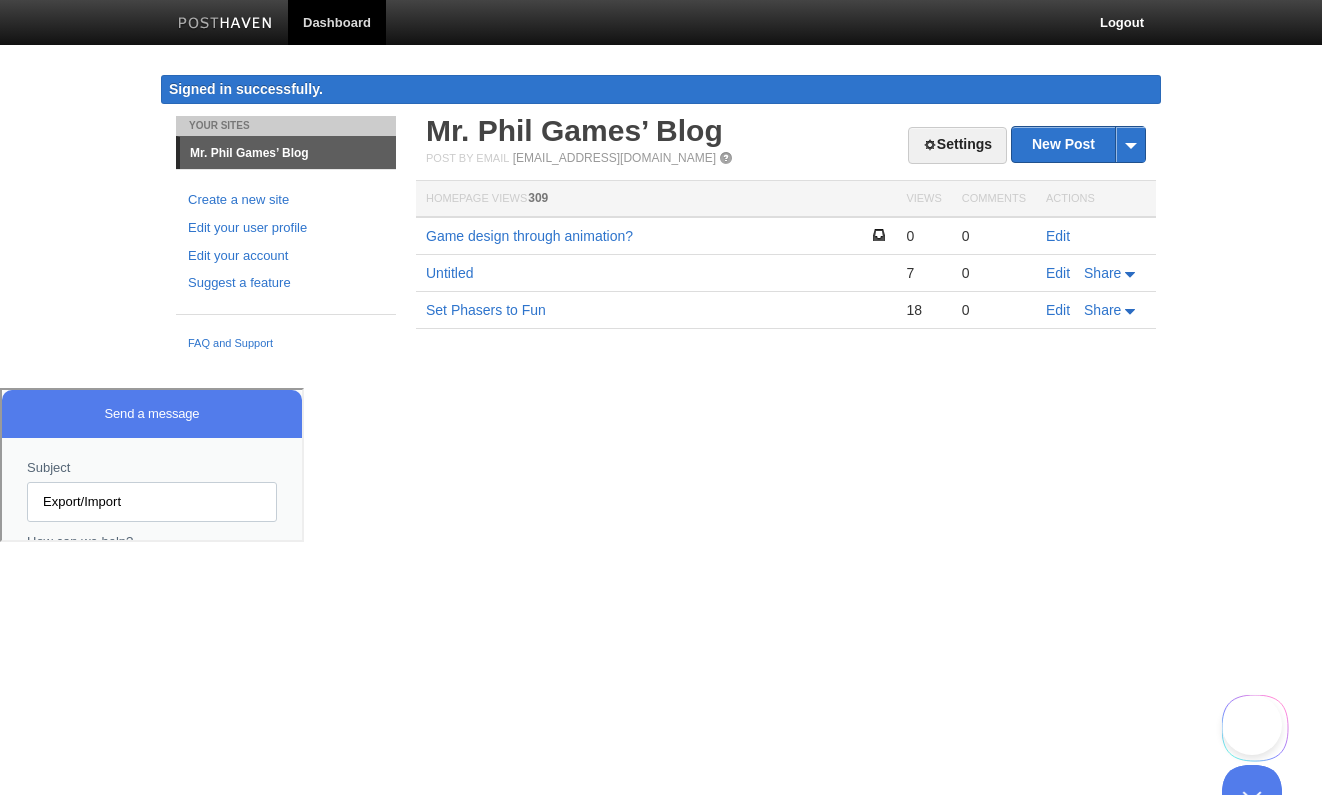 type on "Export/Import" 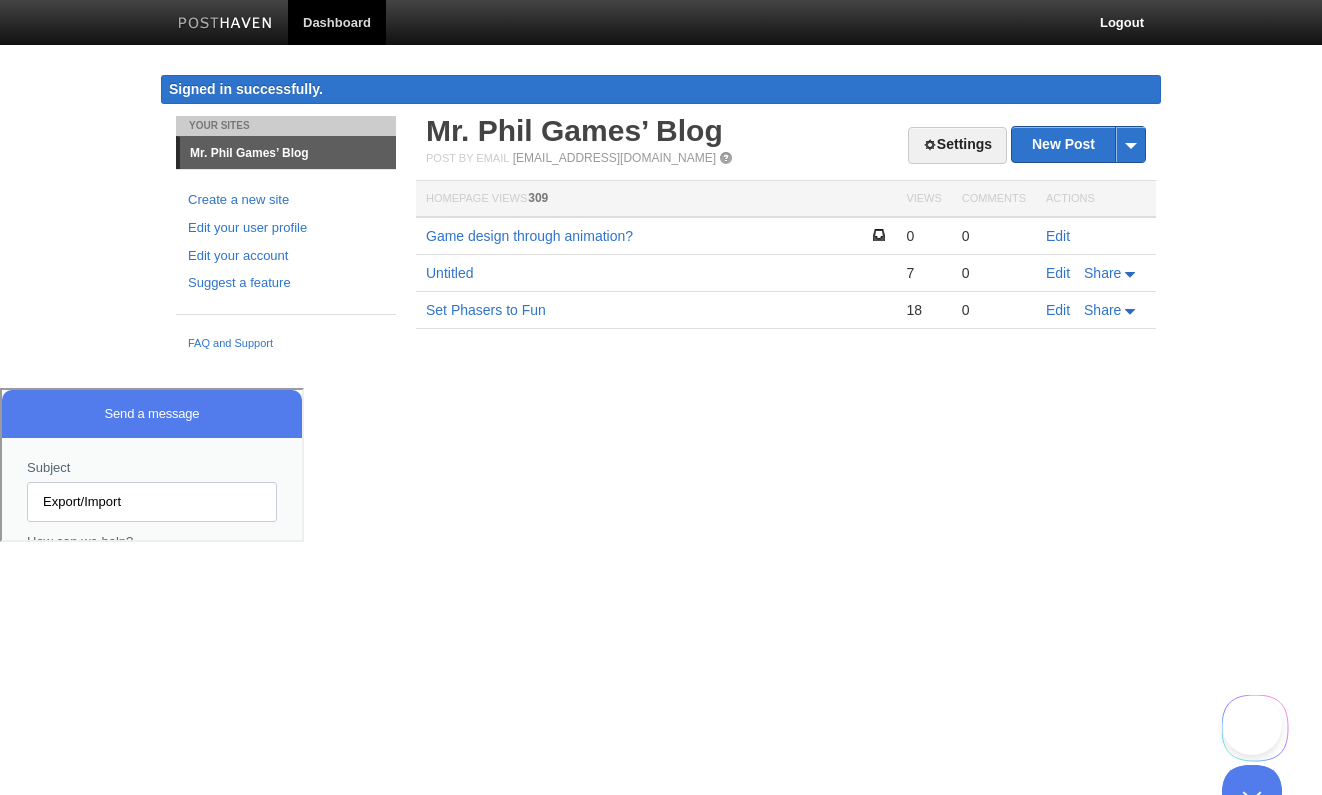 click on "Is there away" at bounding box center (150, 592) 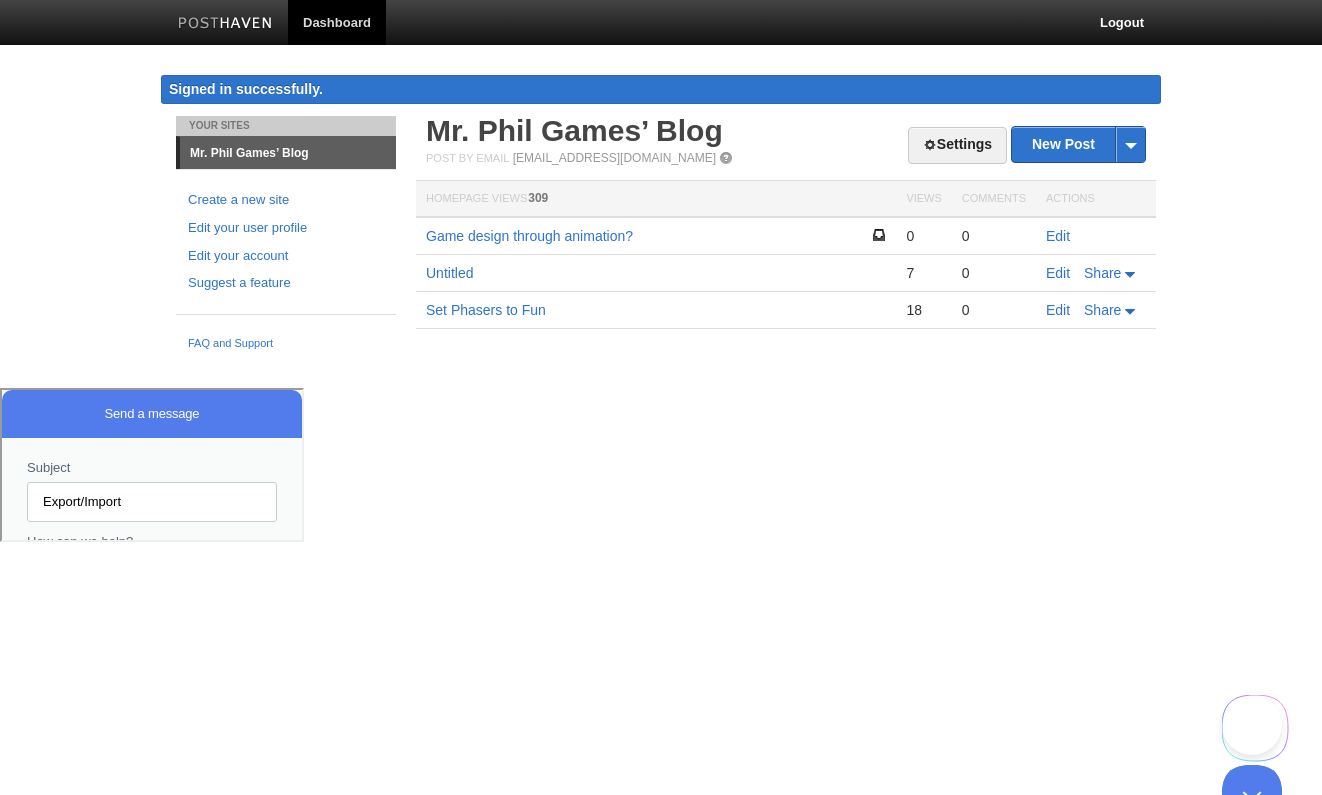type on "I" 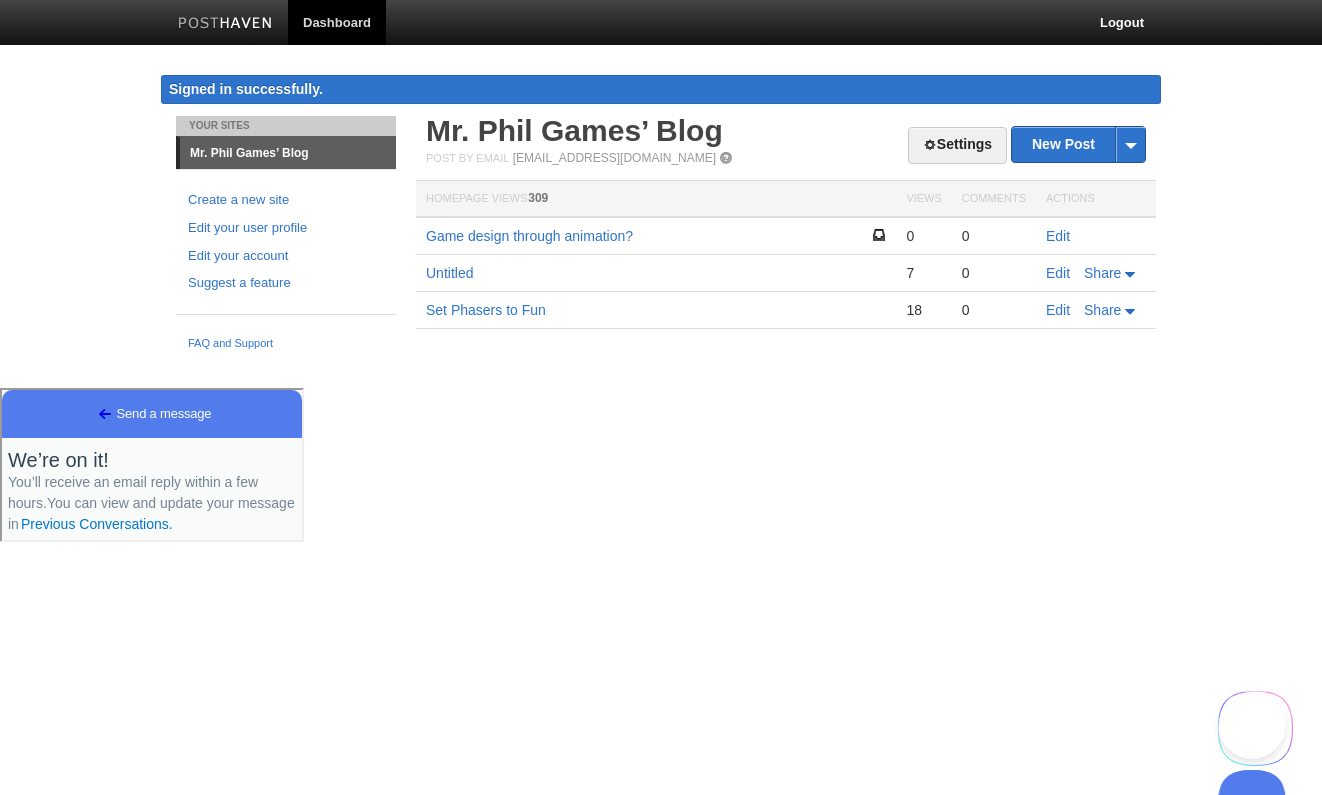click at bounding box center [1248, 800] 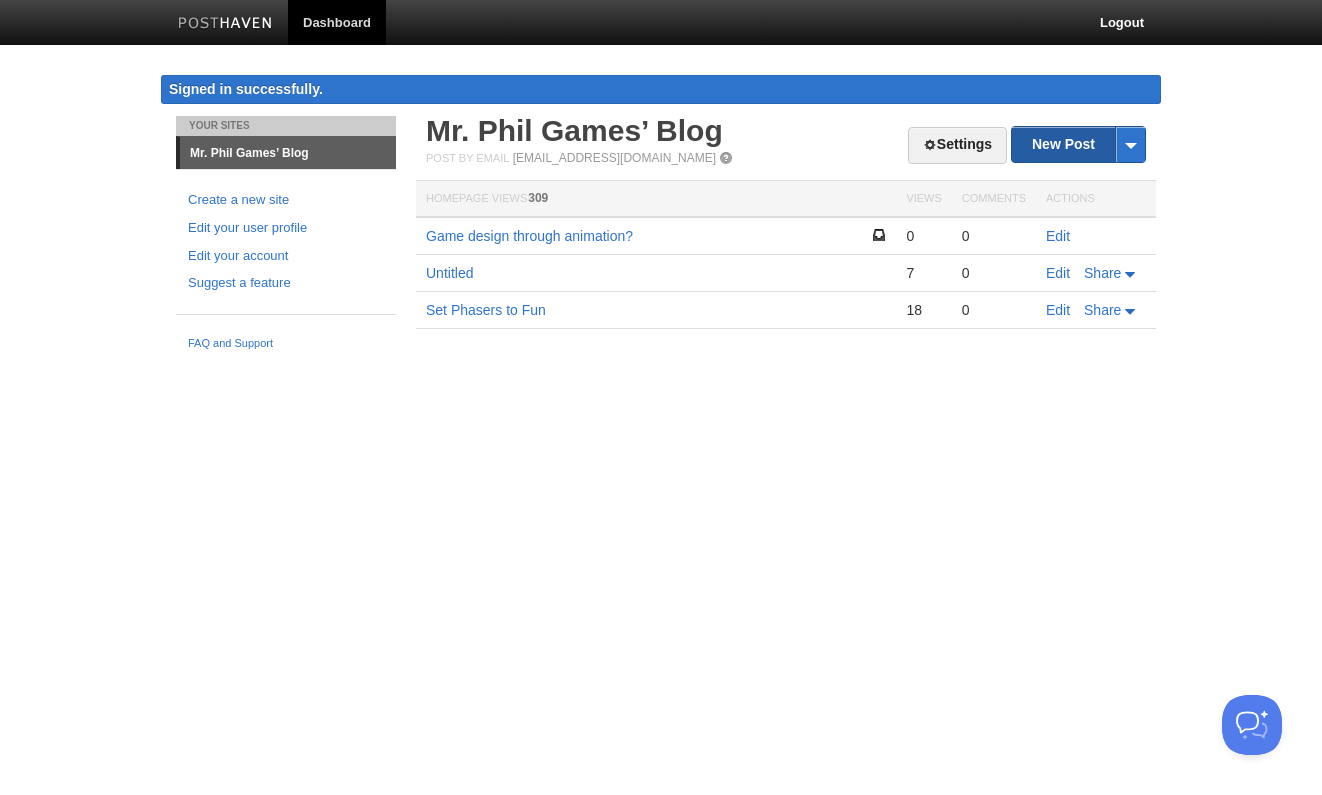 click on "New Post" at bounding box center [1078, 144] 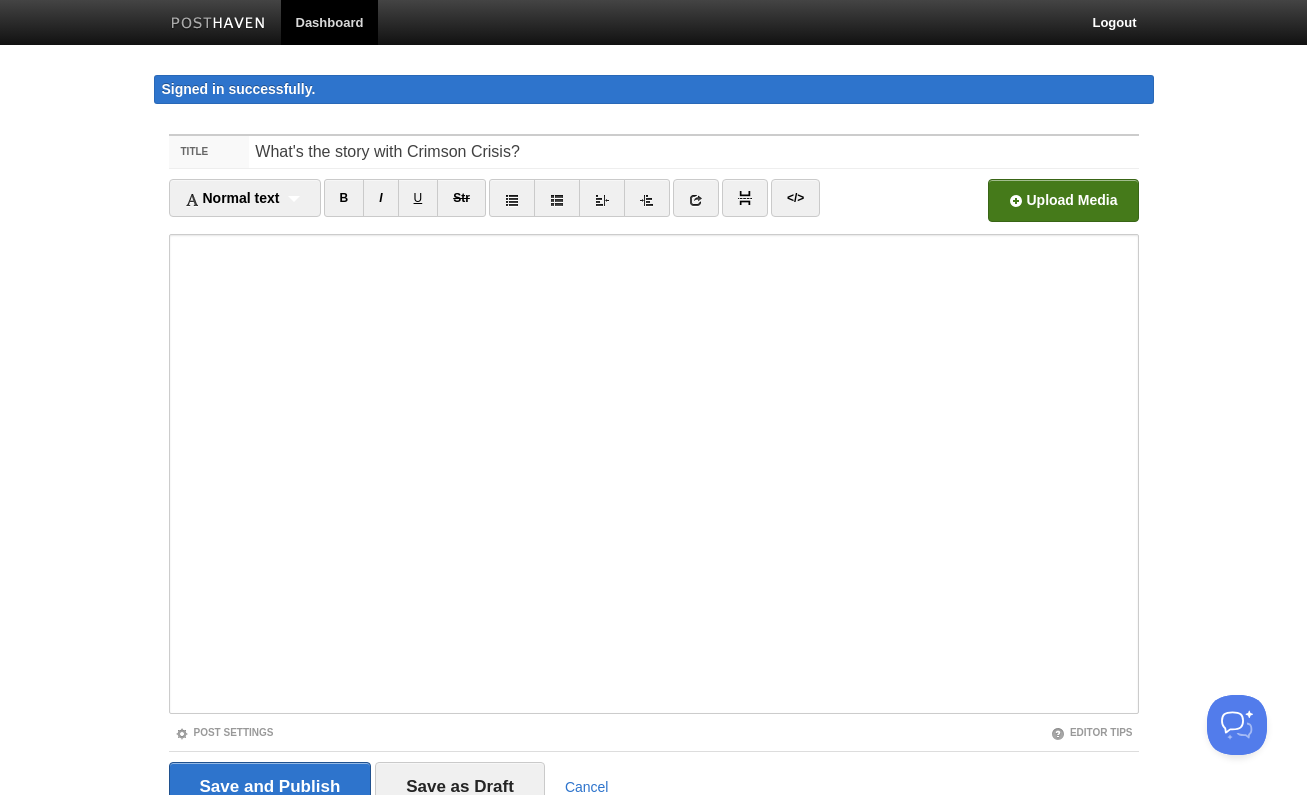 click at bounding box center (459, 206) 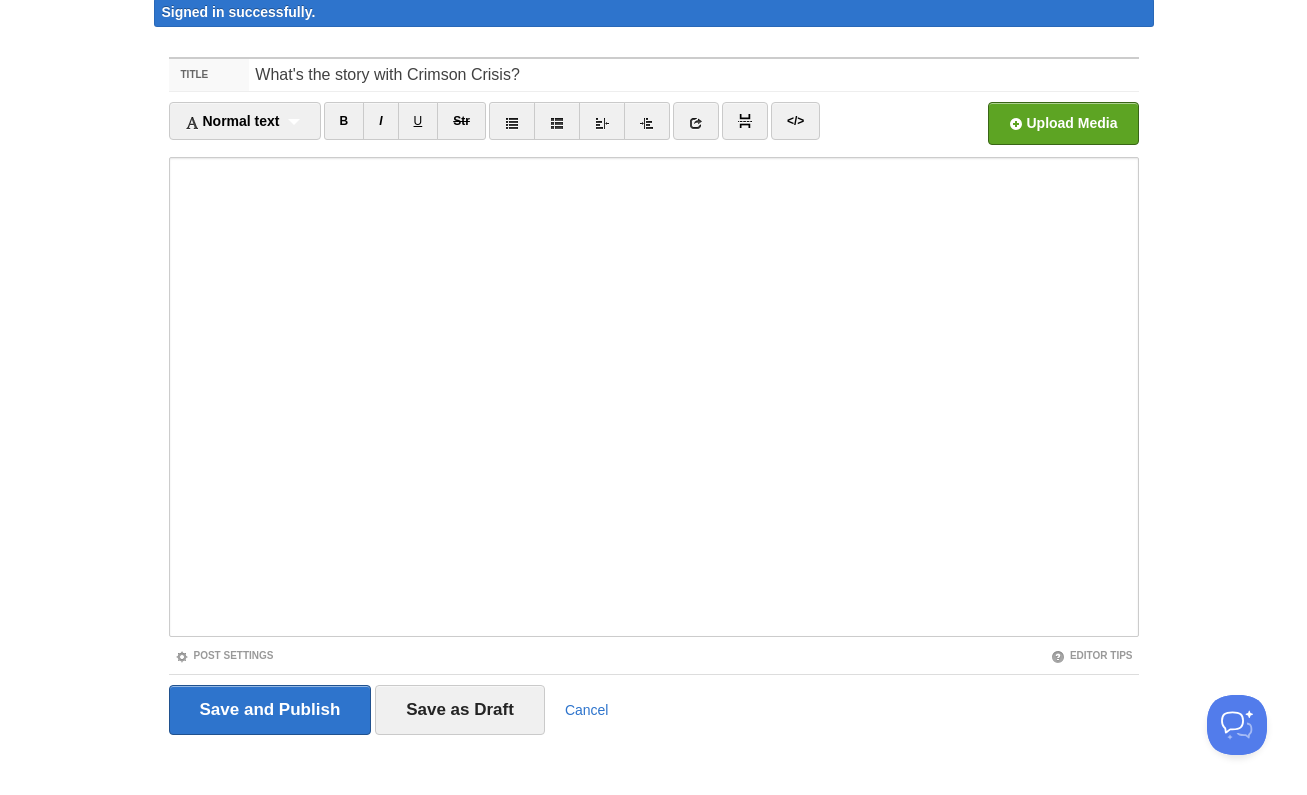 scroll, scrollTop: 91, scrollLeft: 0, axis: vertical 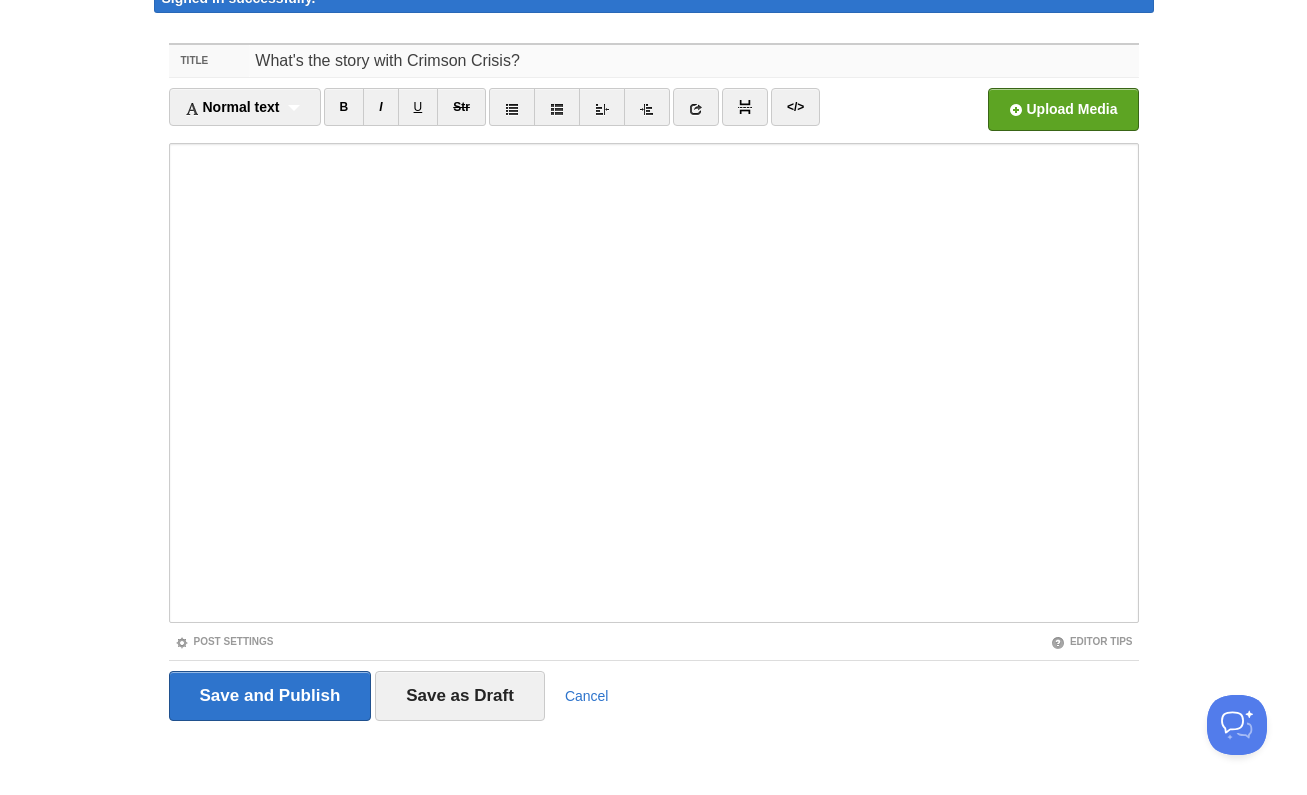 drag, startPoint x: 528, startPoint y: 61, endPoint x: 243, endPoint y: 50, distance: 285.2122 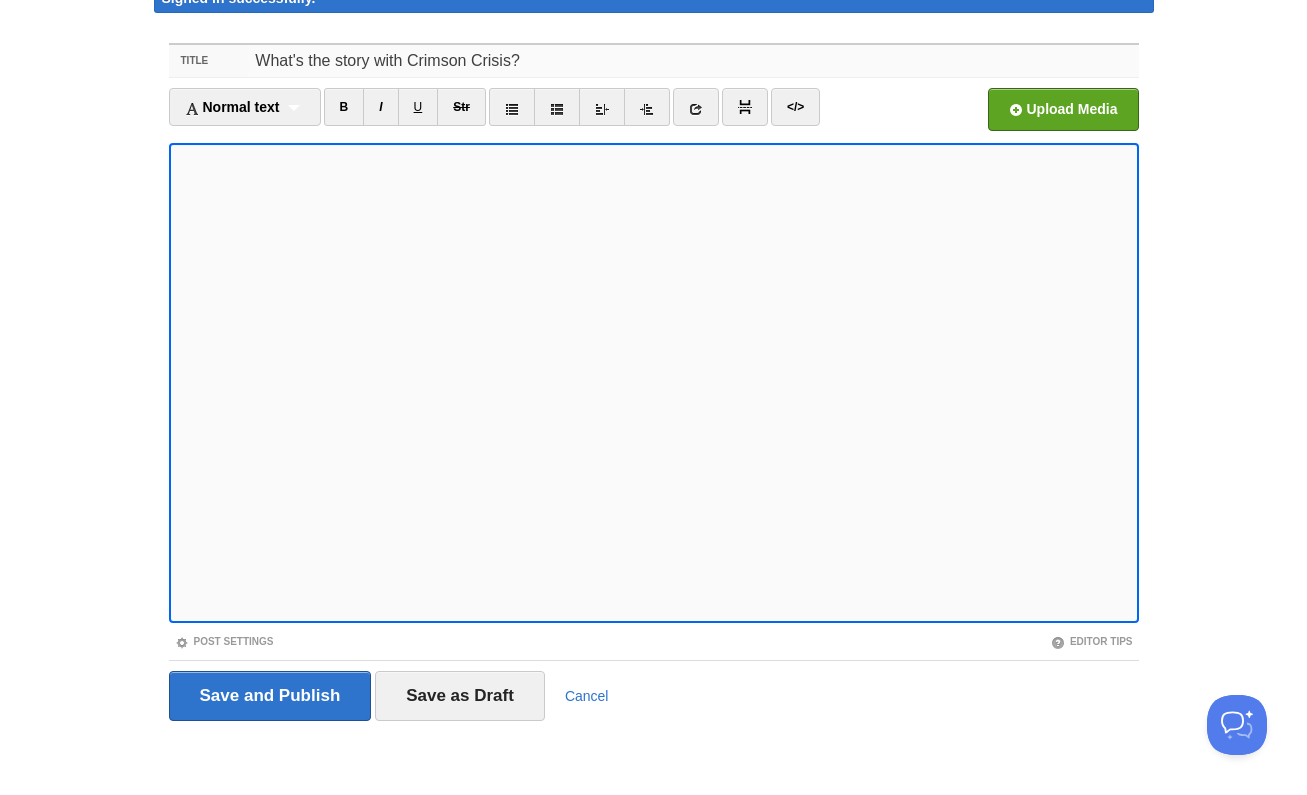 click on "What's the story with Crimson Crisis?" at bounding box center (693, 61) 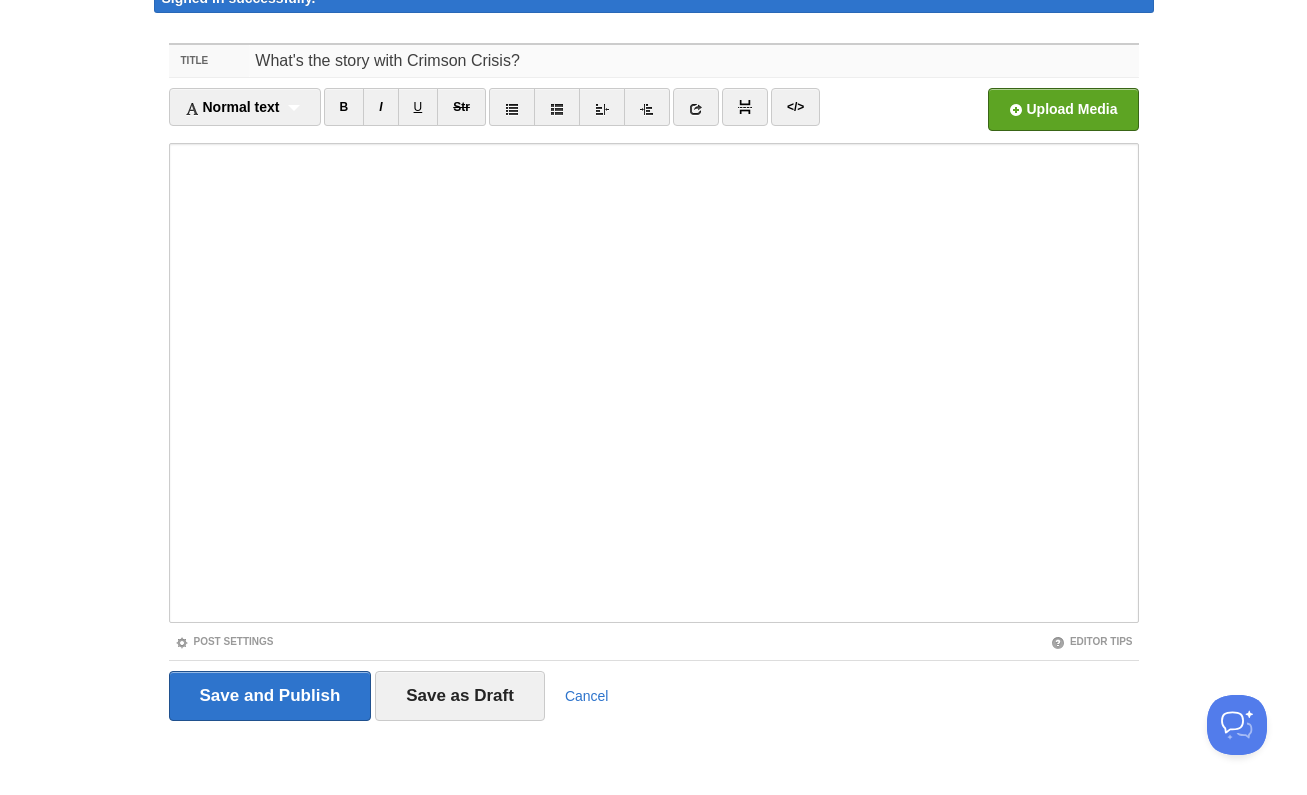 drag, startPoint x: 565, startPoint y: 61, endPoint x: 231, endPoint y: 64, distance: 334.01346 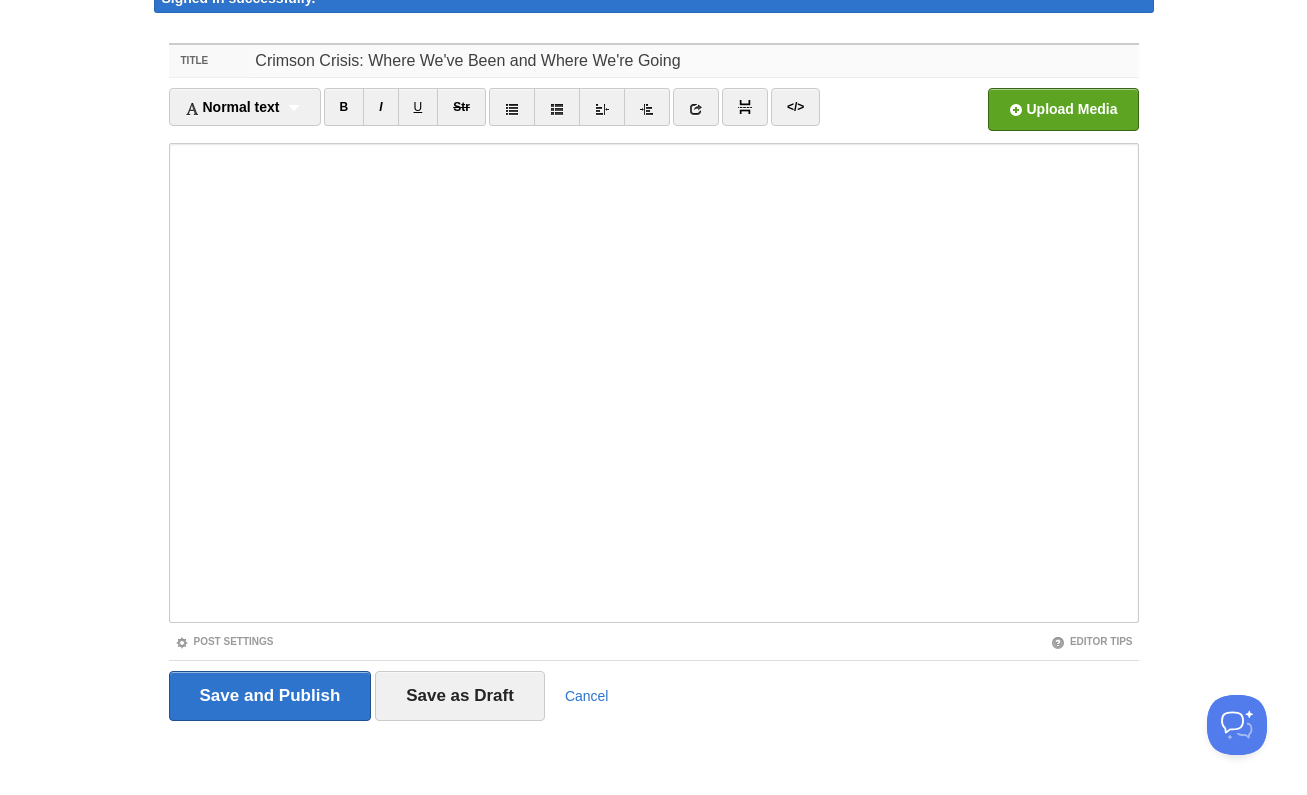 type on "Crimson Crisis: Where We've Been and Where We're Going" 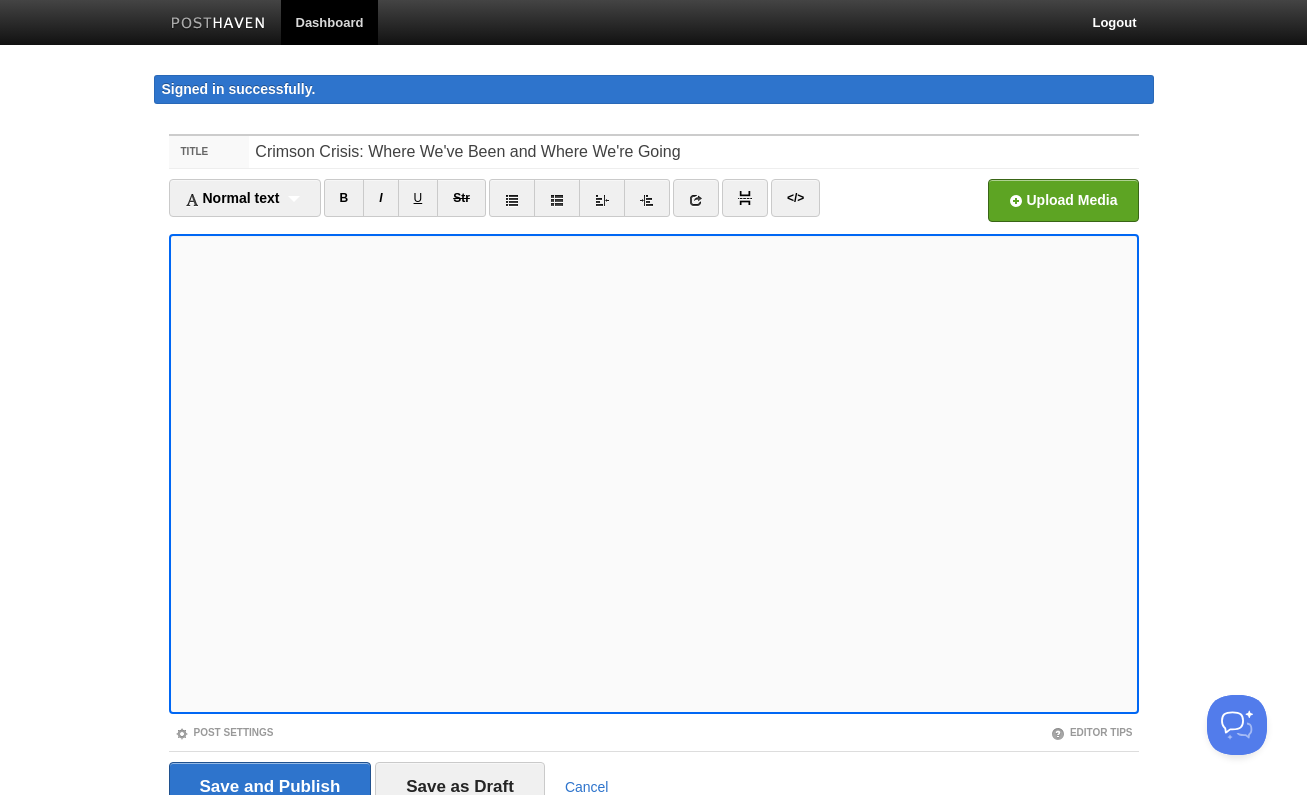 scroll, scrollTop: 91, scrollLeft: 0, axis: vertical 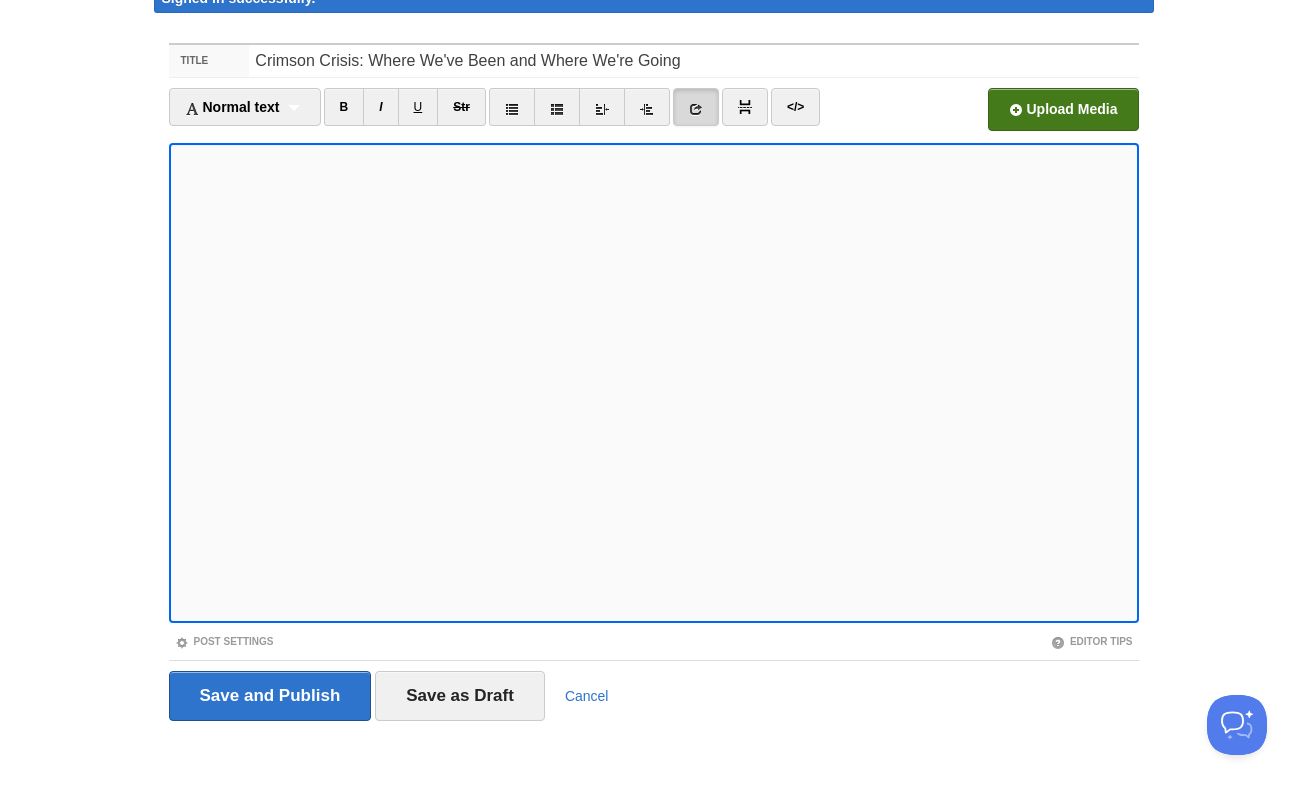 click at bounding box center [459, 115] 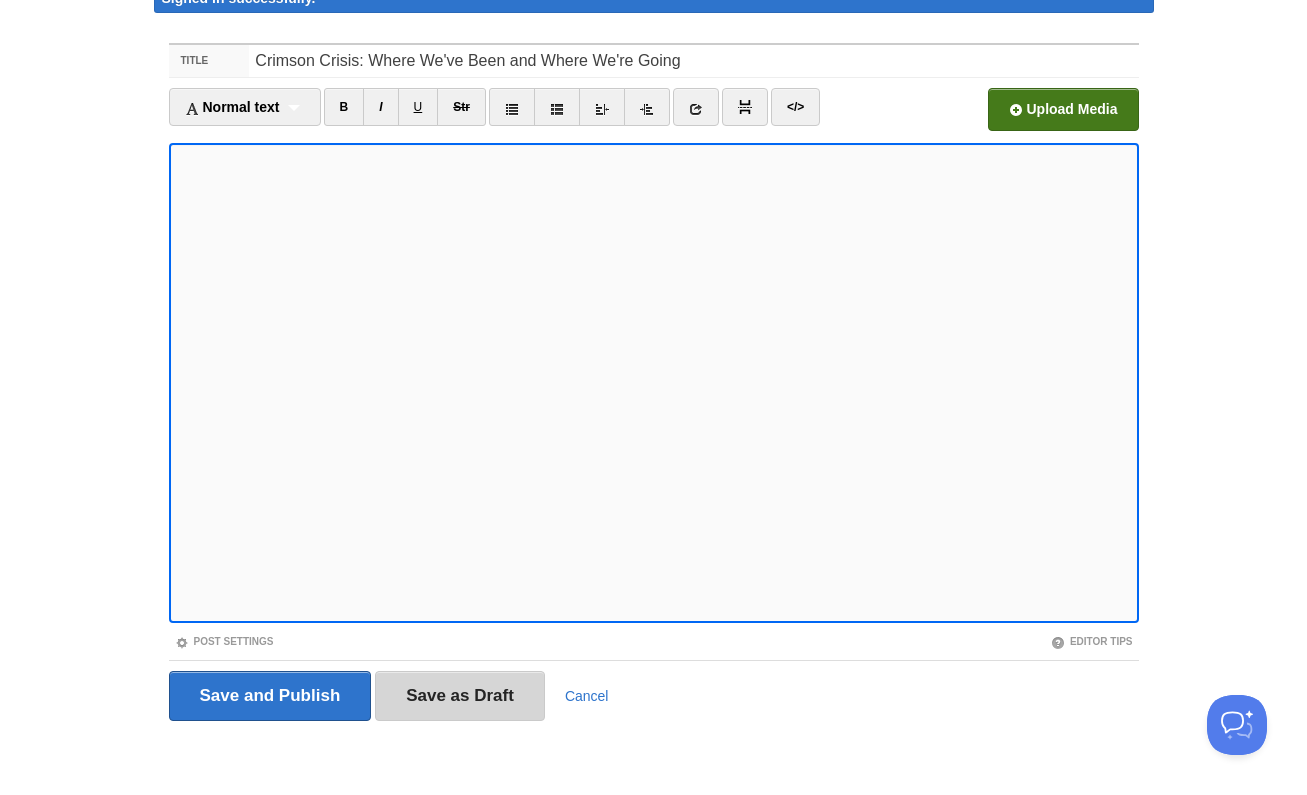click on "Save as Draft" at bounding box center (460, 696) 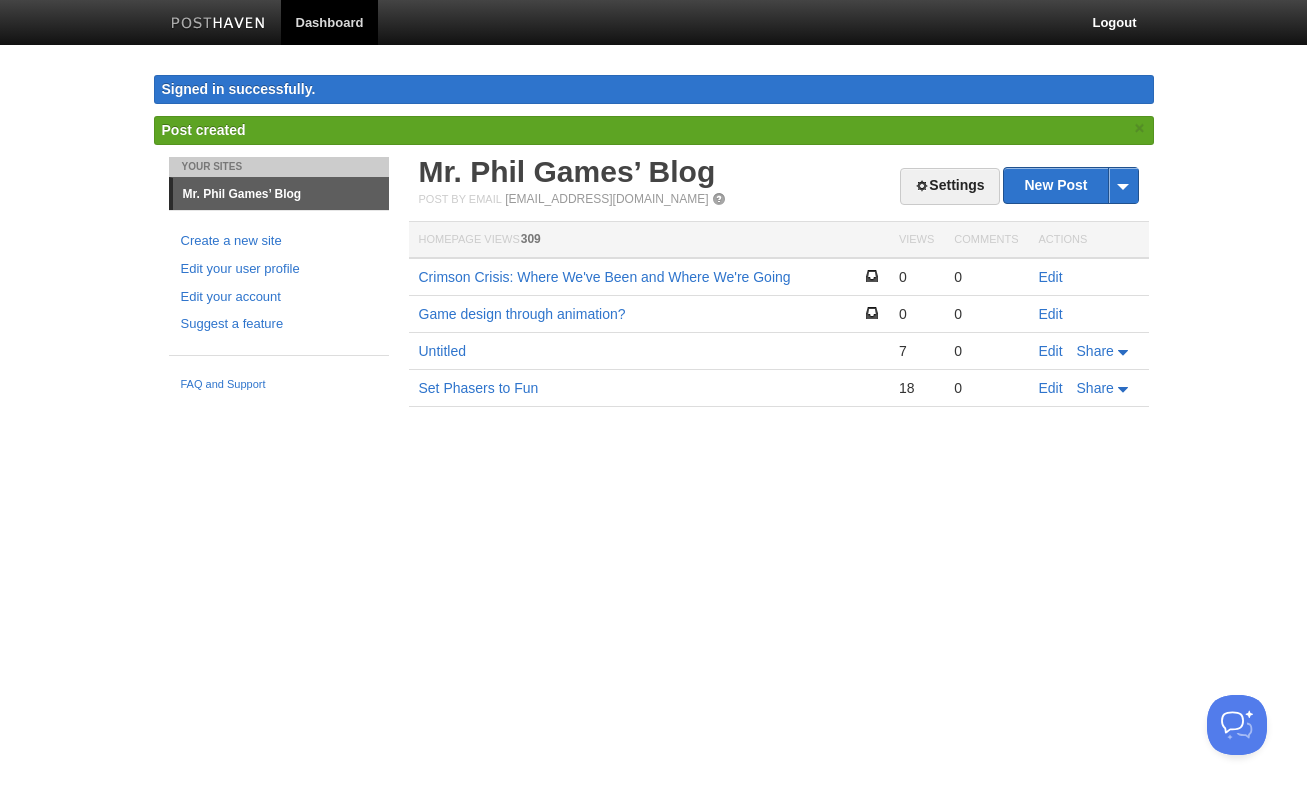 scroll, scrollTop: 0, scrollLeft: 0, axis: both 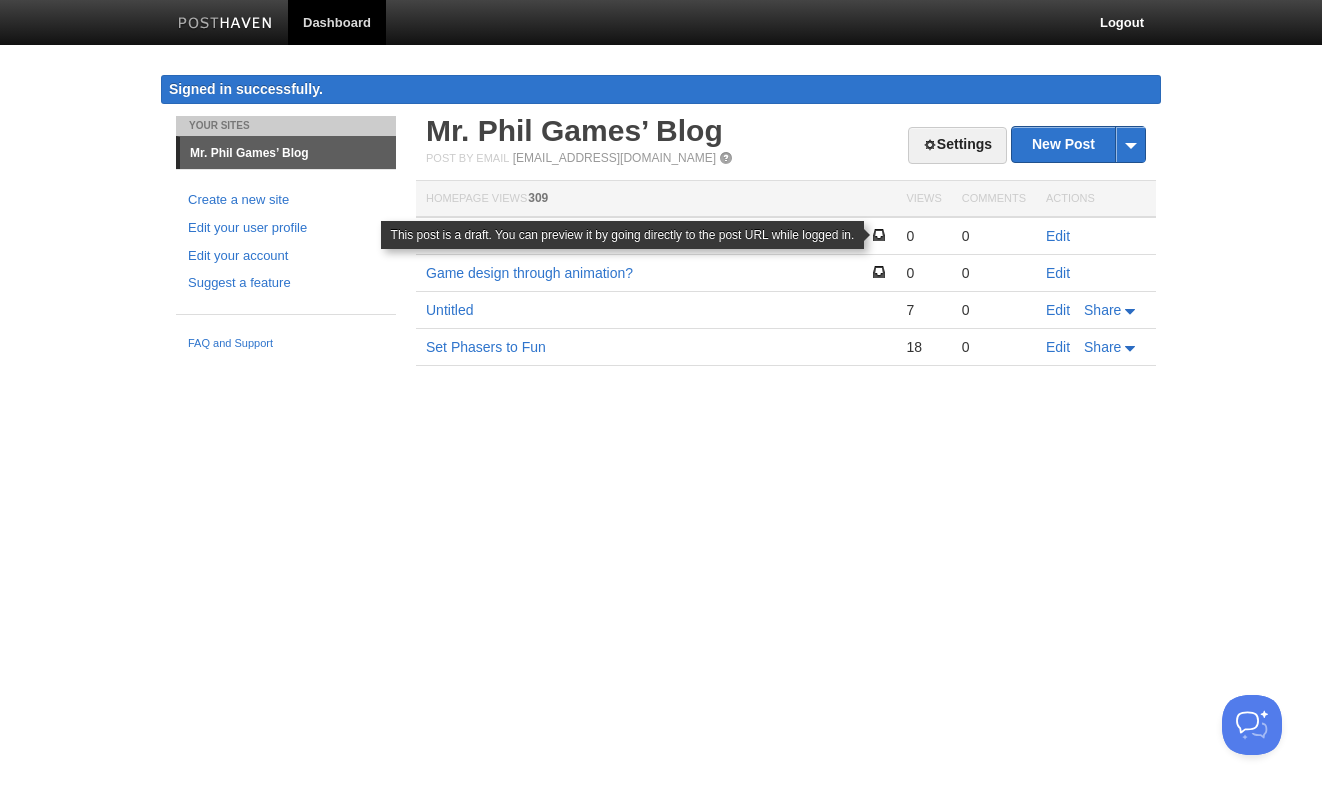 click at bounding box center (879, 235) 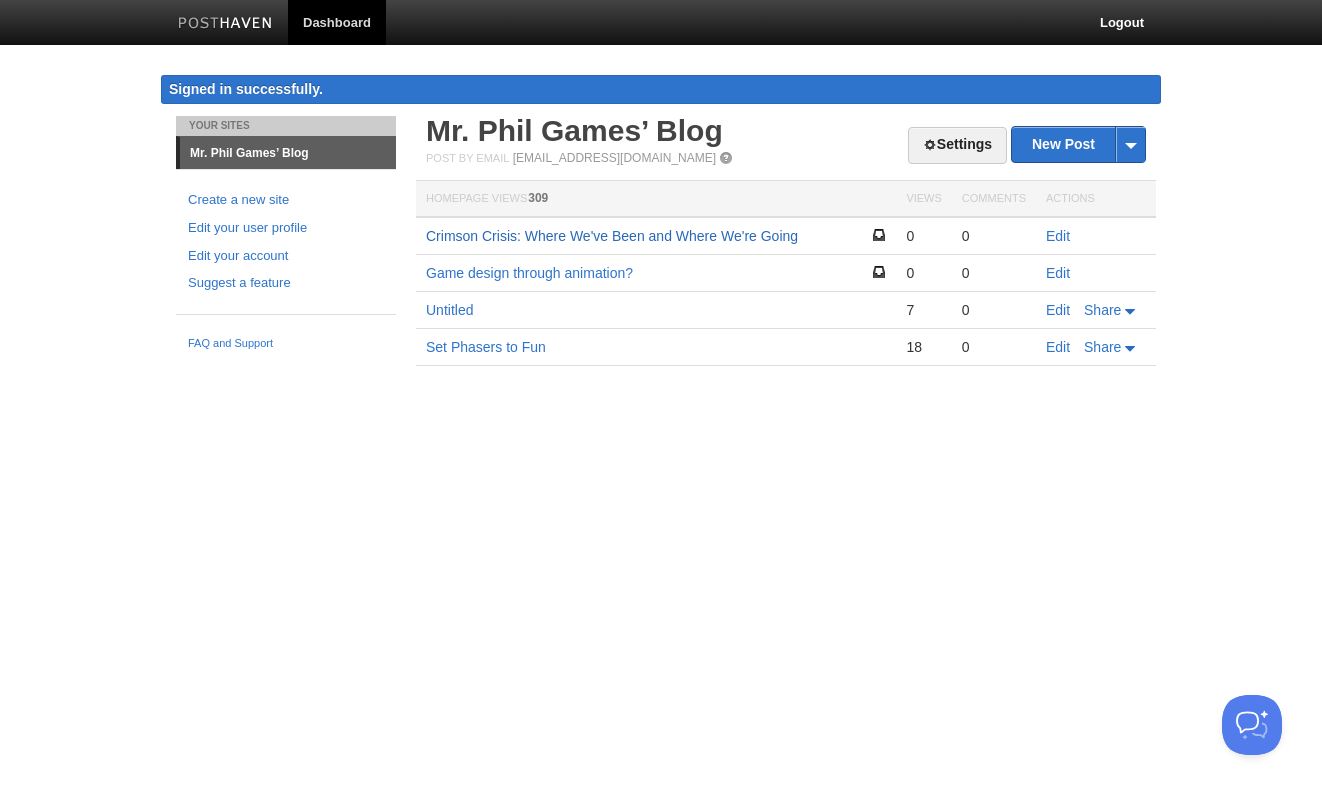 click on "Crimson Crisis: Where We've Been and Where We're Going" at bounding box center [612, 236] 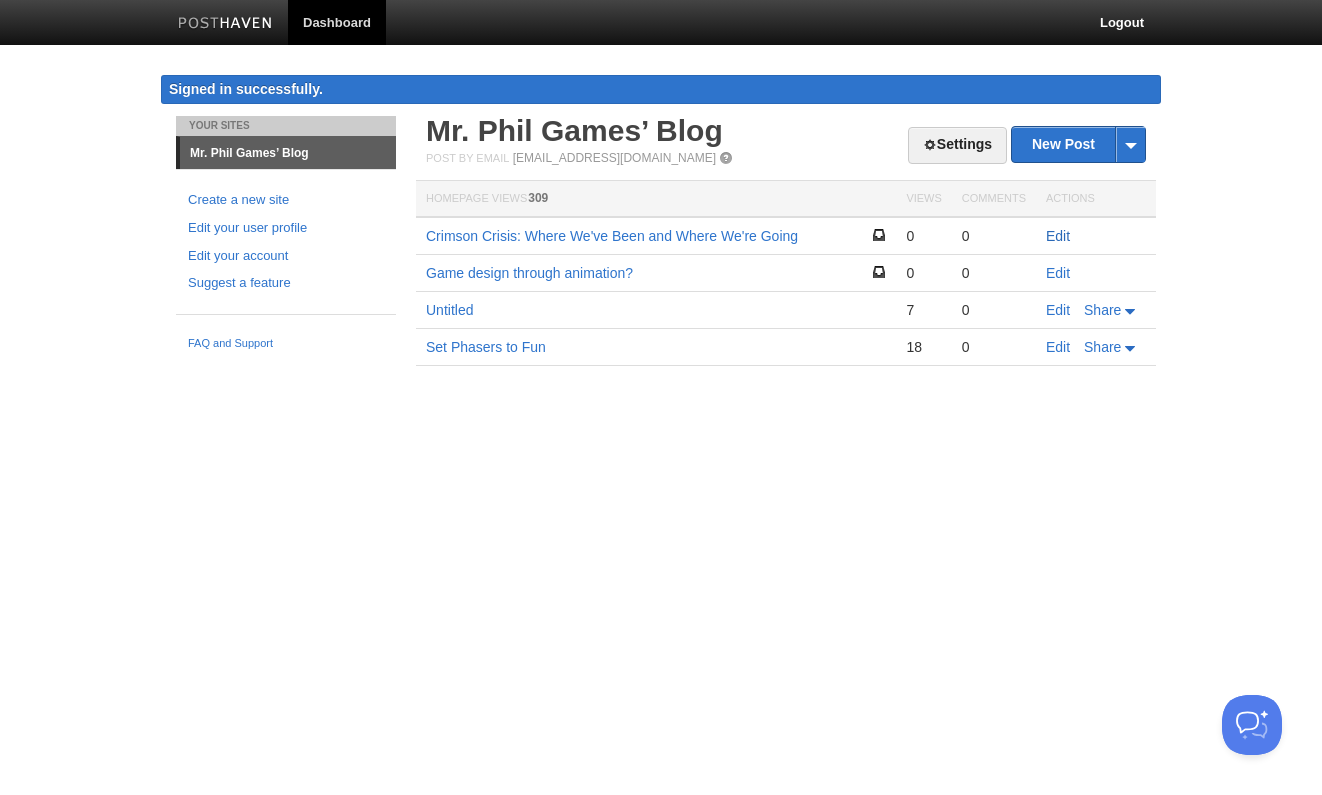 click on "Edit" at bounding box center [1058, 236] 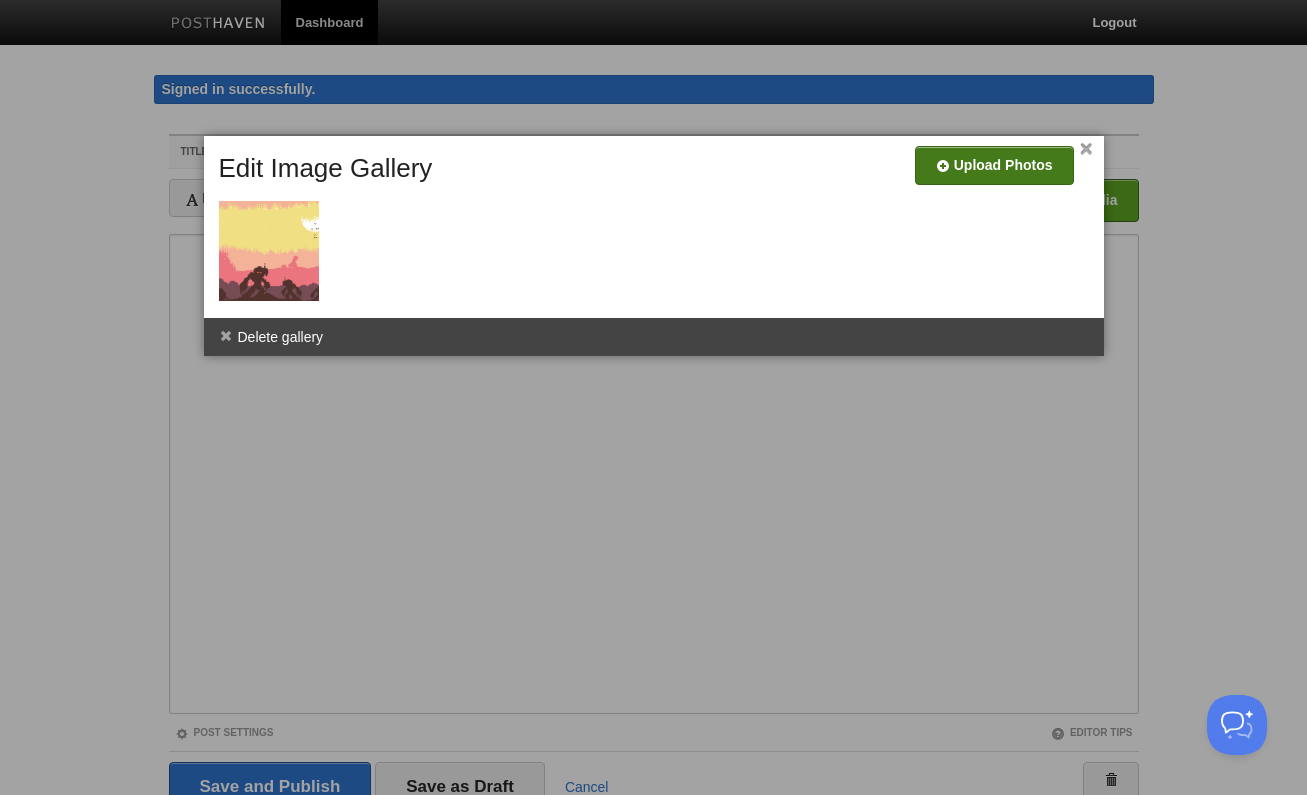 click at bounding box center [394, 173] 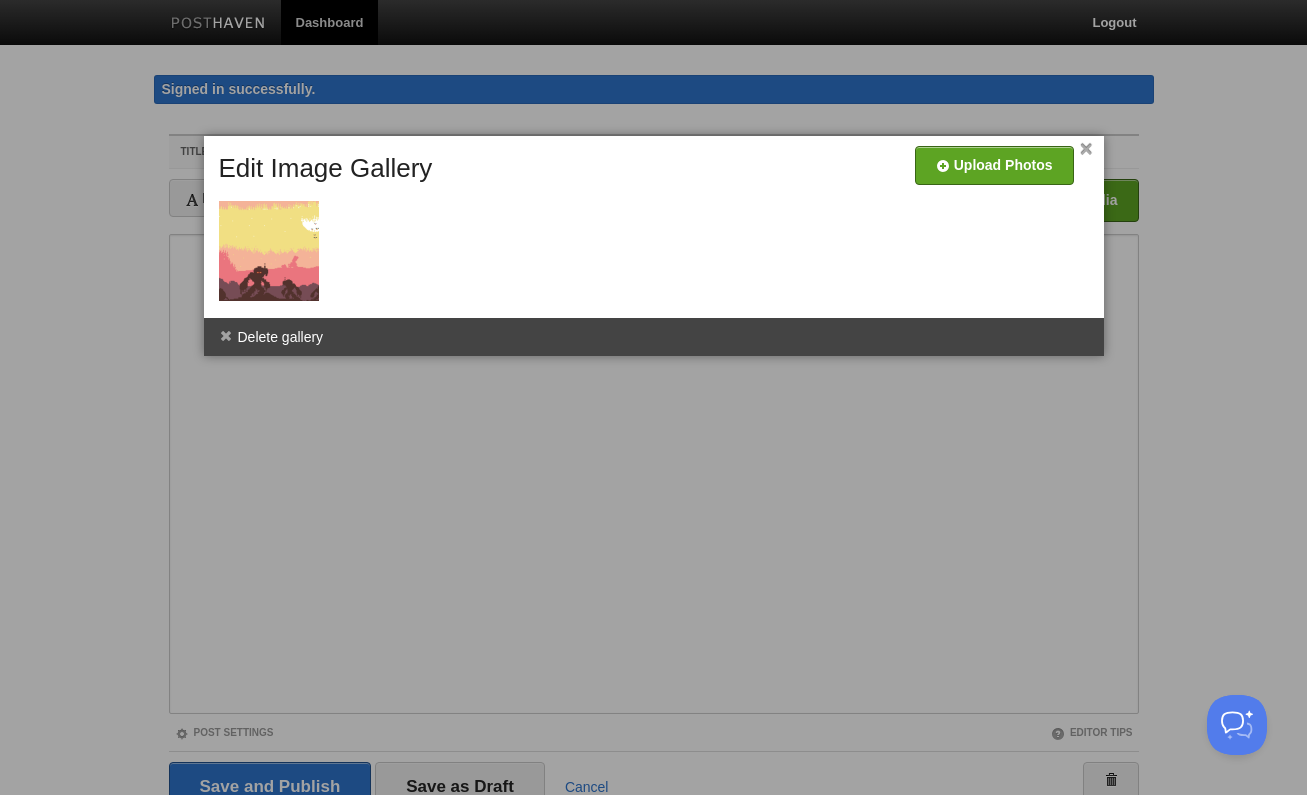 click on "×" at bounding box center [1086, 149] 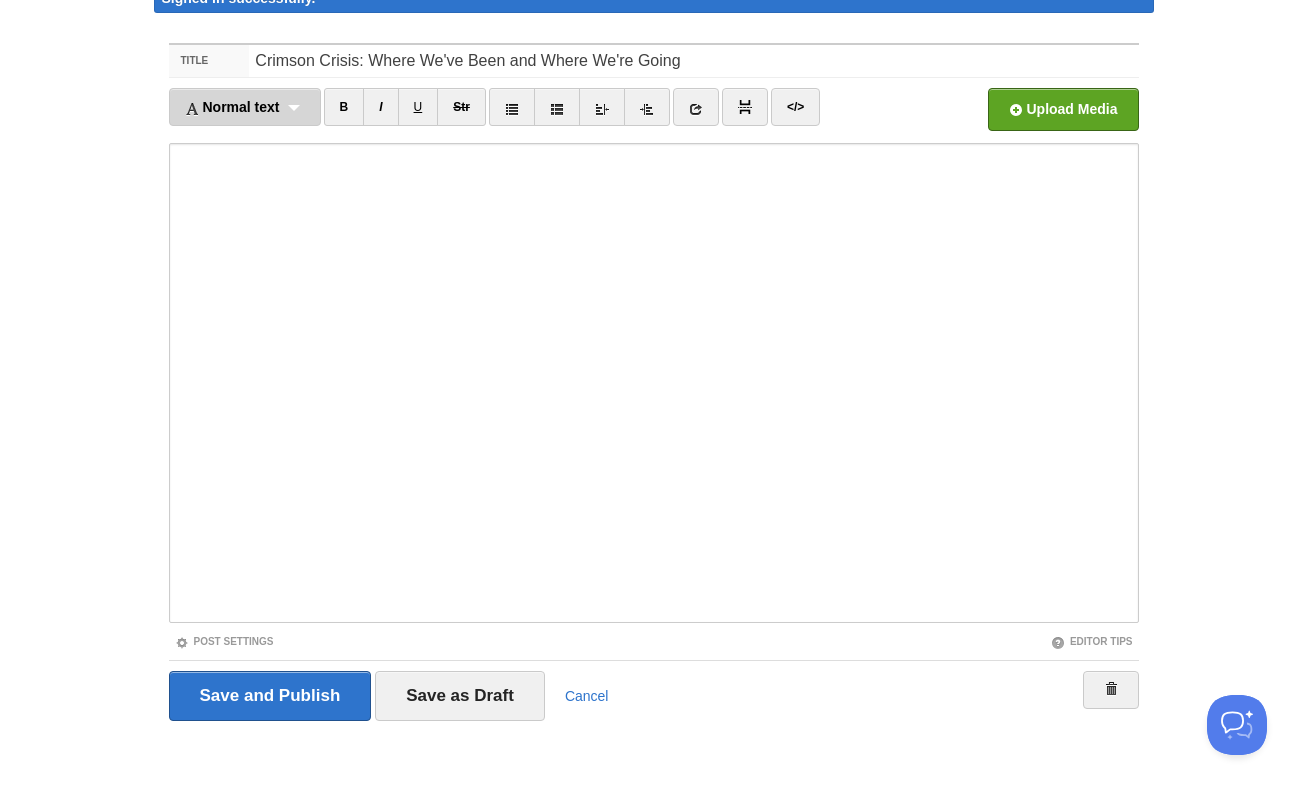 scroll, scrollTop: 0, scrollLeft: 0, axis: both 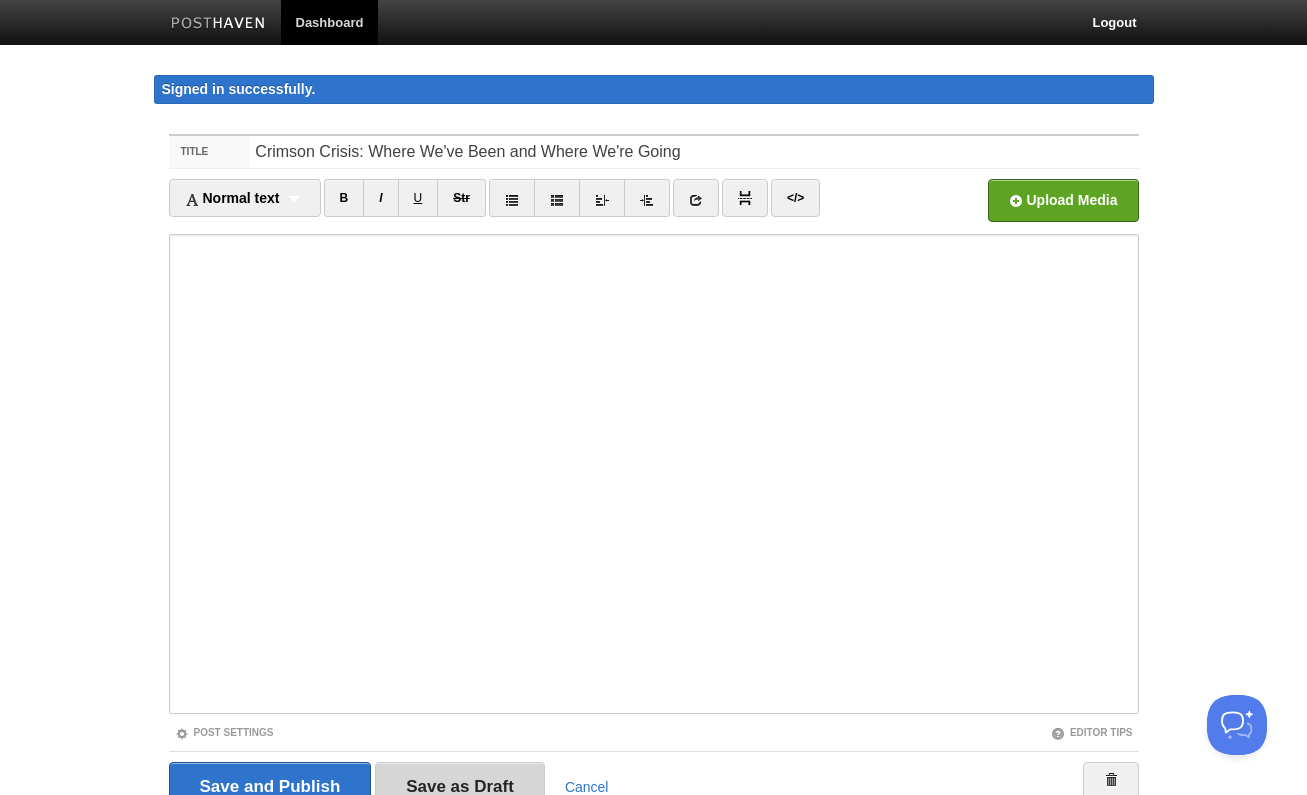 click on "Save as Draft" at bounding box center (460, 787) 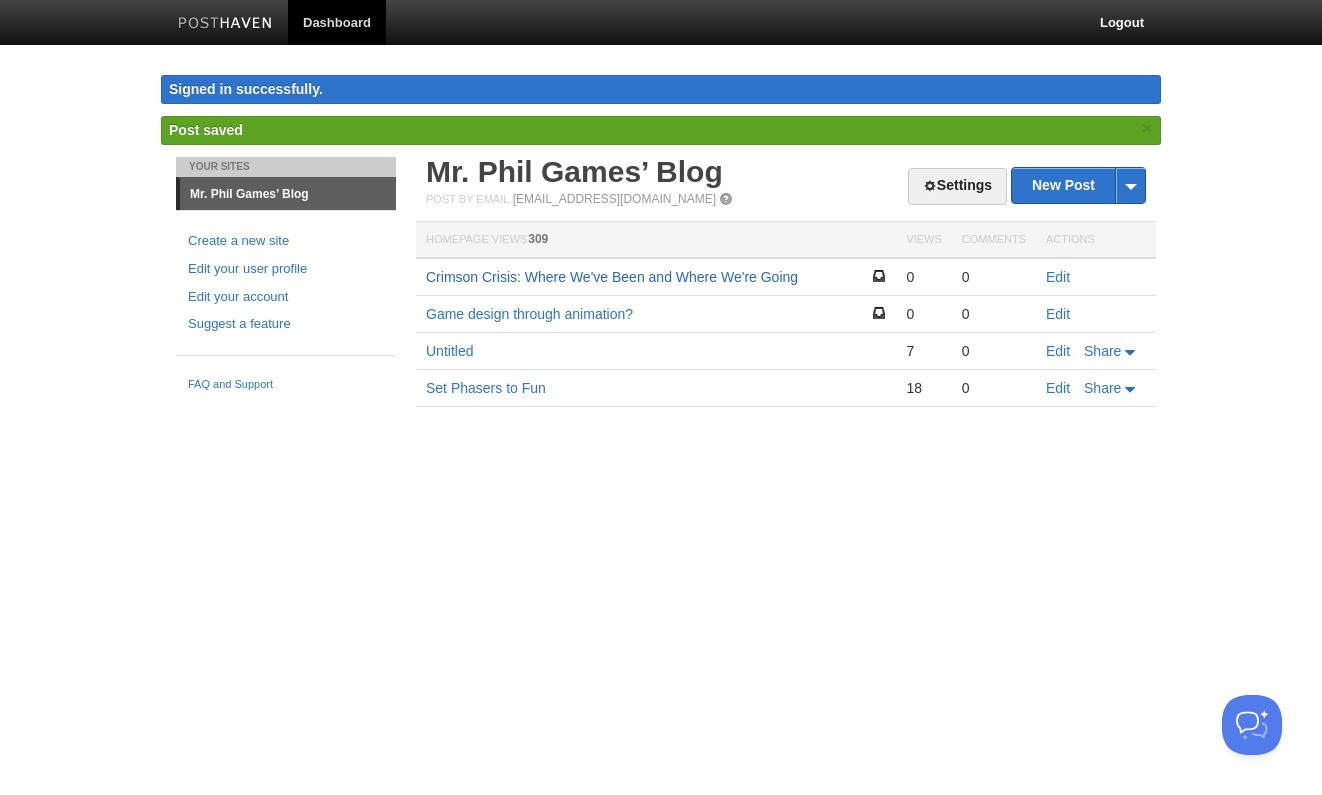 click on "Crimson Crisis: Where We've Been and Where We're Going" at bounding box center (612, 277) 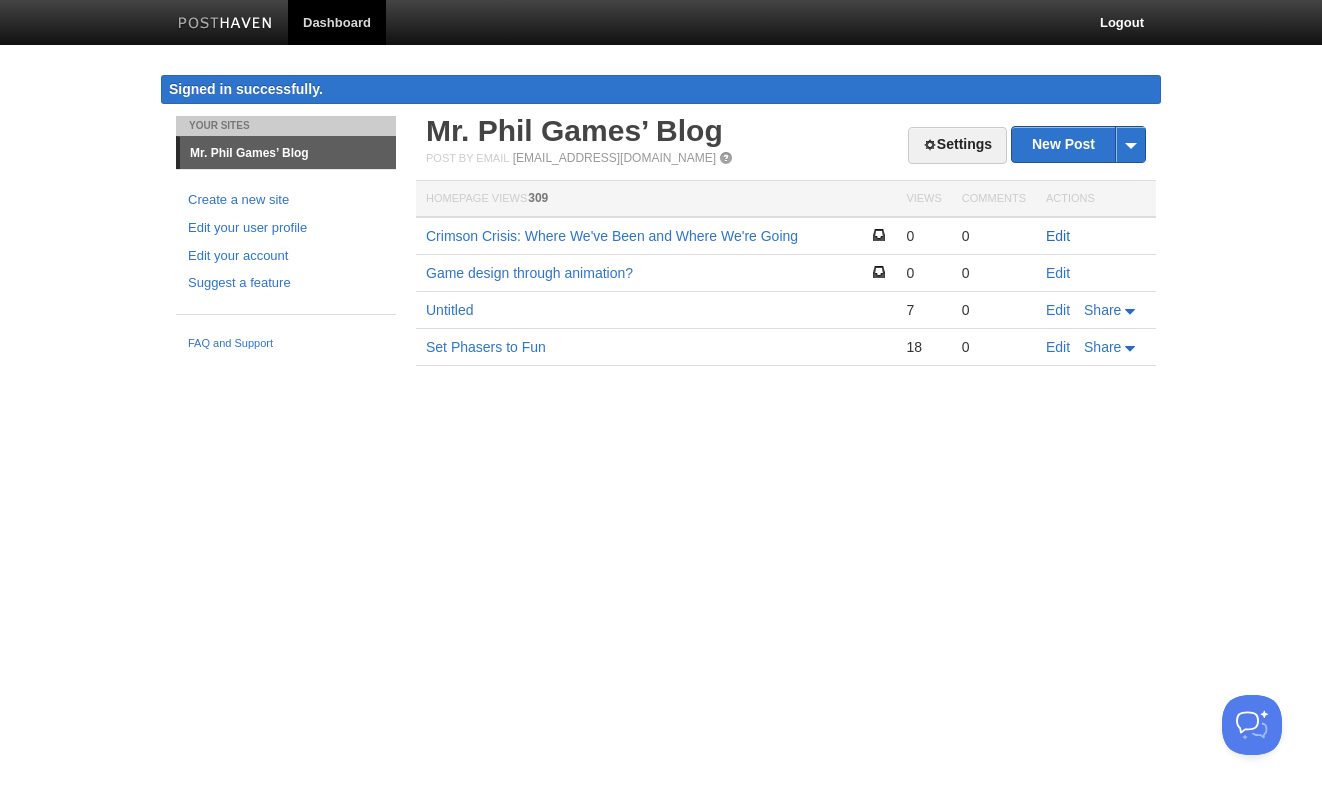 click on "Edit" at bounding box center (1058, 236) 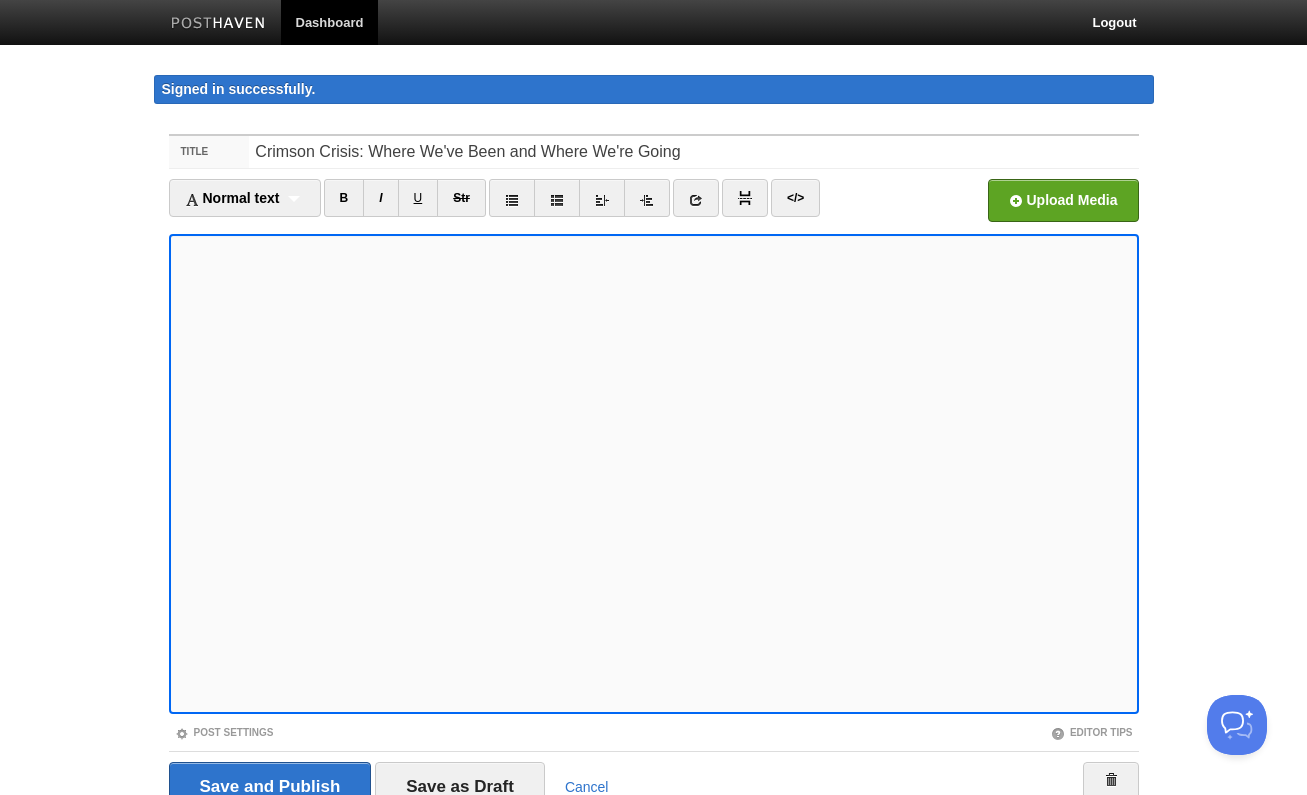 scroll, scrollTop: 91, scrollLeft: 0, axis: vertical 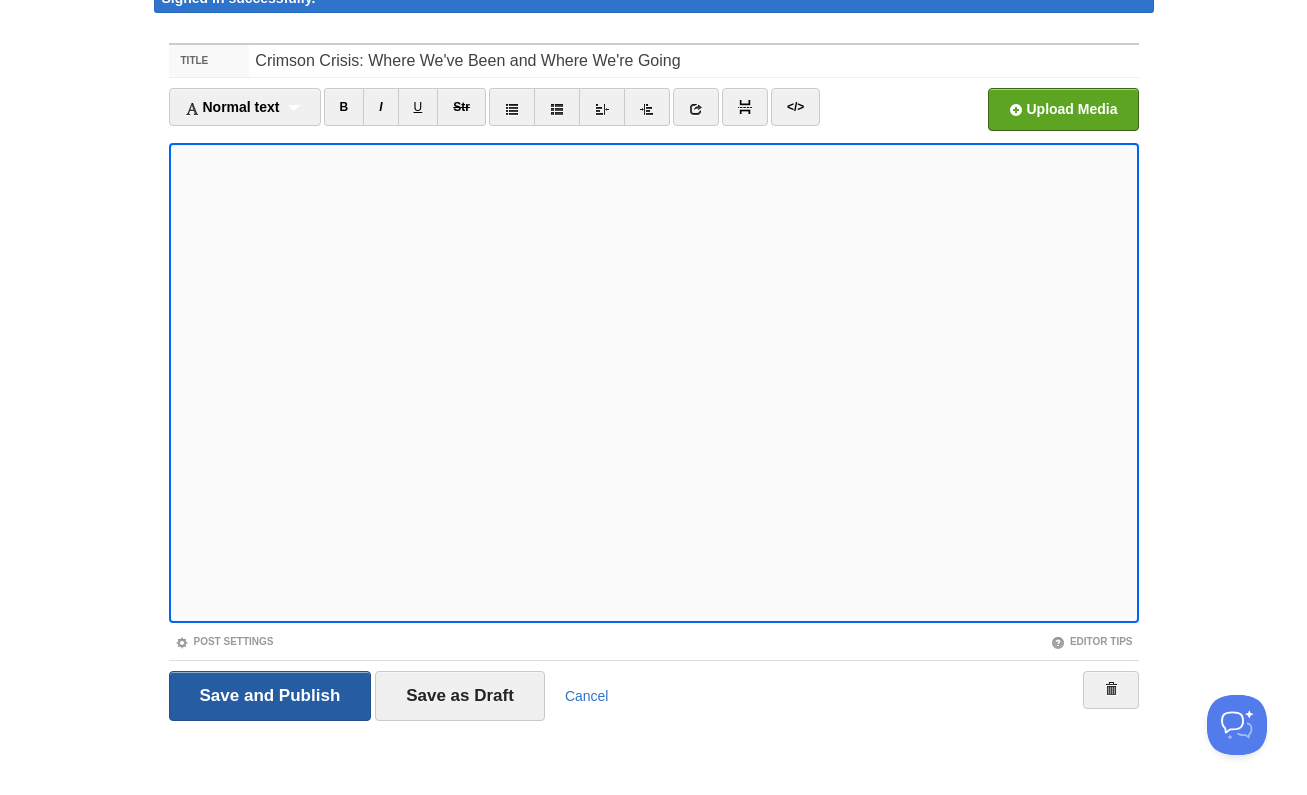 click on "Save and Publish" at bounding box center [270, 696] 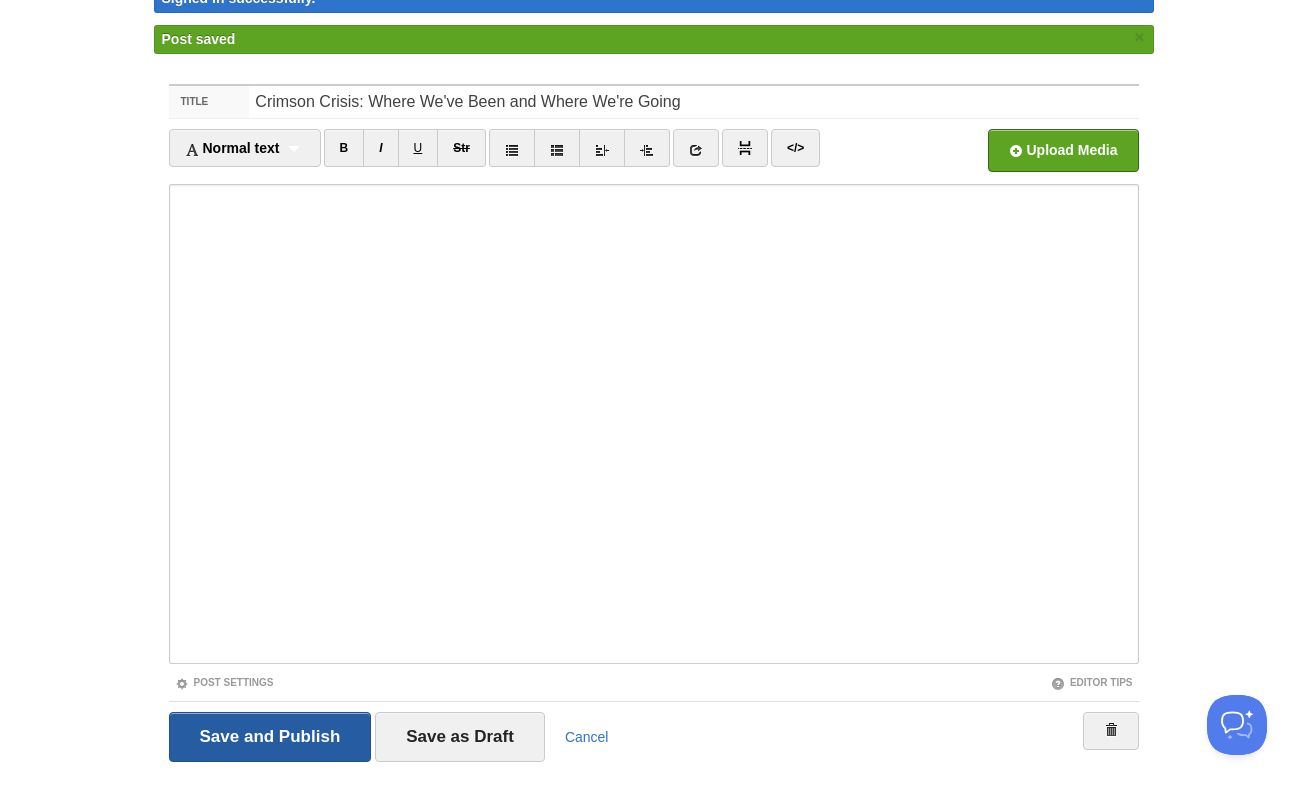 scroll, scrollTop: 0, scrollLeft: 0, axis: both 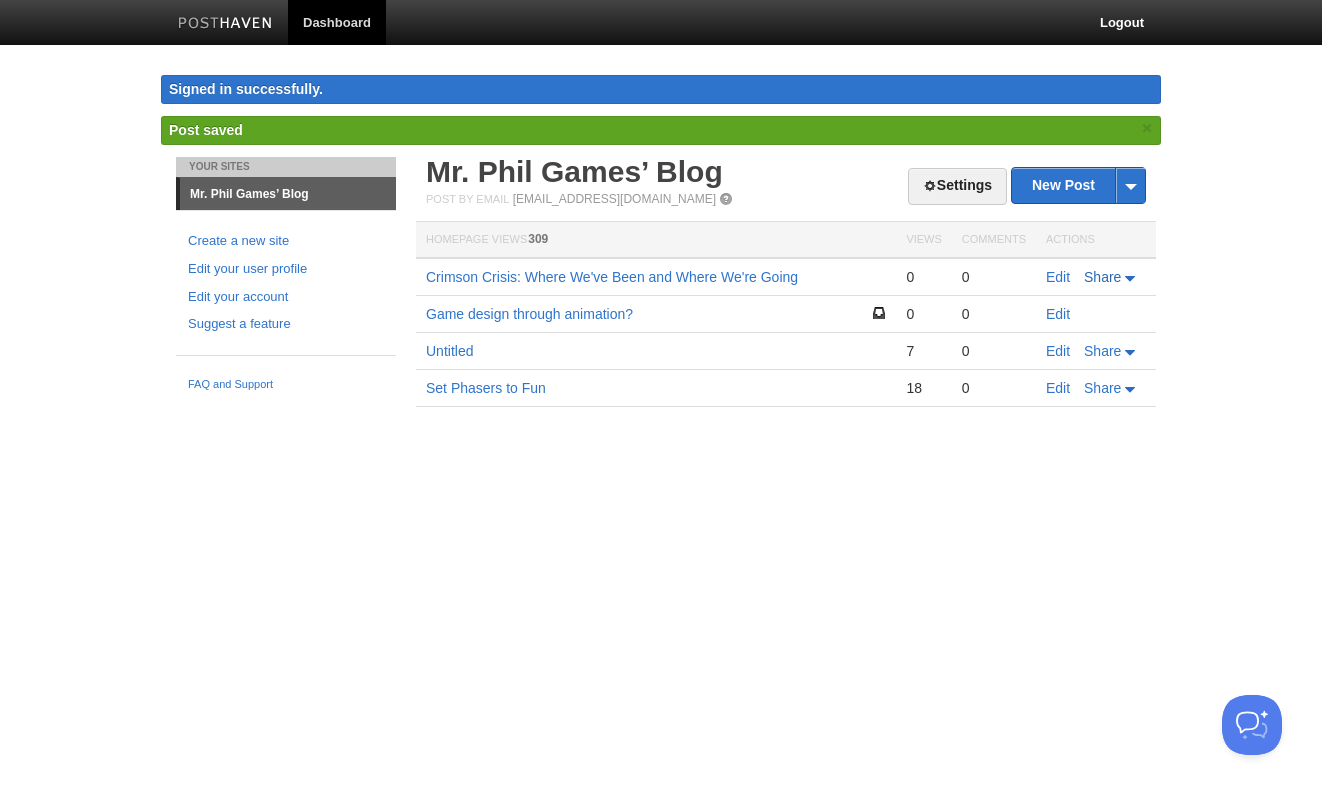 click on "Share" at bounding box center [1111, 277] 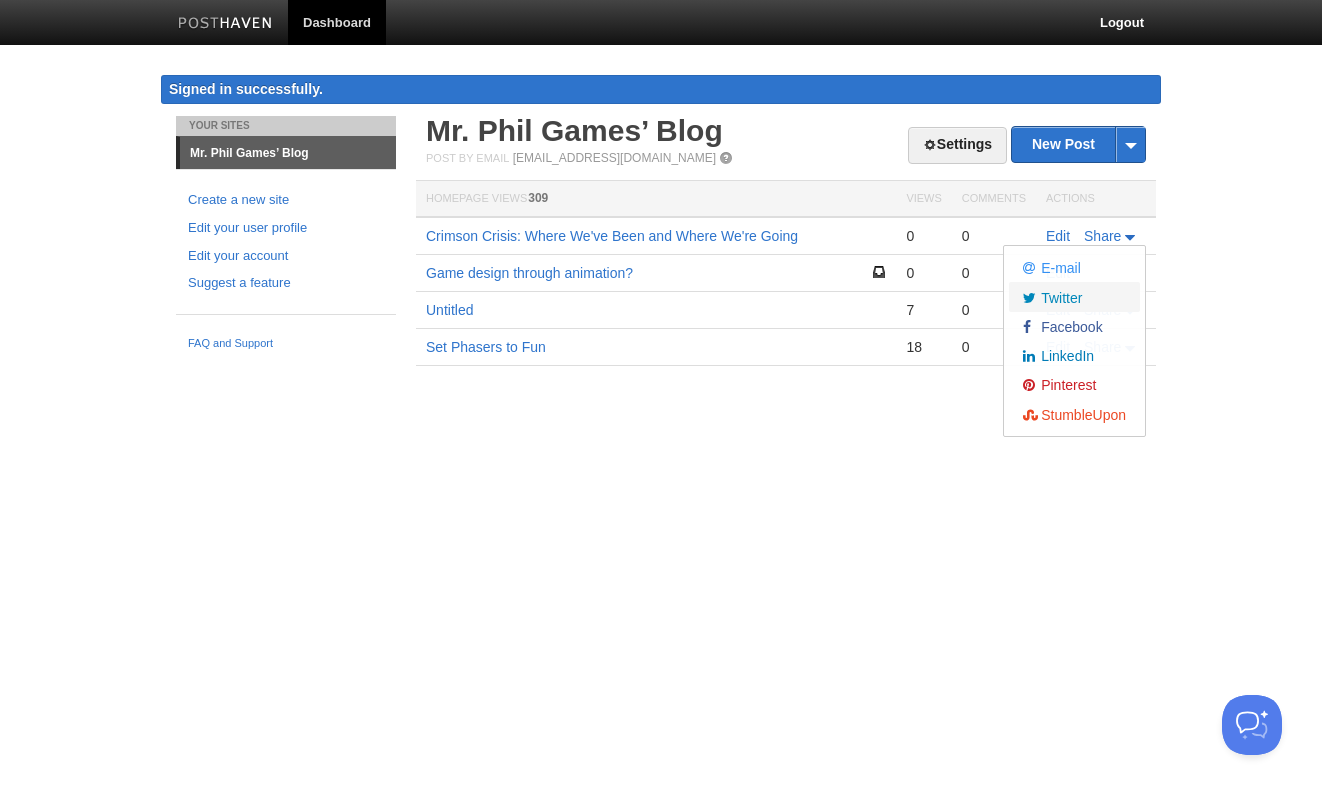 click on "Twitter" at bounding box center [1059, 298] 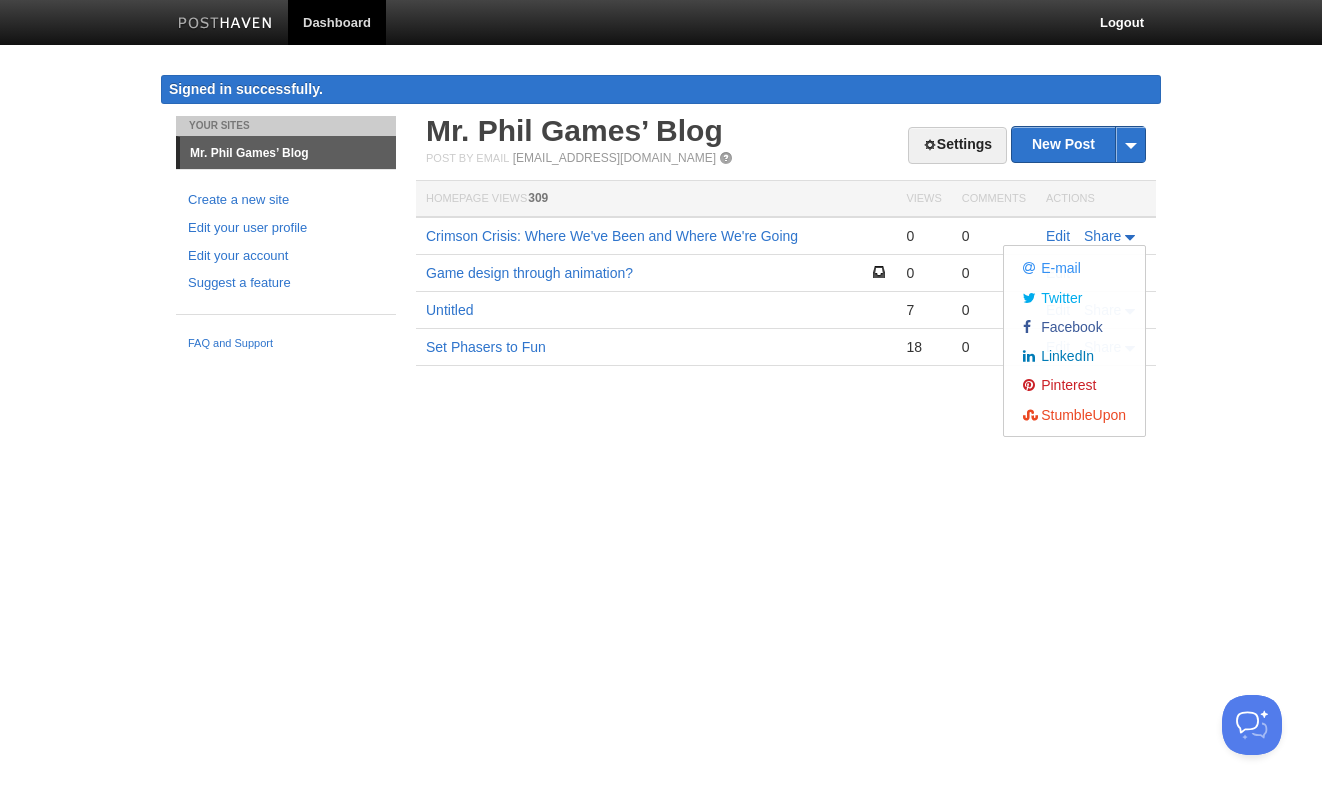 click on "Untitled" at bounding box center [656, 310] 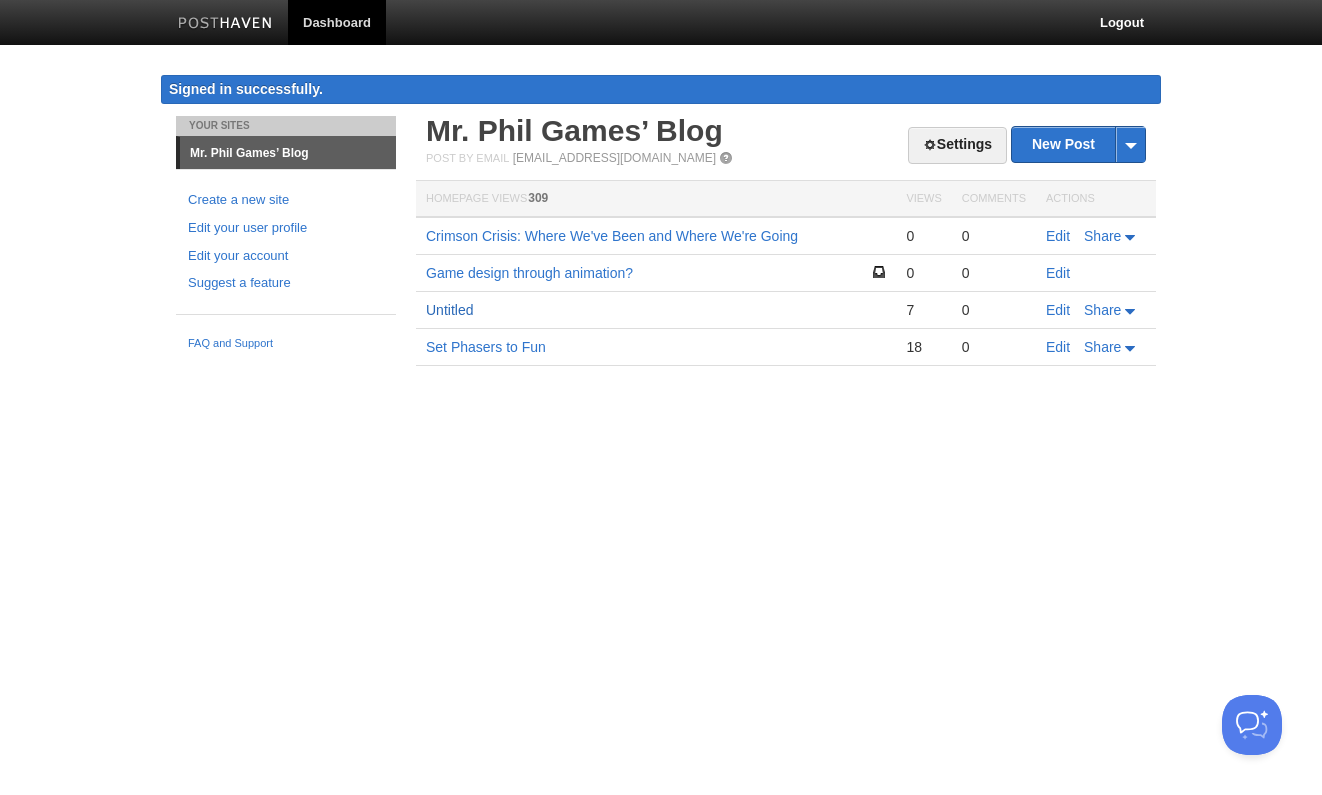 click on "Untitled" at bounding box center (449, 310) 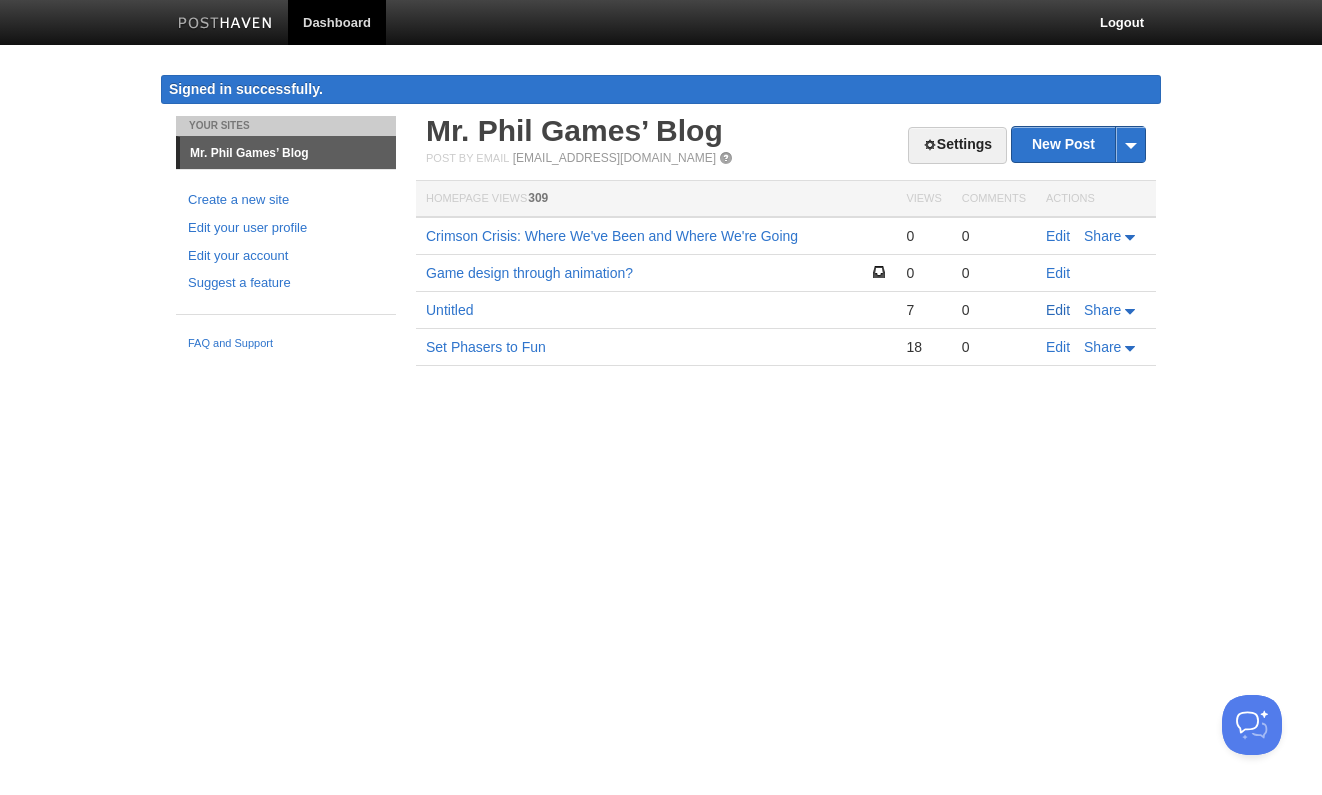 click on "Edit" at bounding box center [1058, 310] 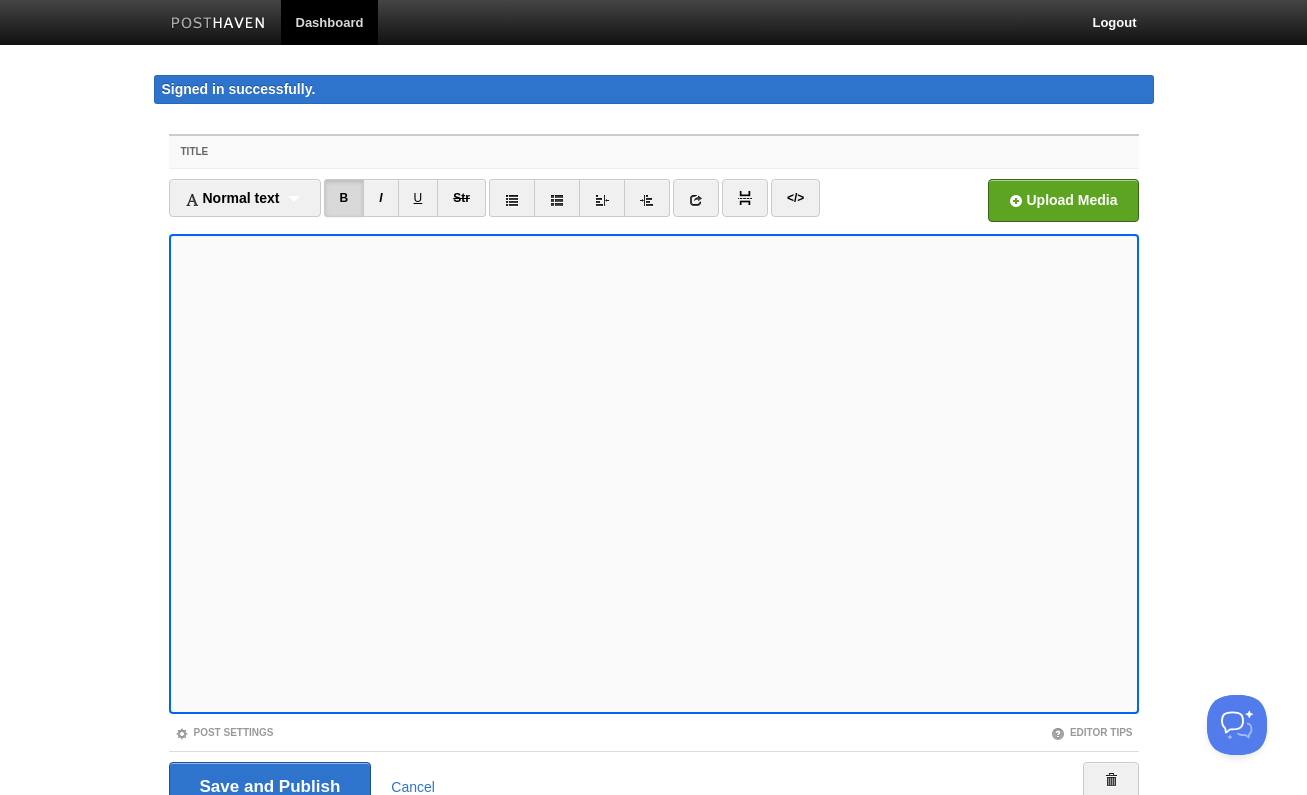 click on "Title" at bounding box center (693, 152) 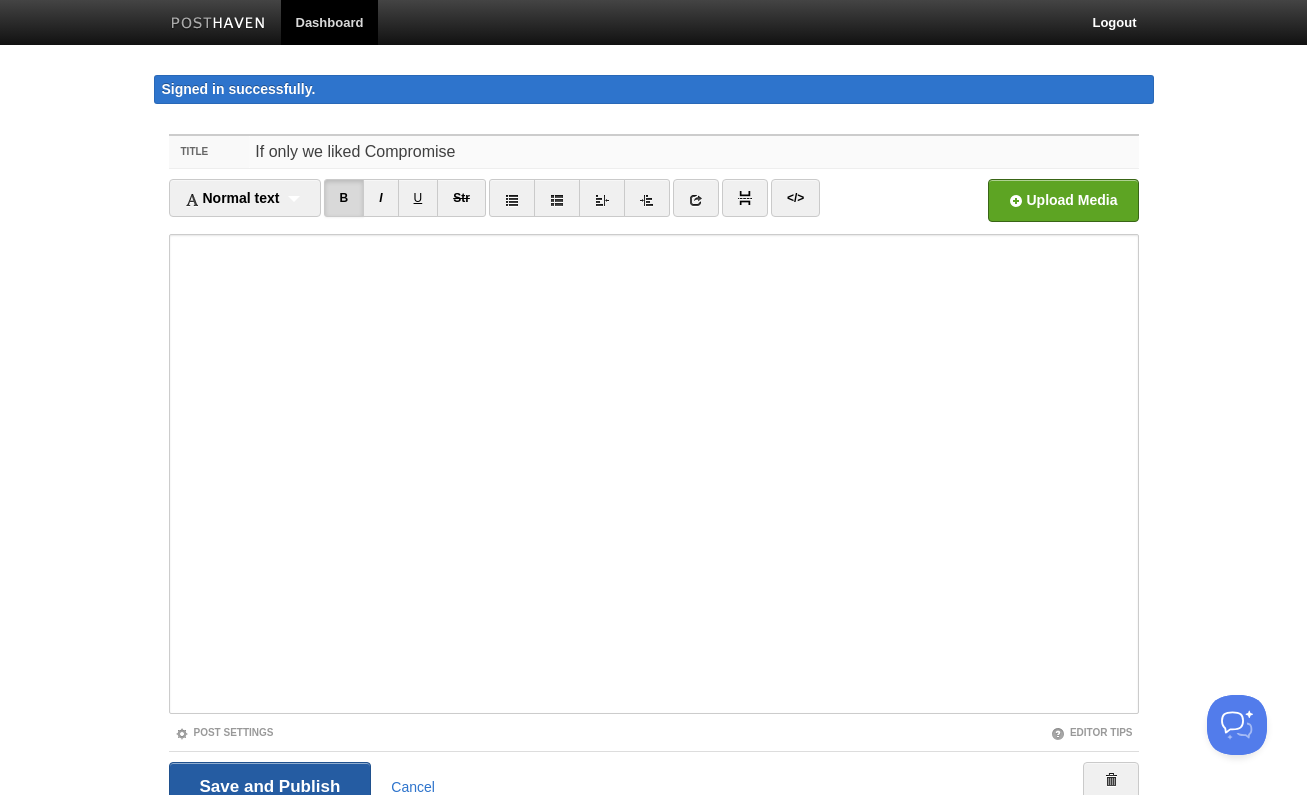 type on "If only we liked Compromise" 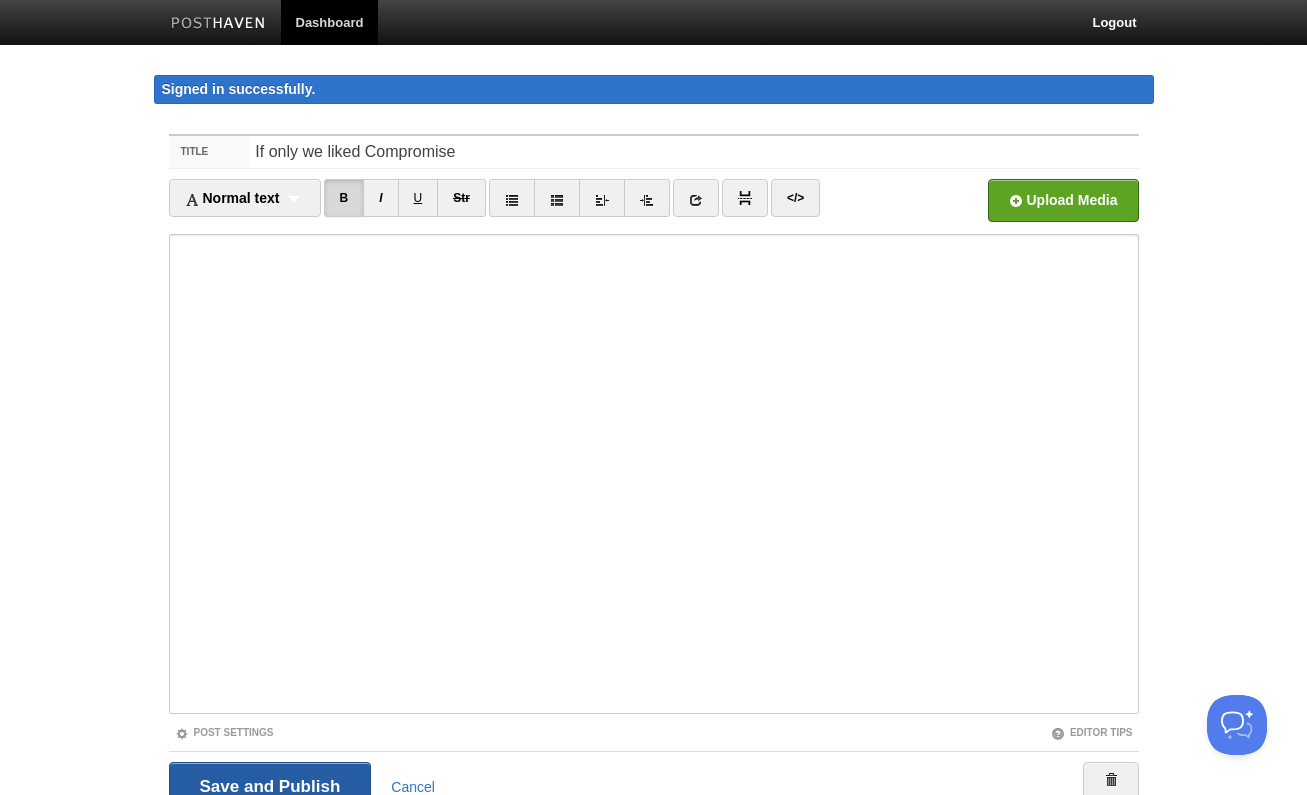 click on "Save and Publish" at bounding box center (270, 787) 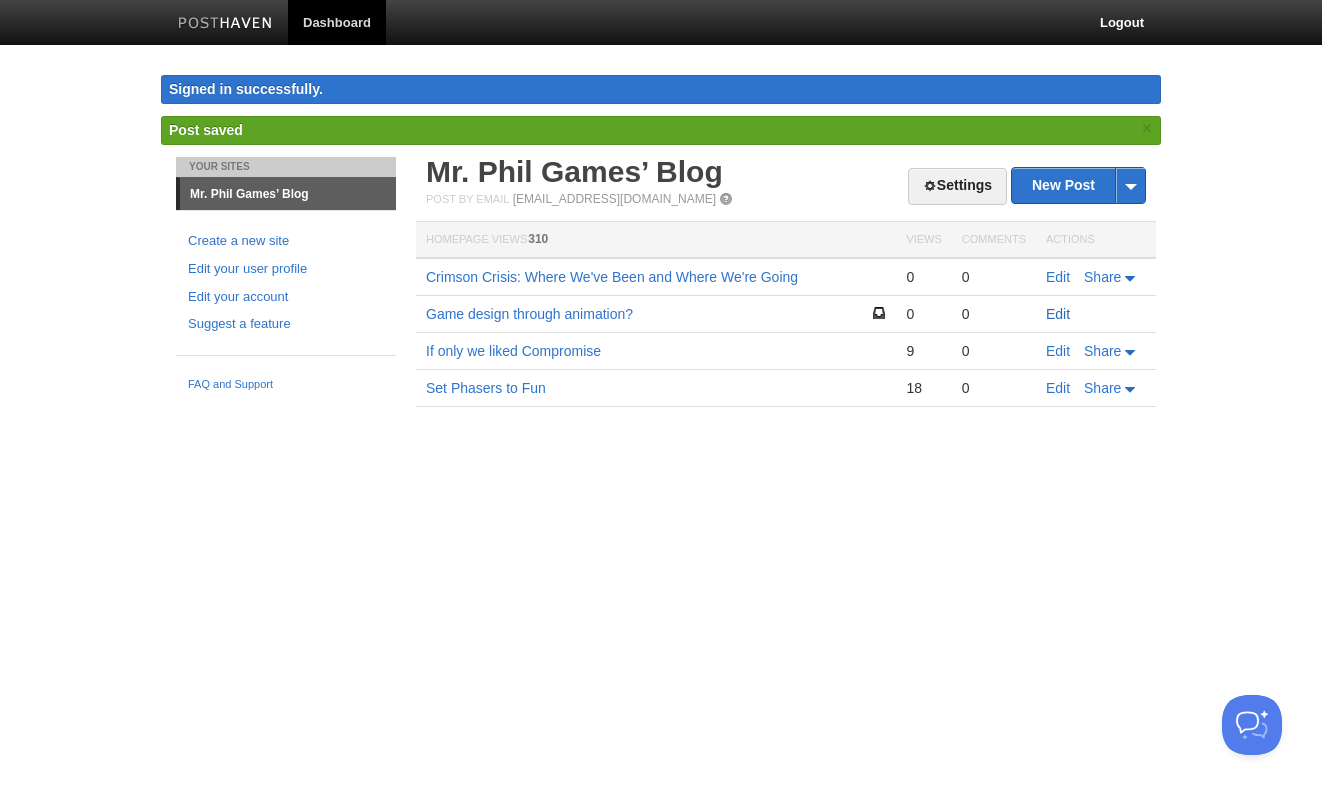 click on "Edit" at bounding box center (1058, 314) 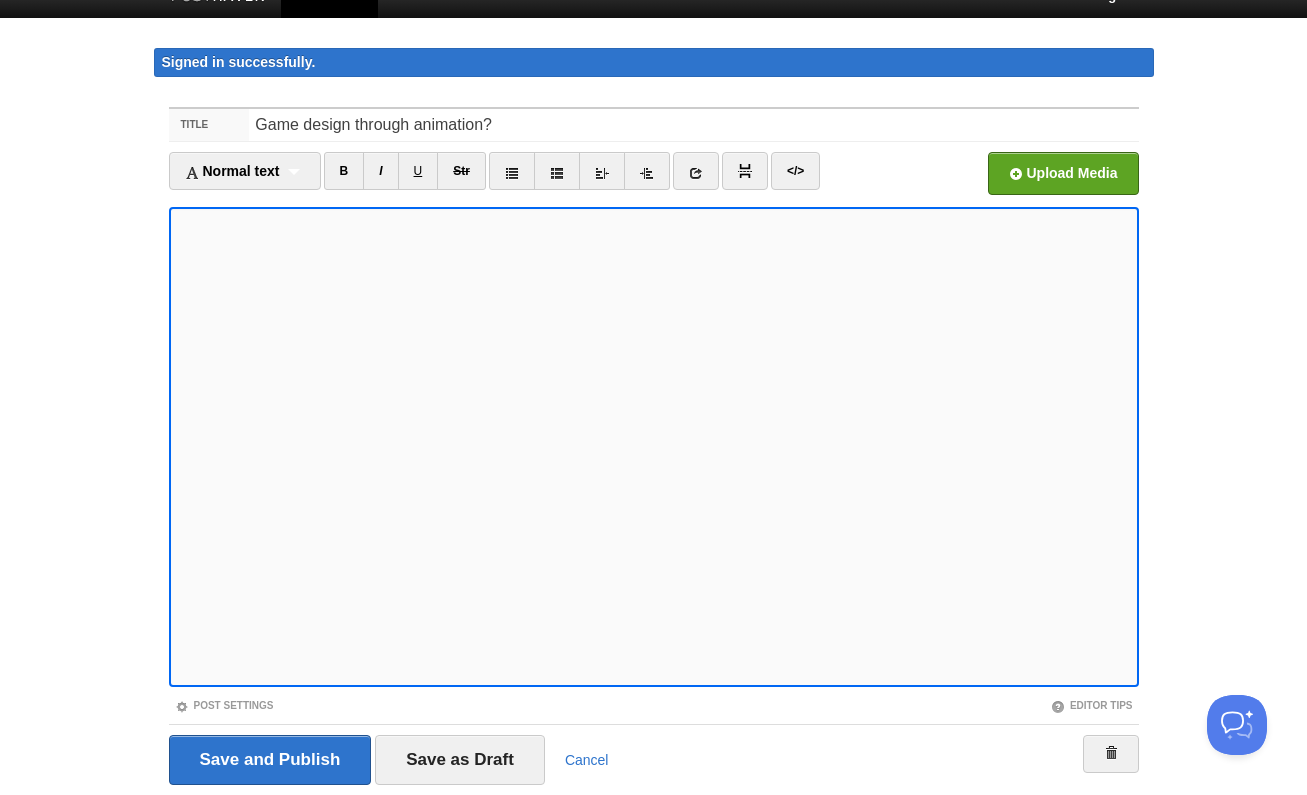 scroll, scrollTop: 91, scrollLeft: 0, axis: vertical 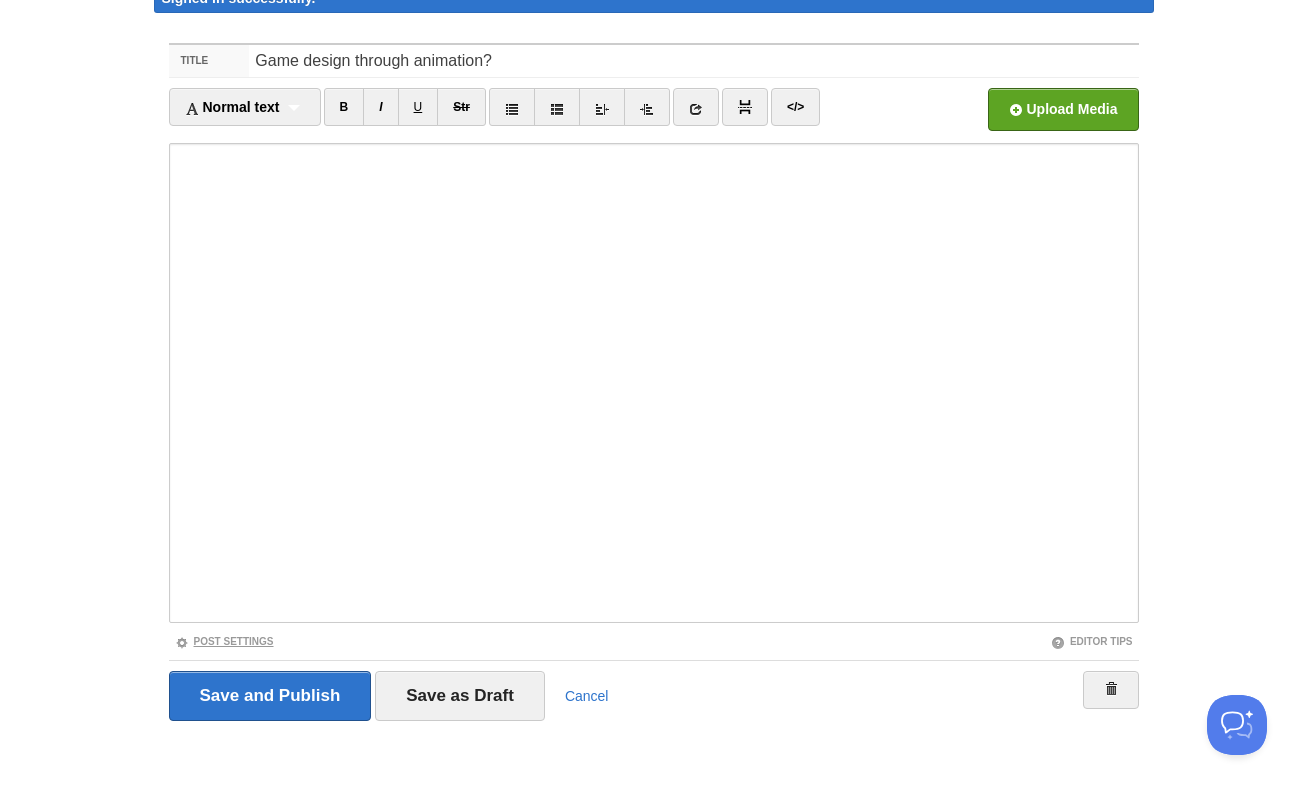 click on "Post Settings" at bounding box center (224, 641) 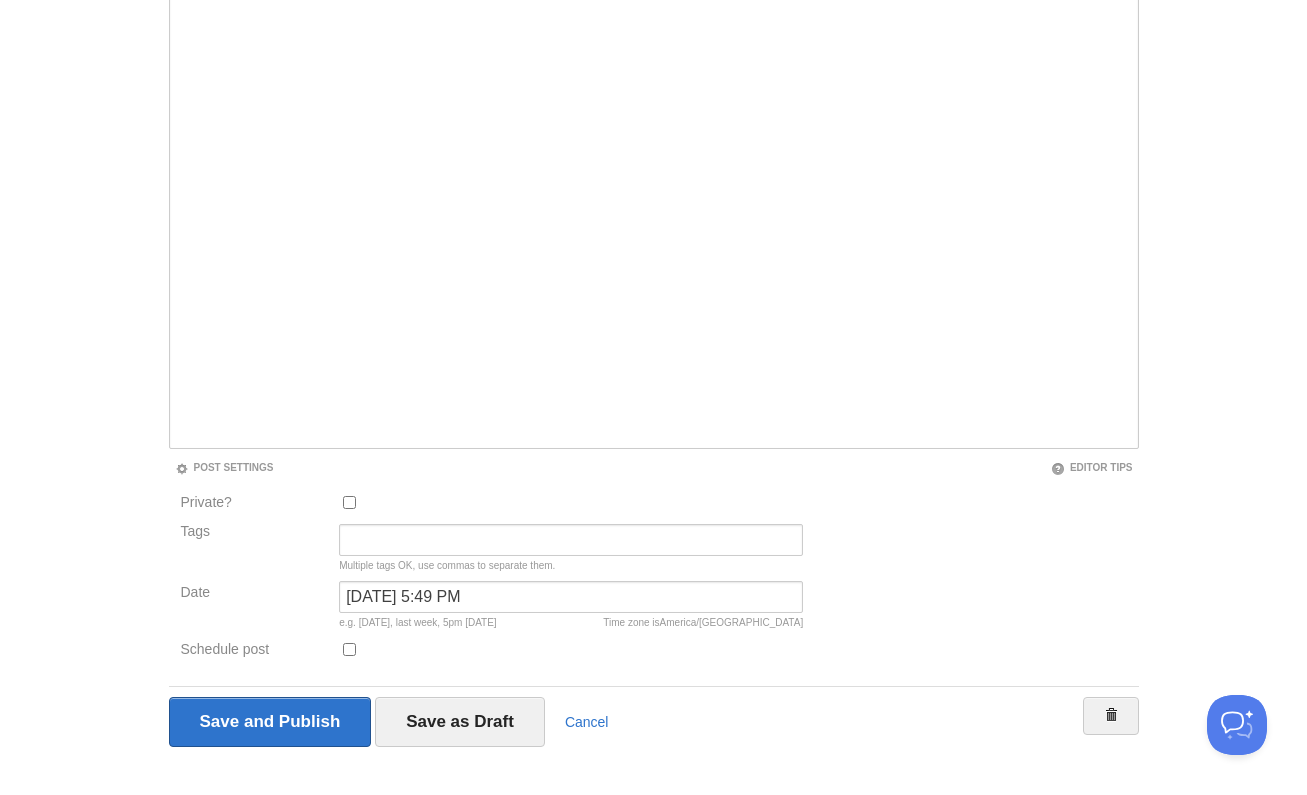 scroll, scrollTop: 289, scrollLeft: 0, axis: vertical 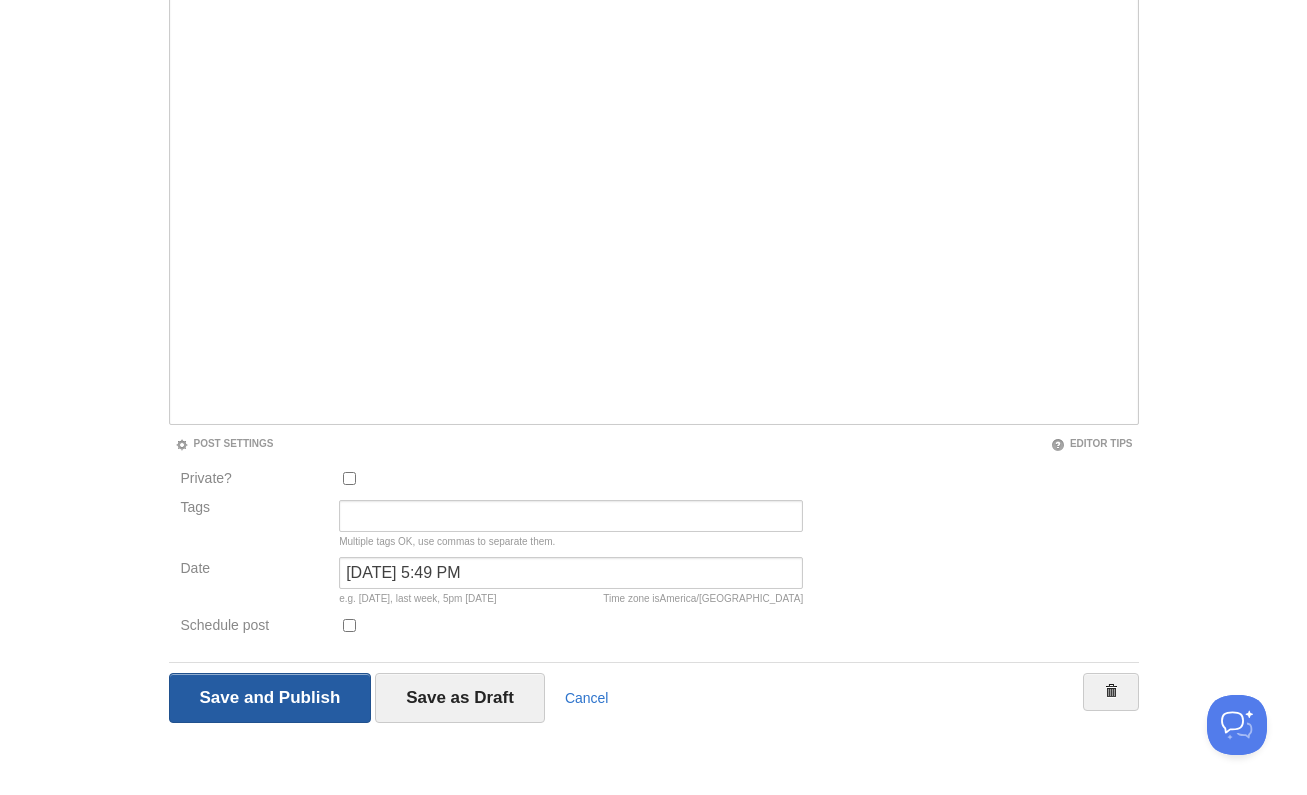click on "Save and Publish" at bounding box center (270, 698) 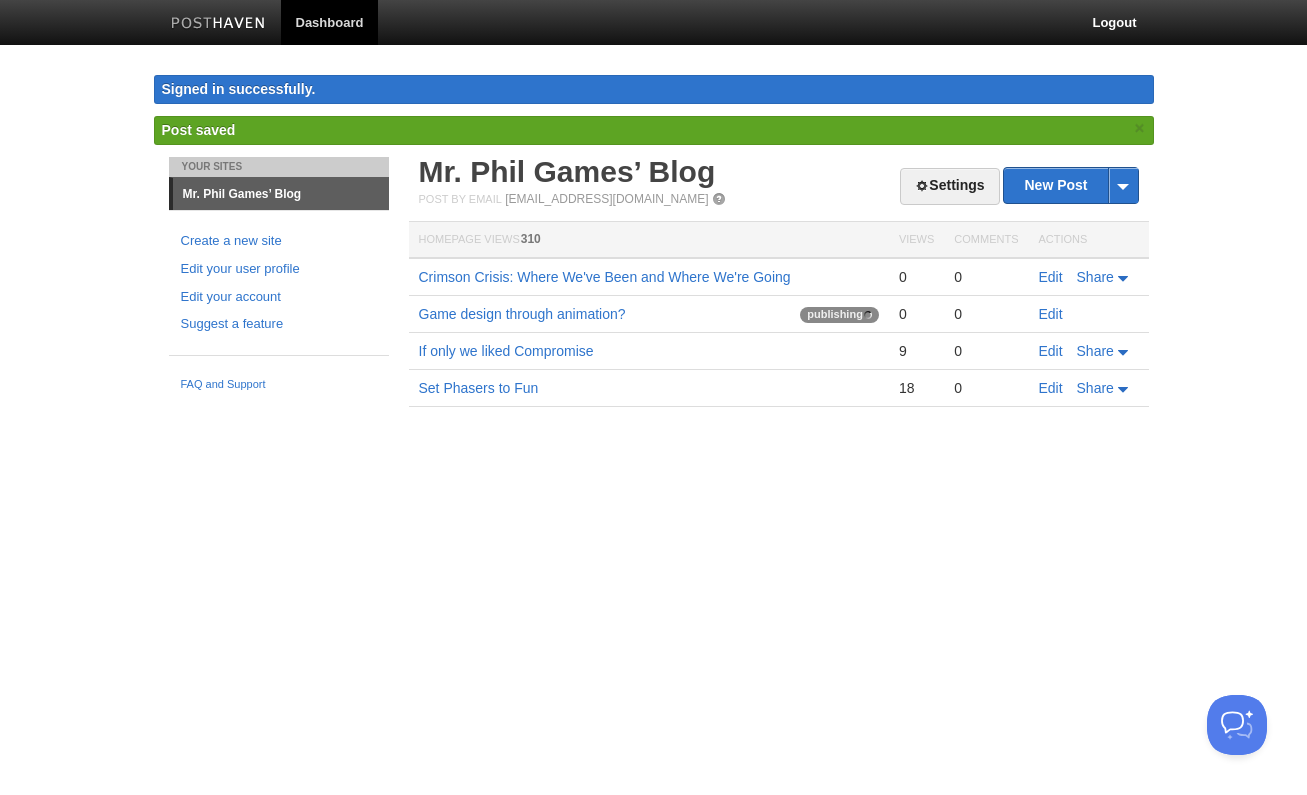 scroll, scrollTop: 0, scrollLeft: 0, axis: both 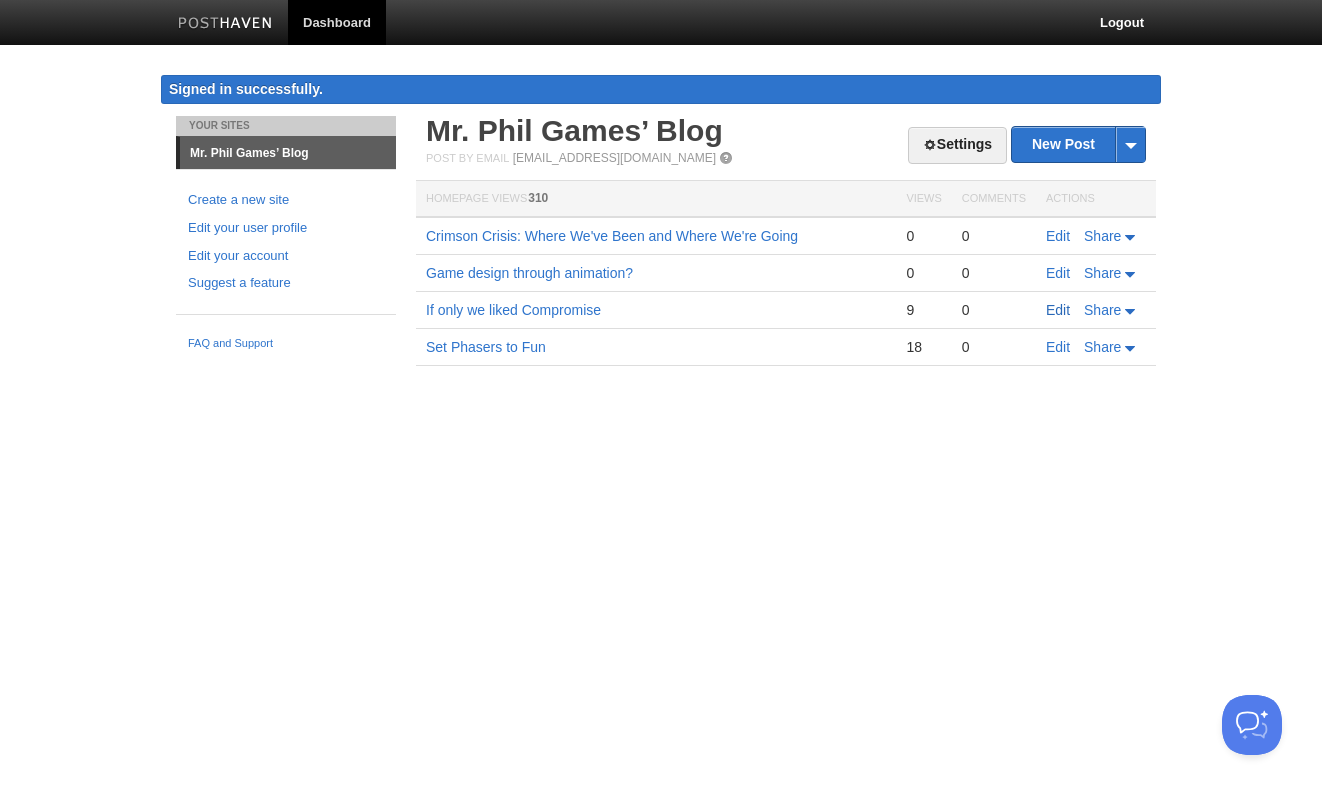 click on "Edit" at bounding box center (1058, 310) 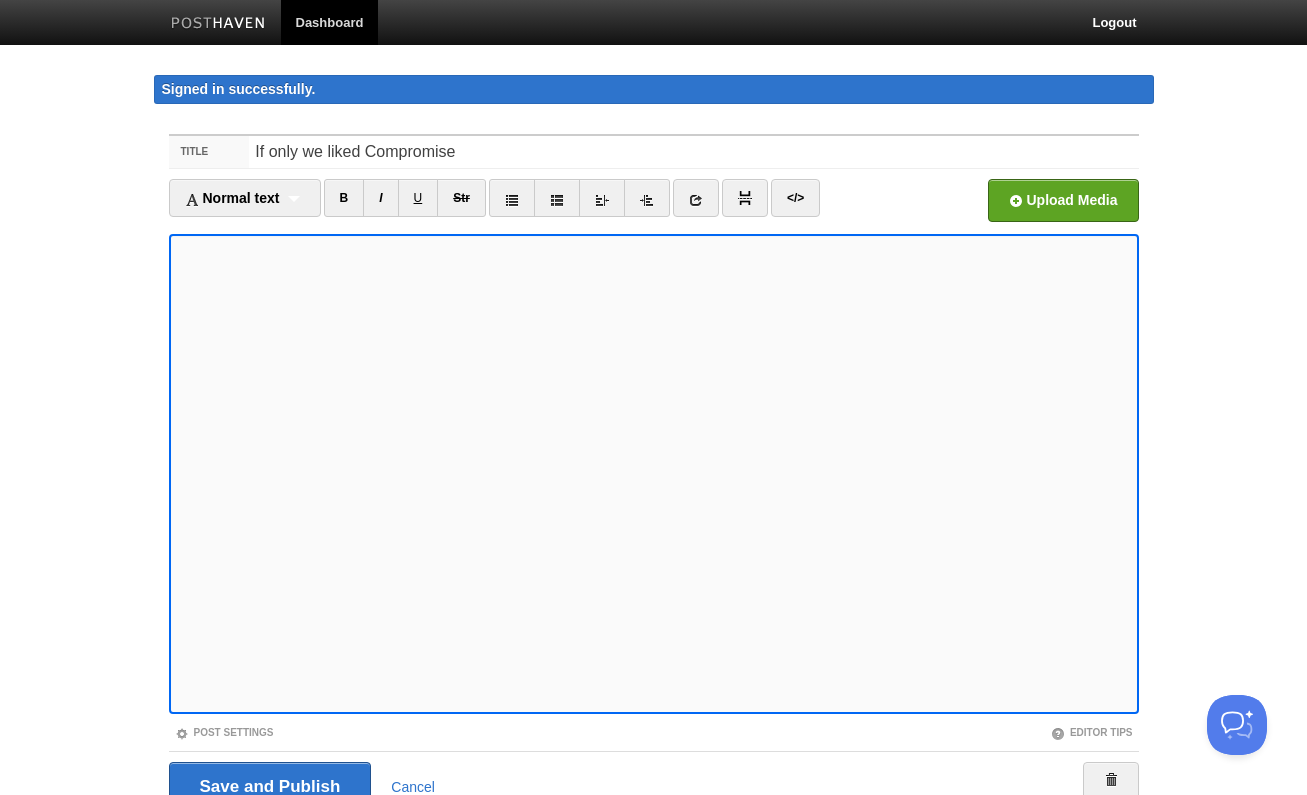 scroll, scrollTop: 91, scrollLeft: 0, axis: vertical 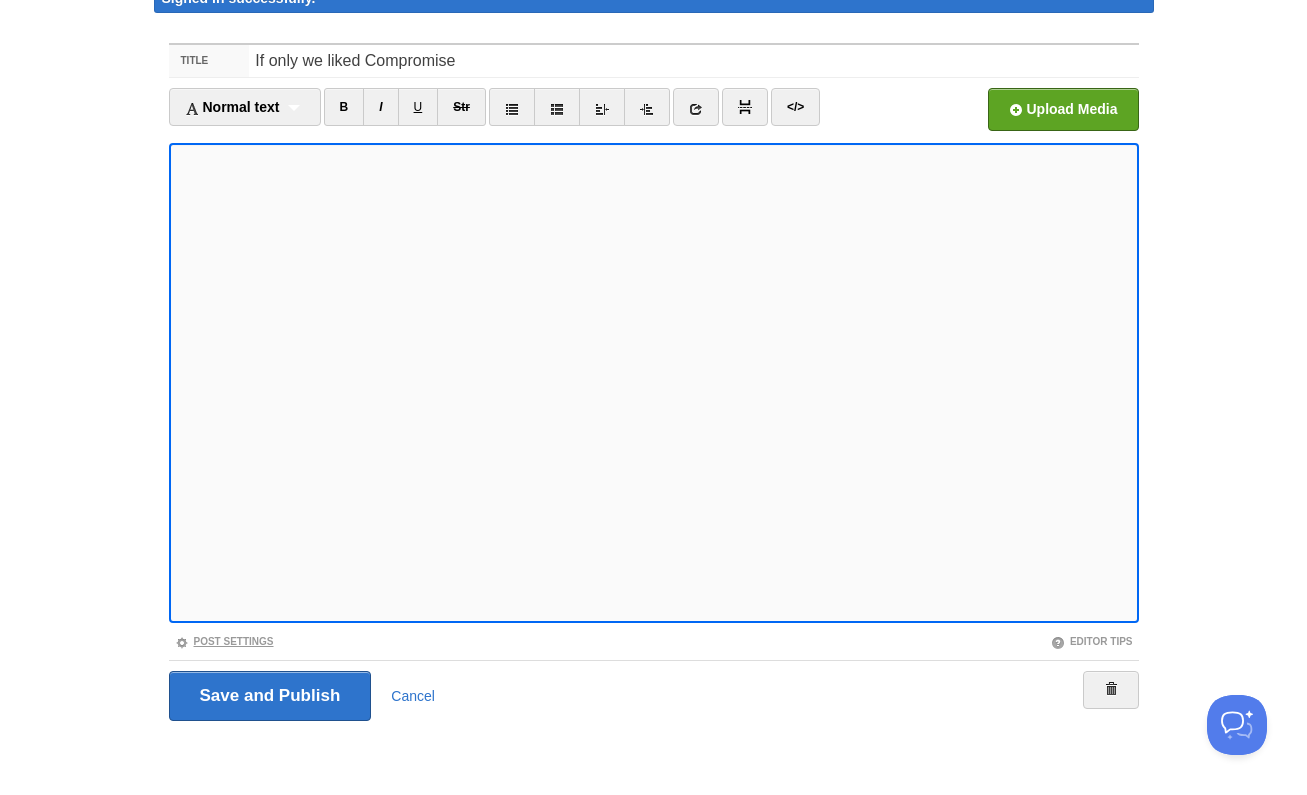 click on "Post Settings" at bounding box center (224, 641) 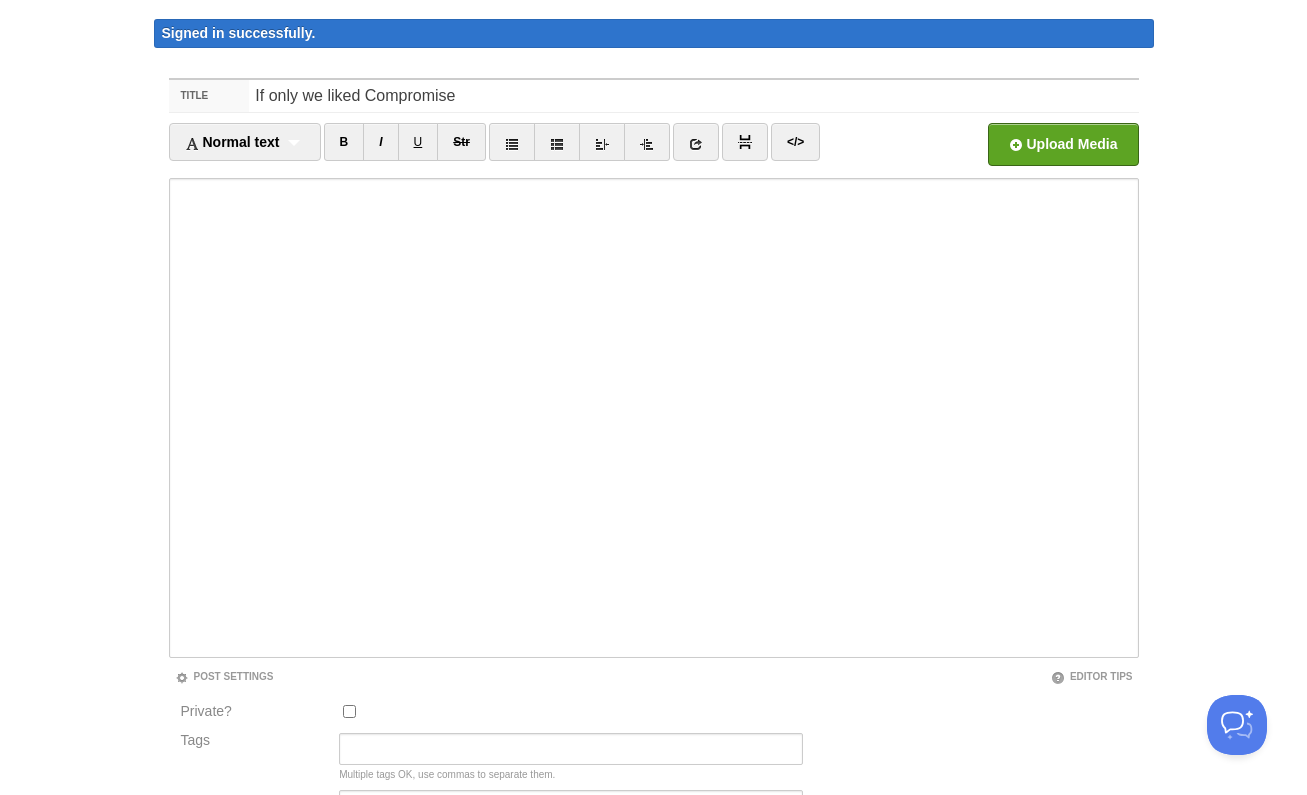 scroll, scrollTop: 257, scrollLeft: 0, axis: vertical 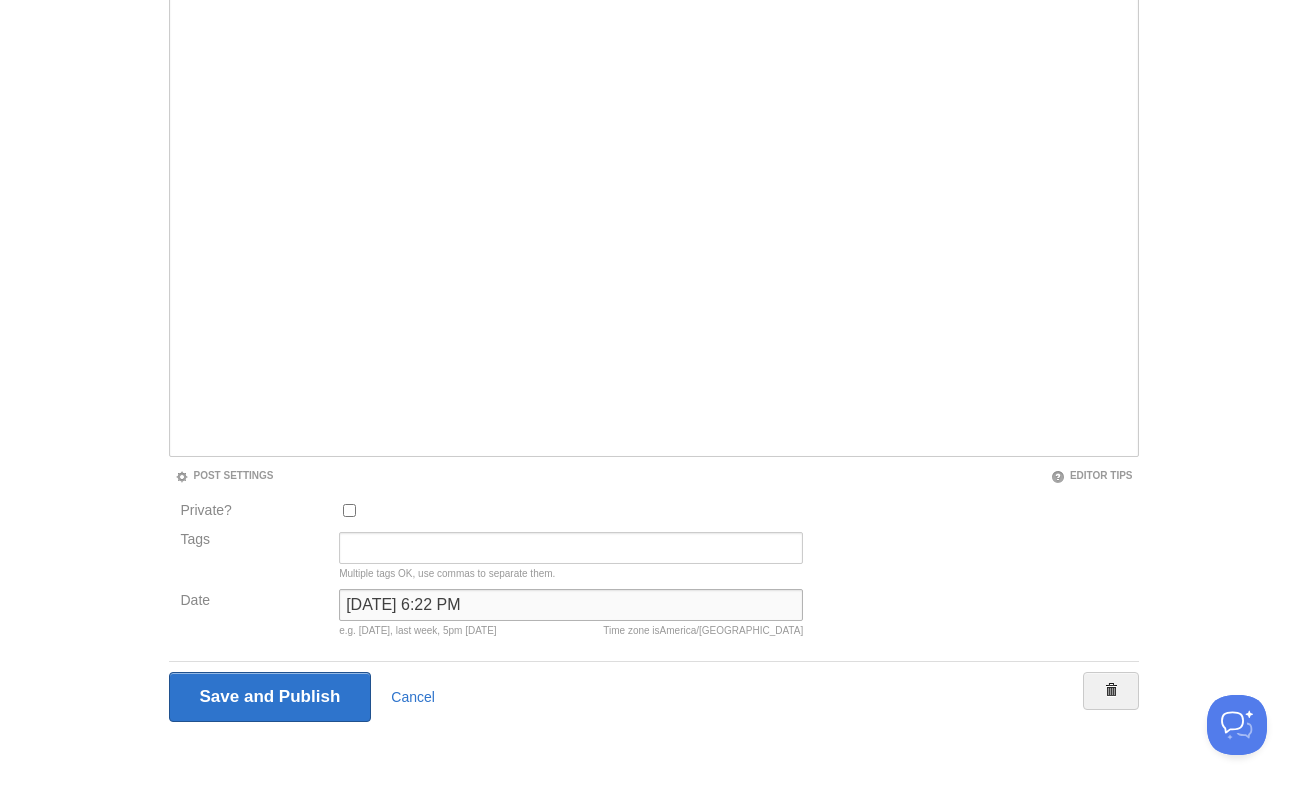 click on "[DATE] 6:22 PM" at bounding box center [571, 605] 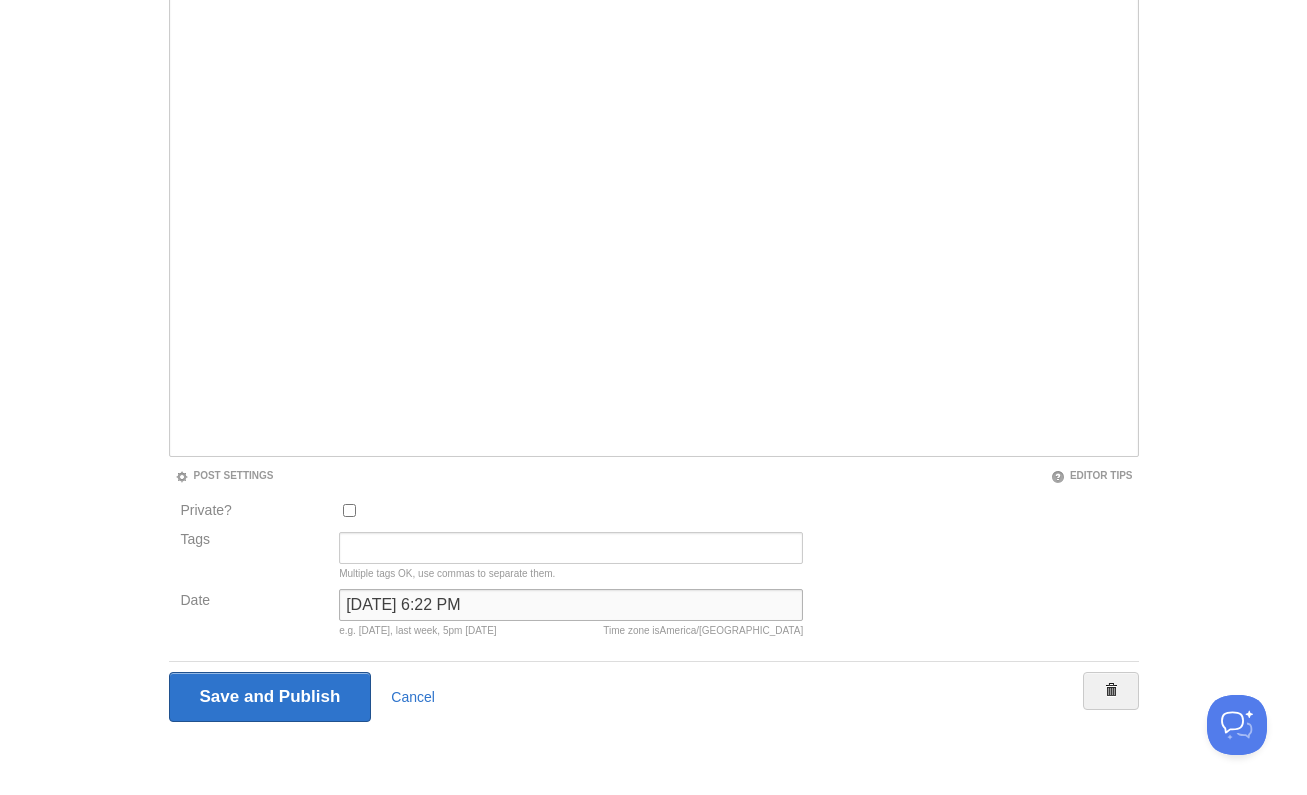 drag, startPoint x: 551, startPoint y: 605, endPoint x: 345, endPoint y: 601, distance: 206.03883 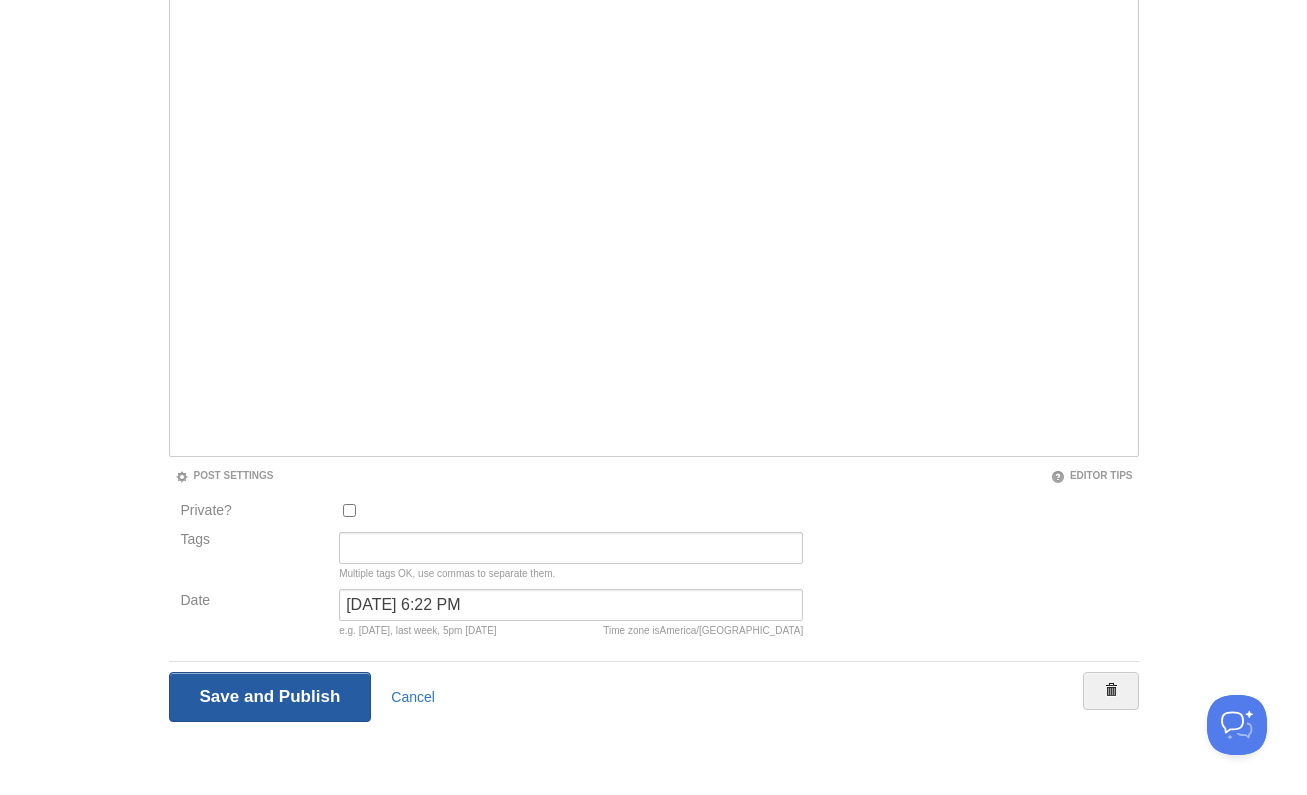 click on "Save and Publish" at bounding box center (270, 697) 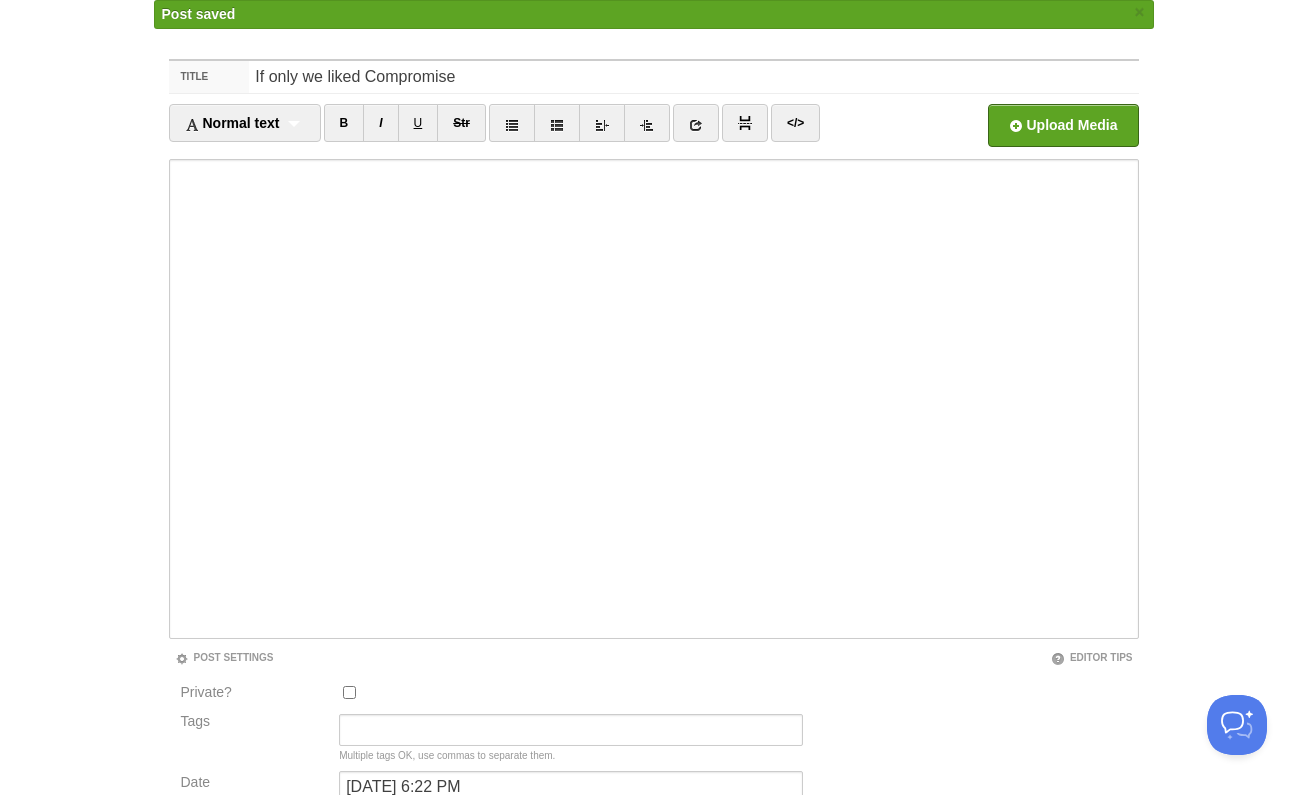 scroll, scrollTop: 0, scrollLeft: 0, axis: both 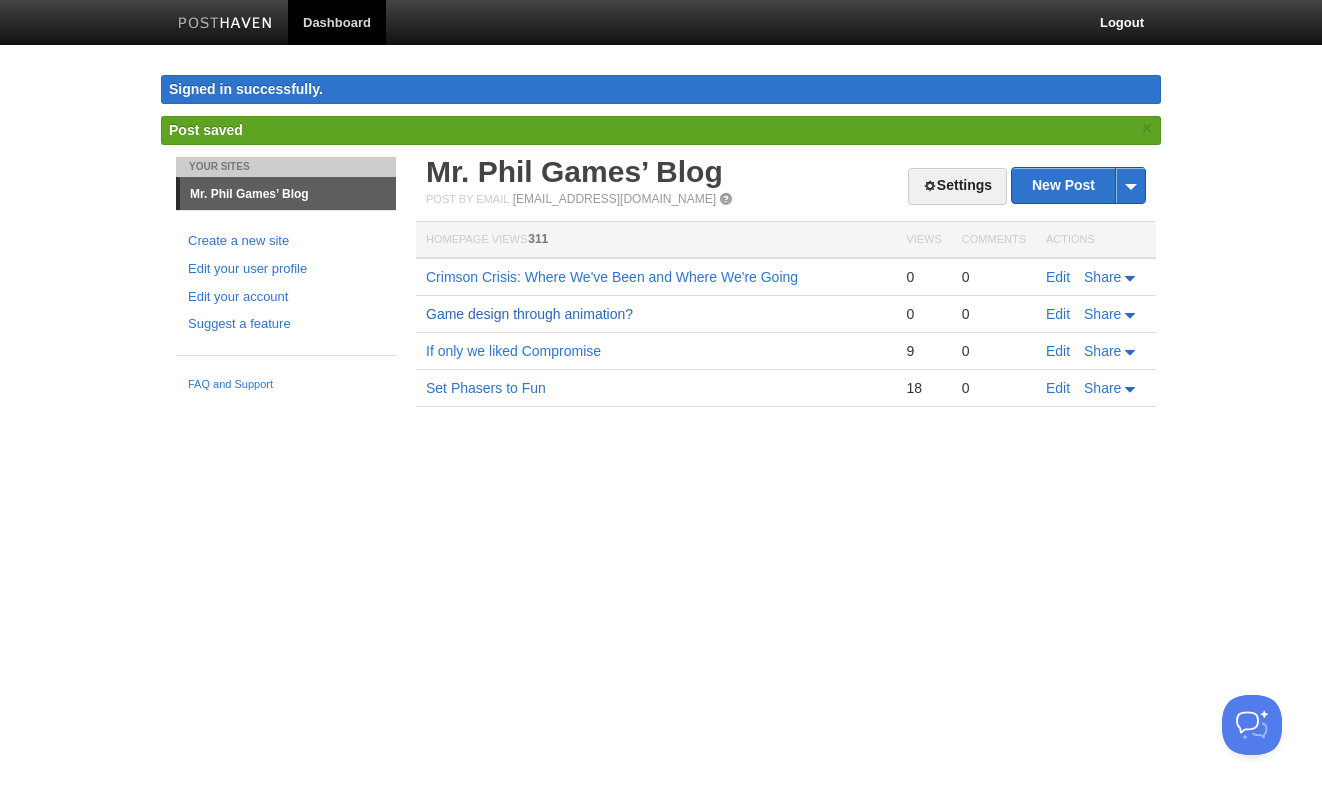 click on "Game design through animation?" at bounding box center (529, 314) 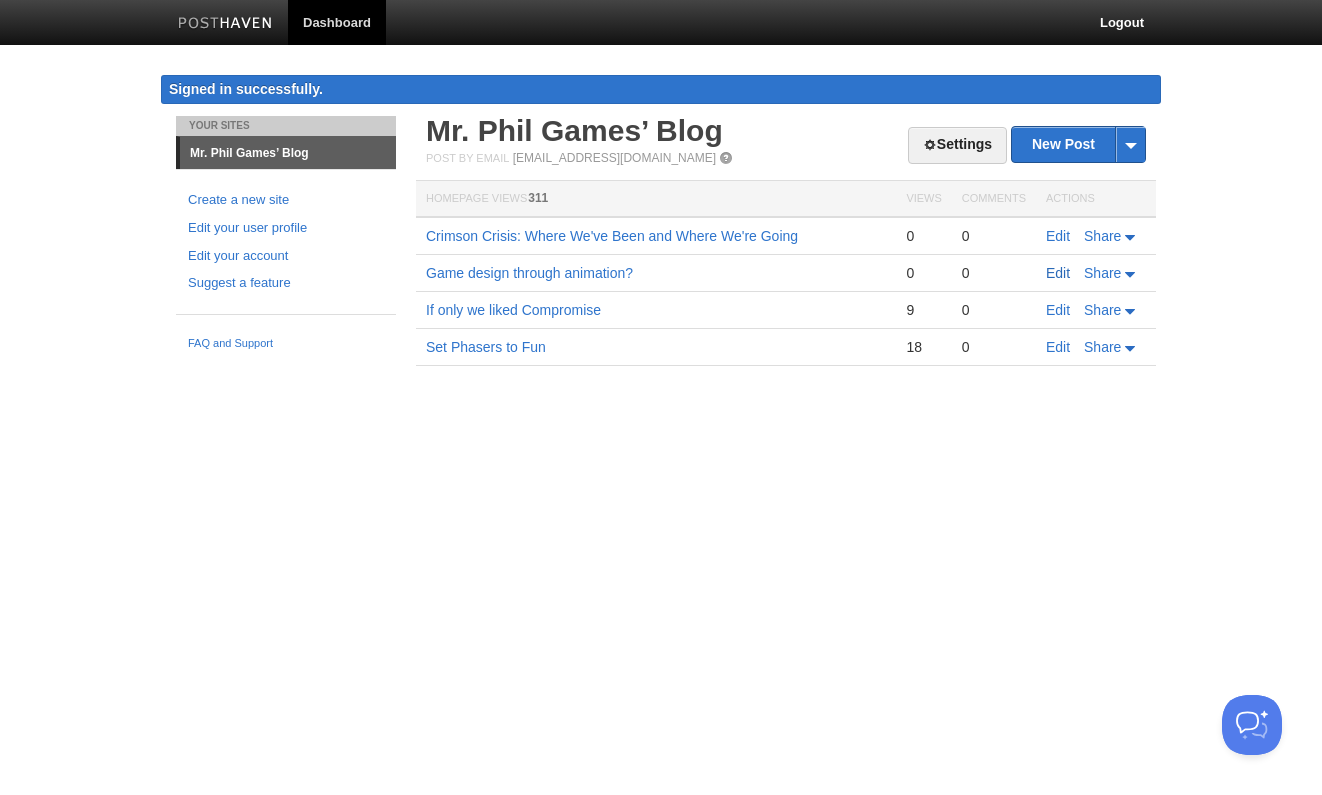 click on "Edit" at bounding box center (1058, 273) 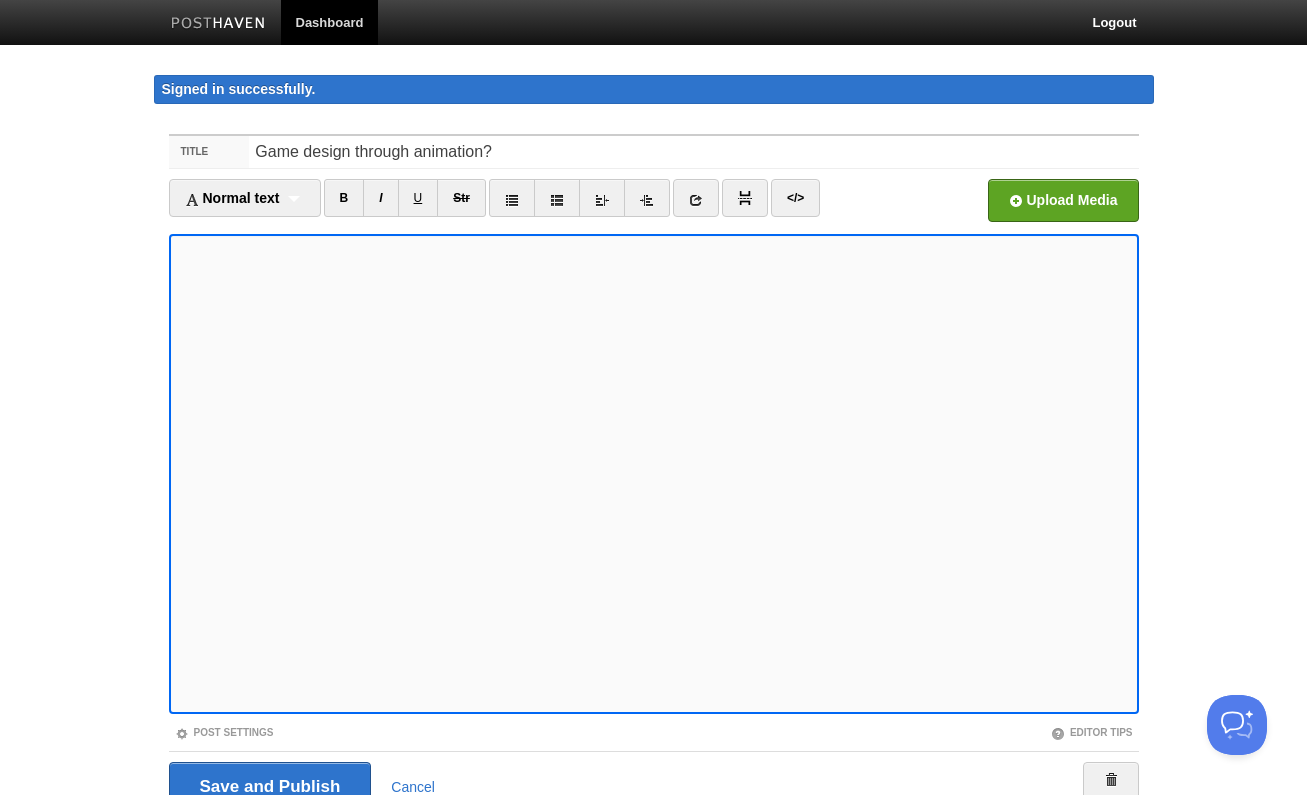 scroll, scrollTop: 91, scrollLeft: 0, axis: vertical 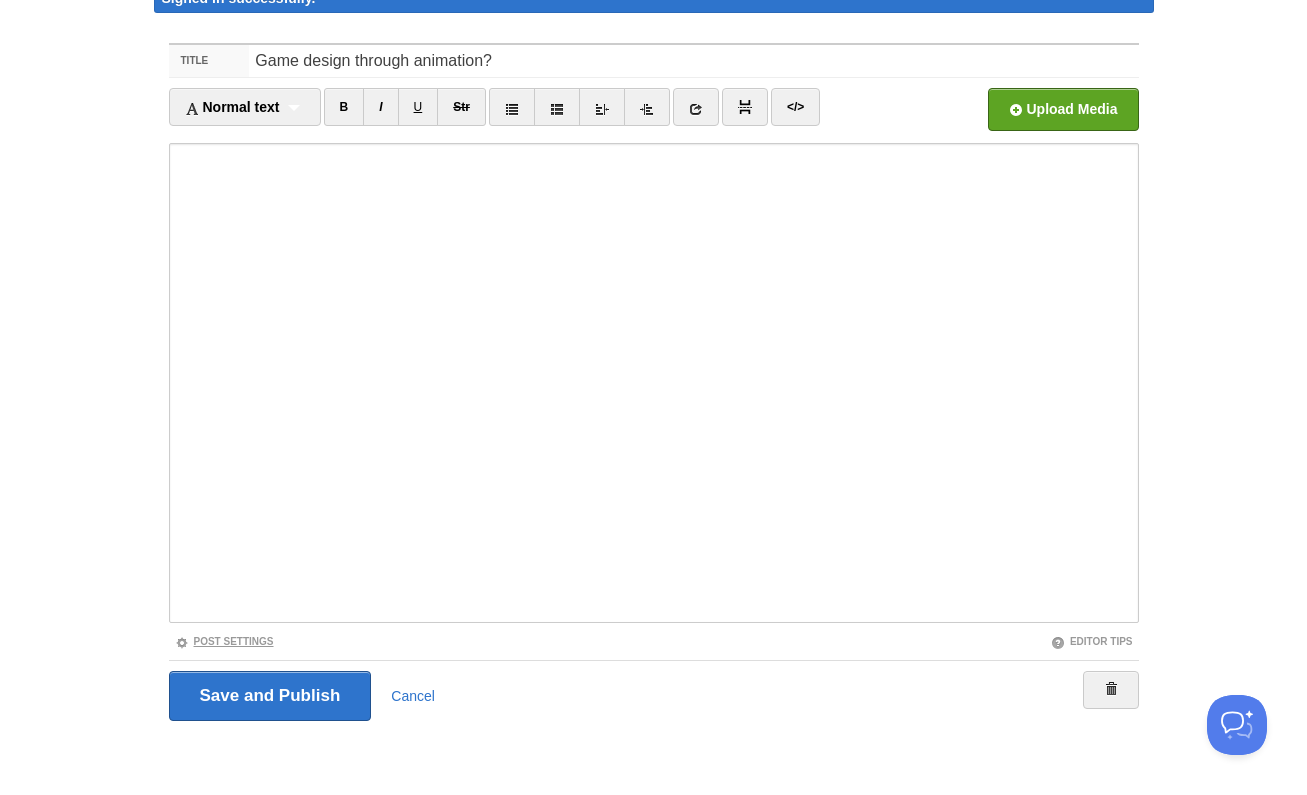 click on "Post Settings" at bounding box center (224, 641) 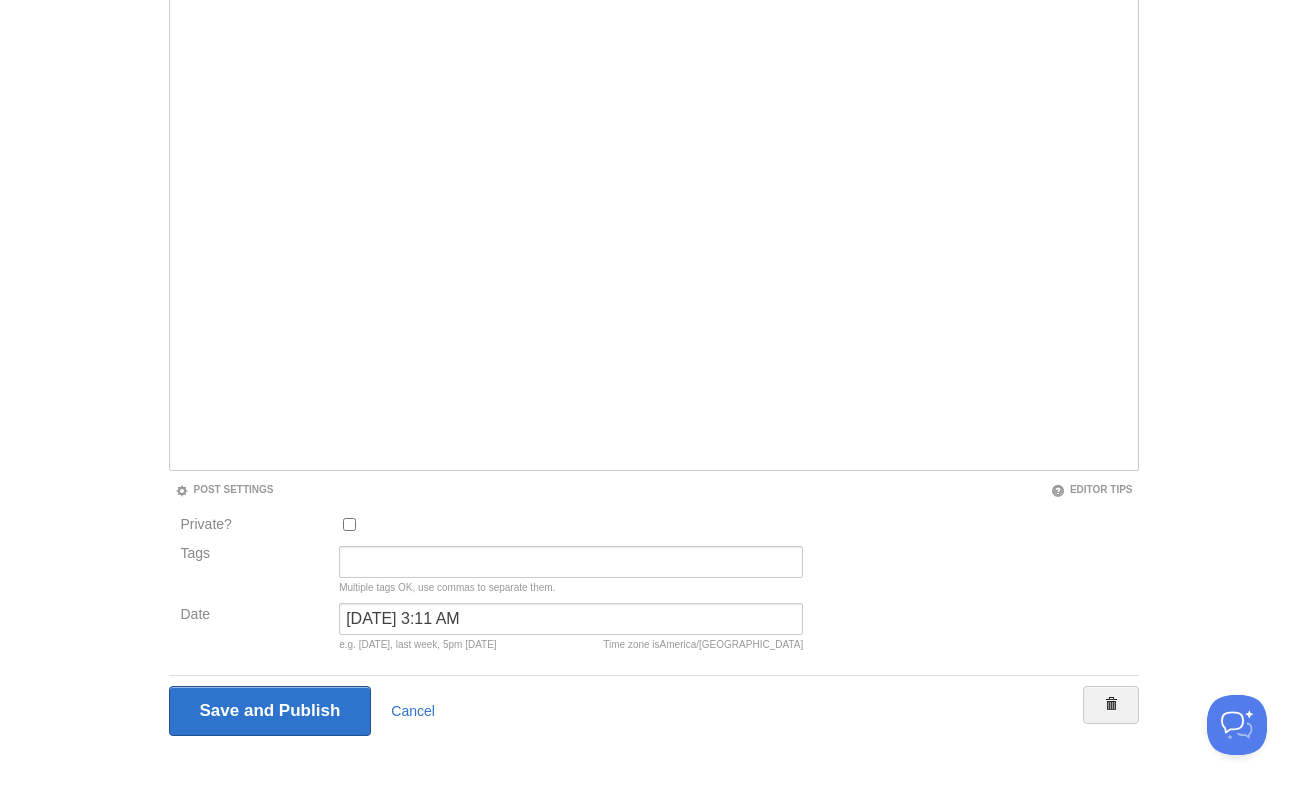 scroll, scrollTop: 257, scrollLeft: 0, axis: vertical 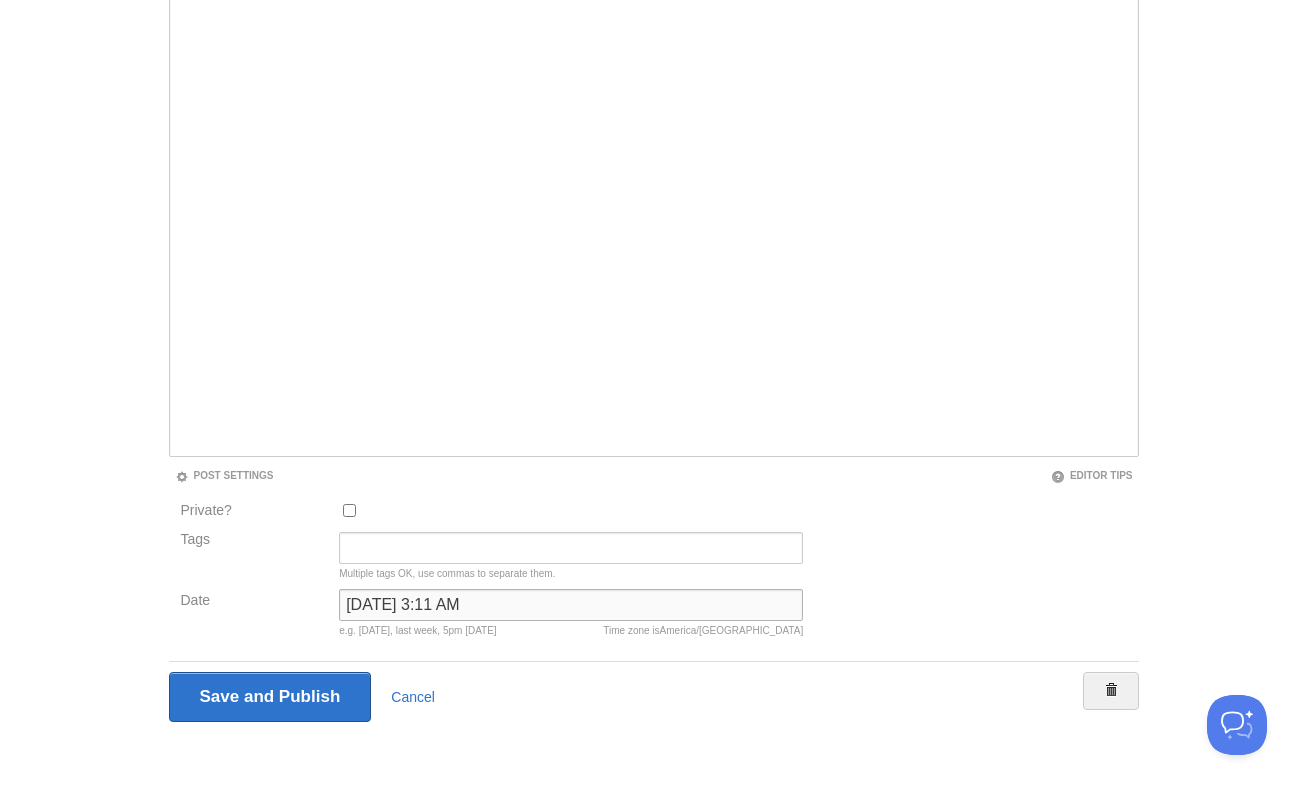 click on "[DATE] 3:11 AM" at bounding box center [571, 605] 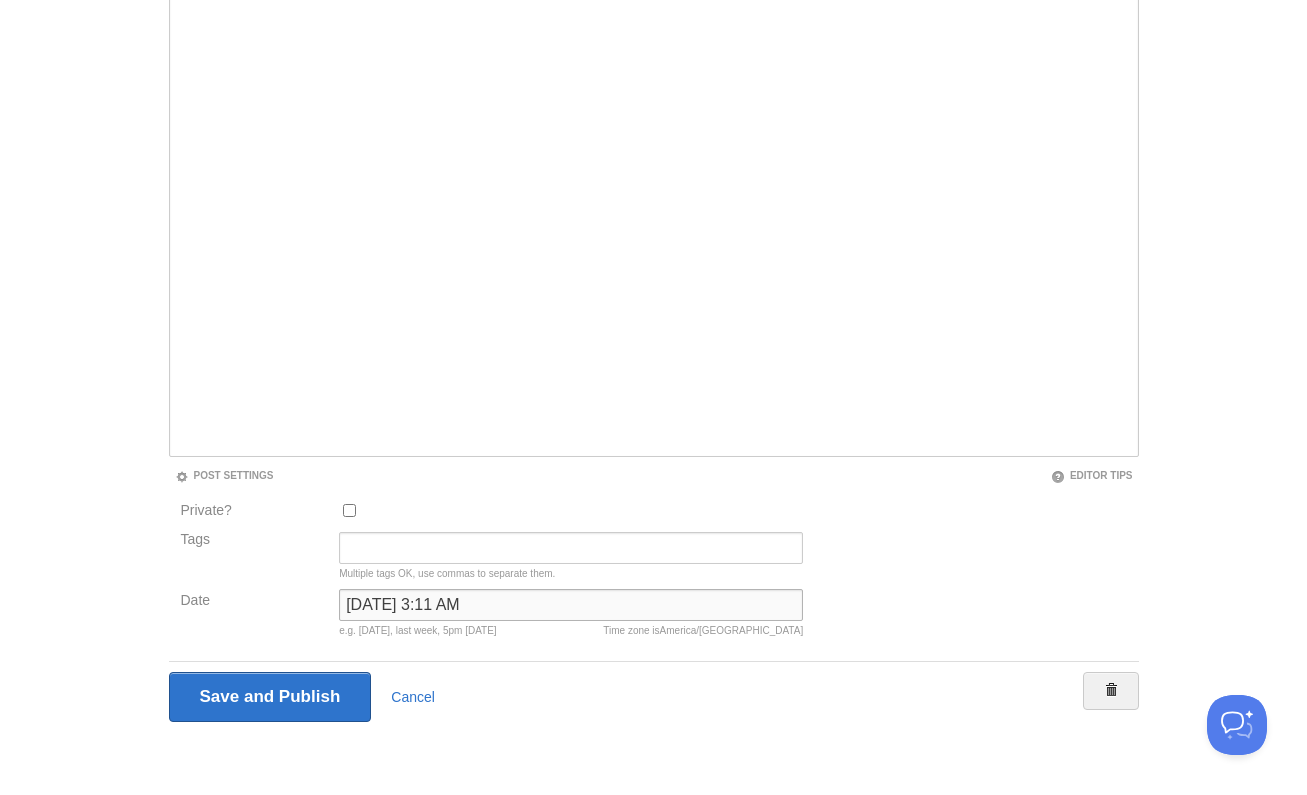 drag, startPoint x: 530, startPoint y: 605, endPoint x: 337, endPoint y: 598, distance: 193.1269 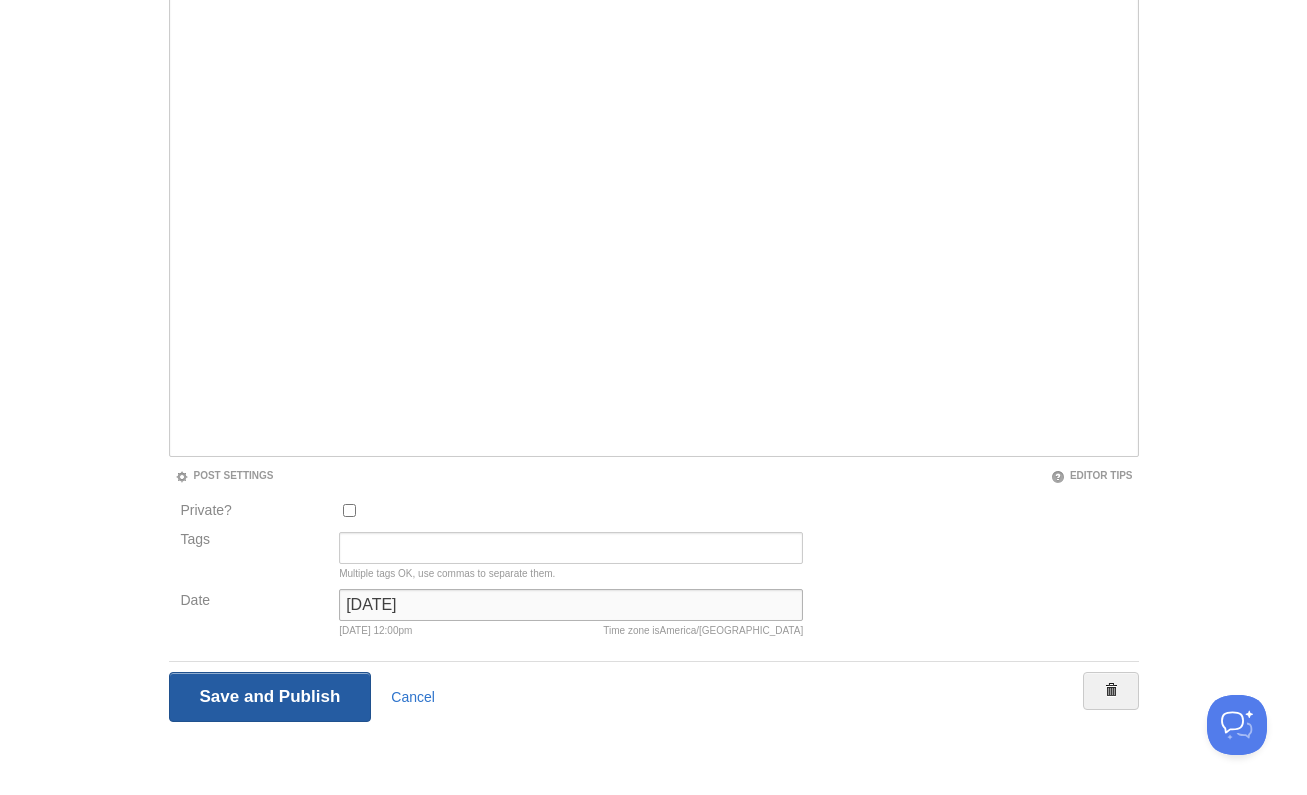 type on "[DATE]" 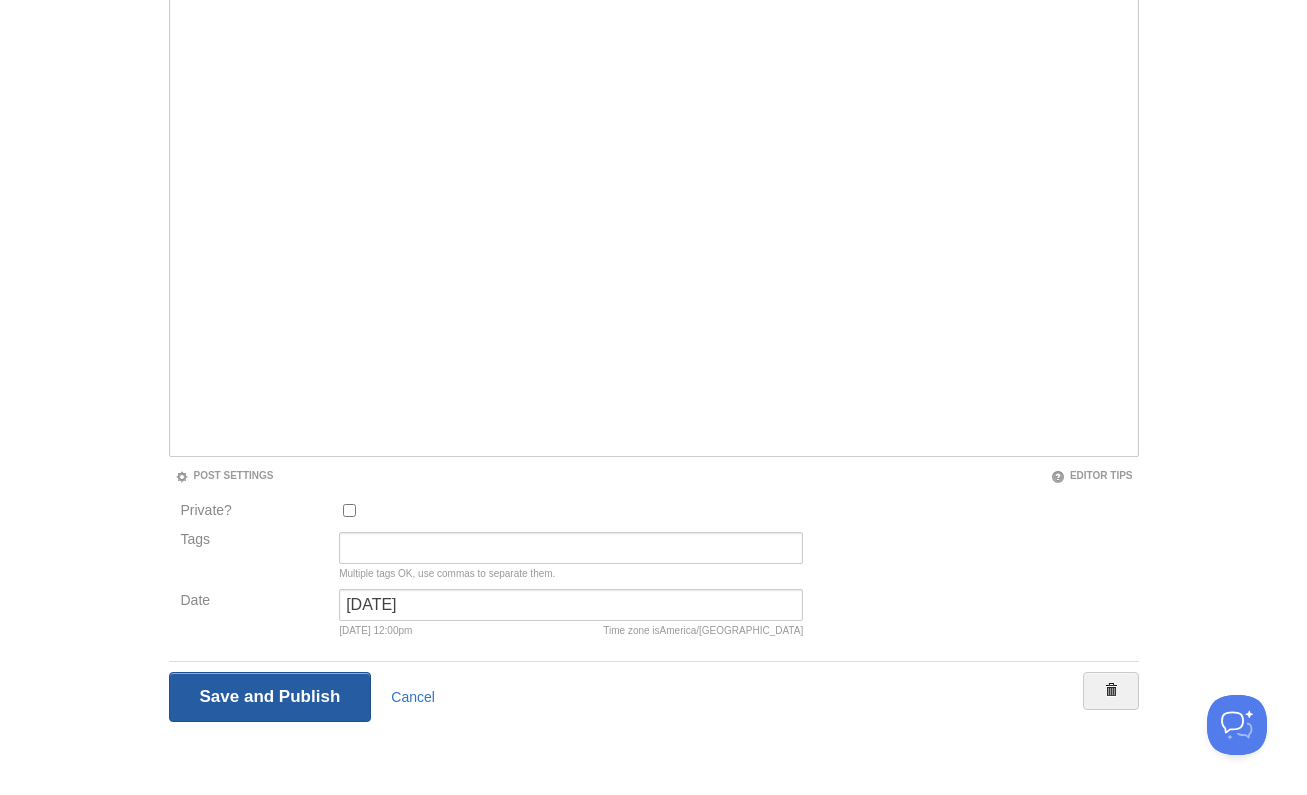 click on "Save and Publish" at bounding box center [270, 697] 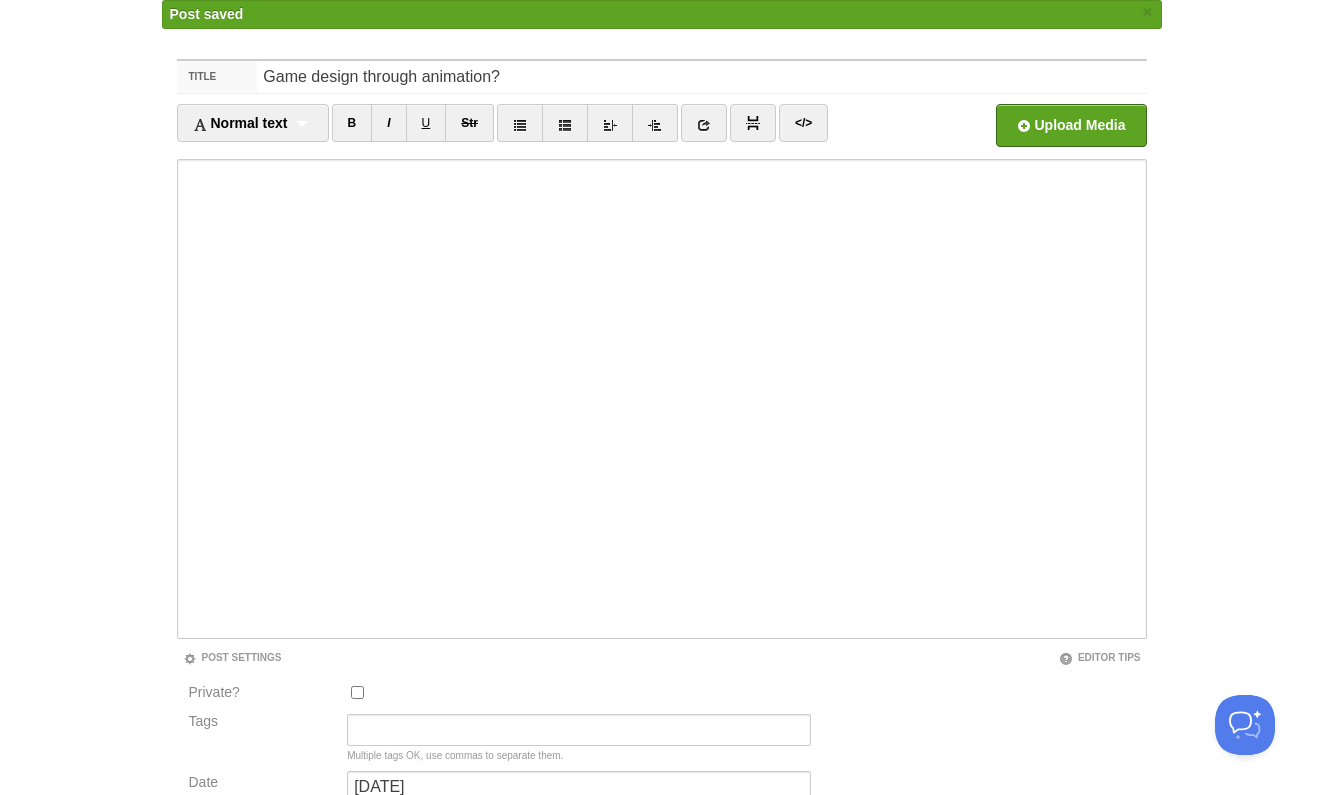 scroll, scrollTop: 0, scrollLeft: 0, axis: both 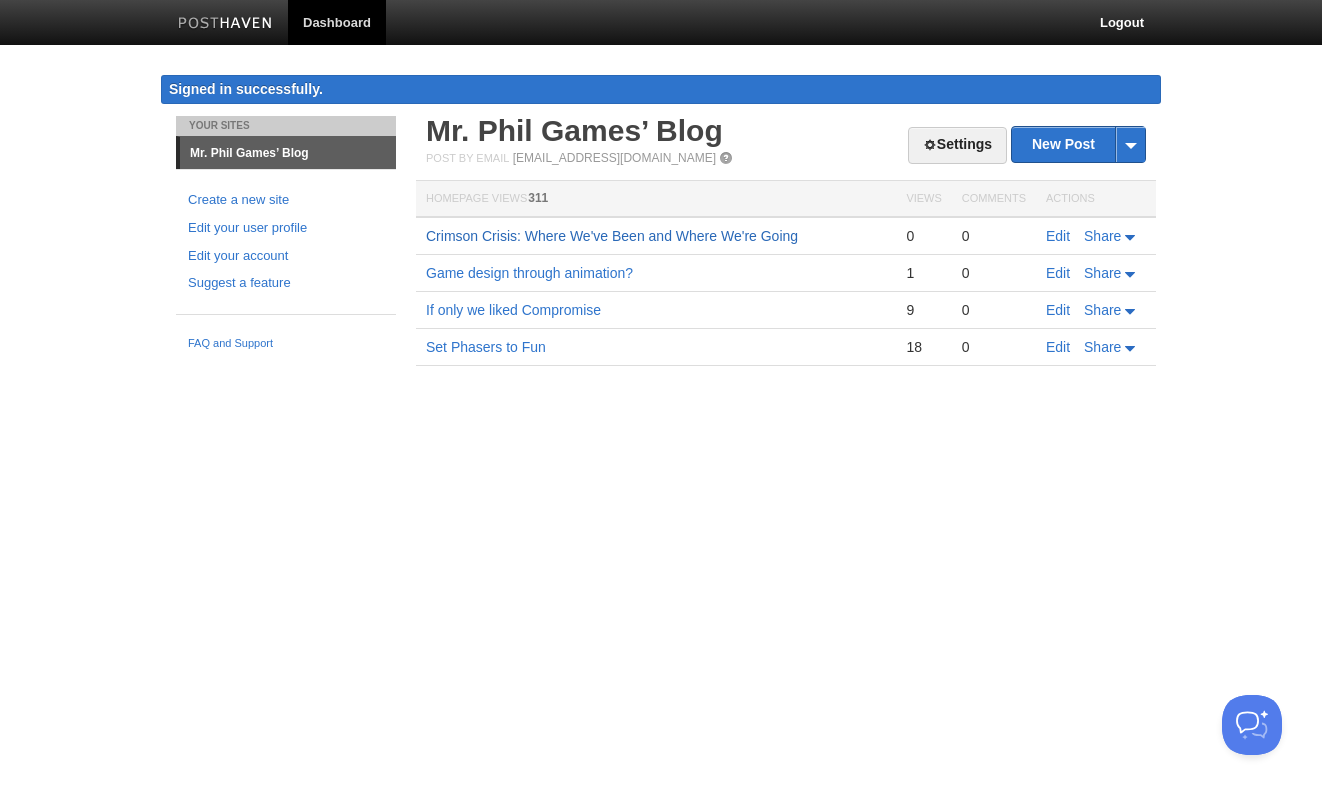 click on "Crimson Crisis: Where We've Been and Where We're Going" at bounding box center (612, 236) 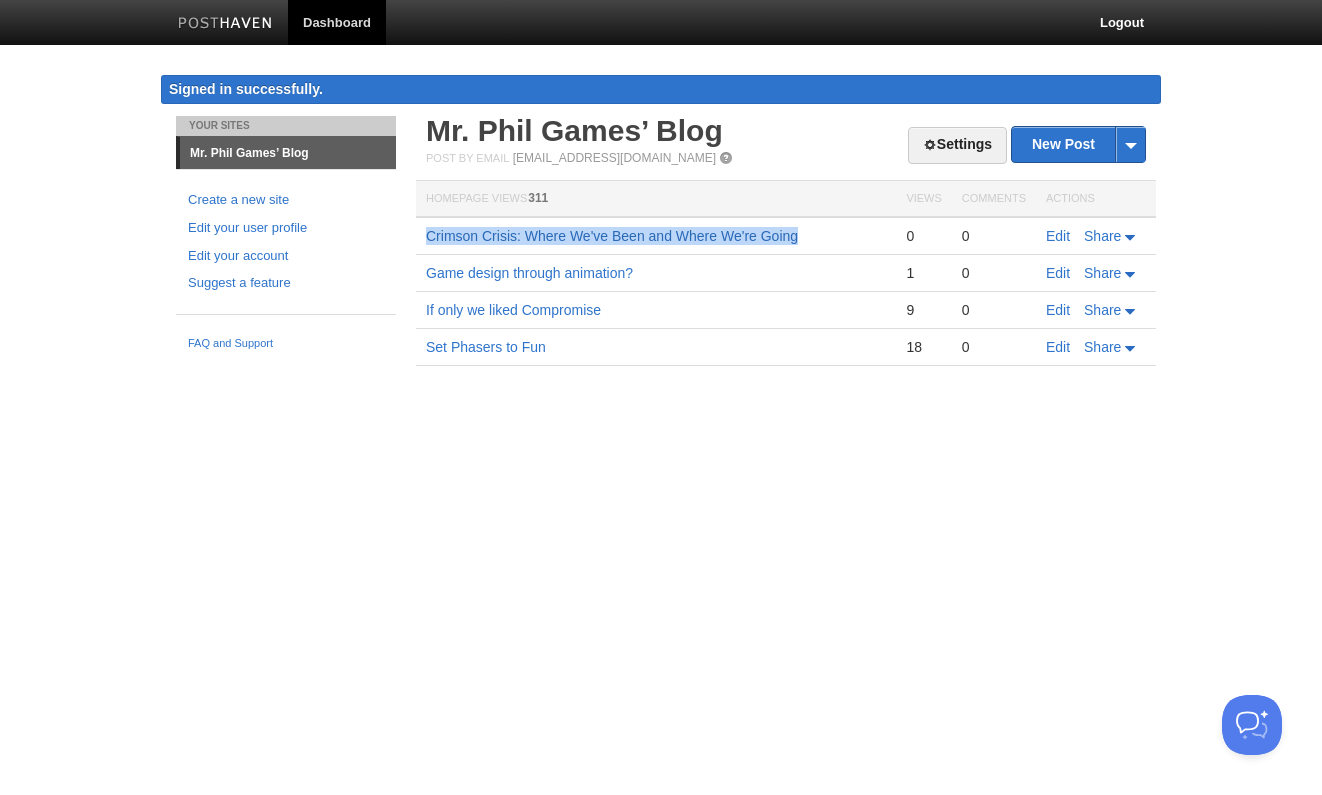 drag, startPoint x: 826, startPoint y: 237, endPoint x: 426, endPoint y: 233, distance: 400.02 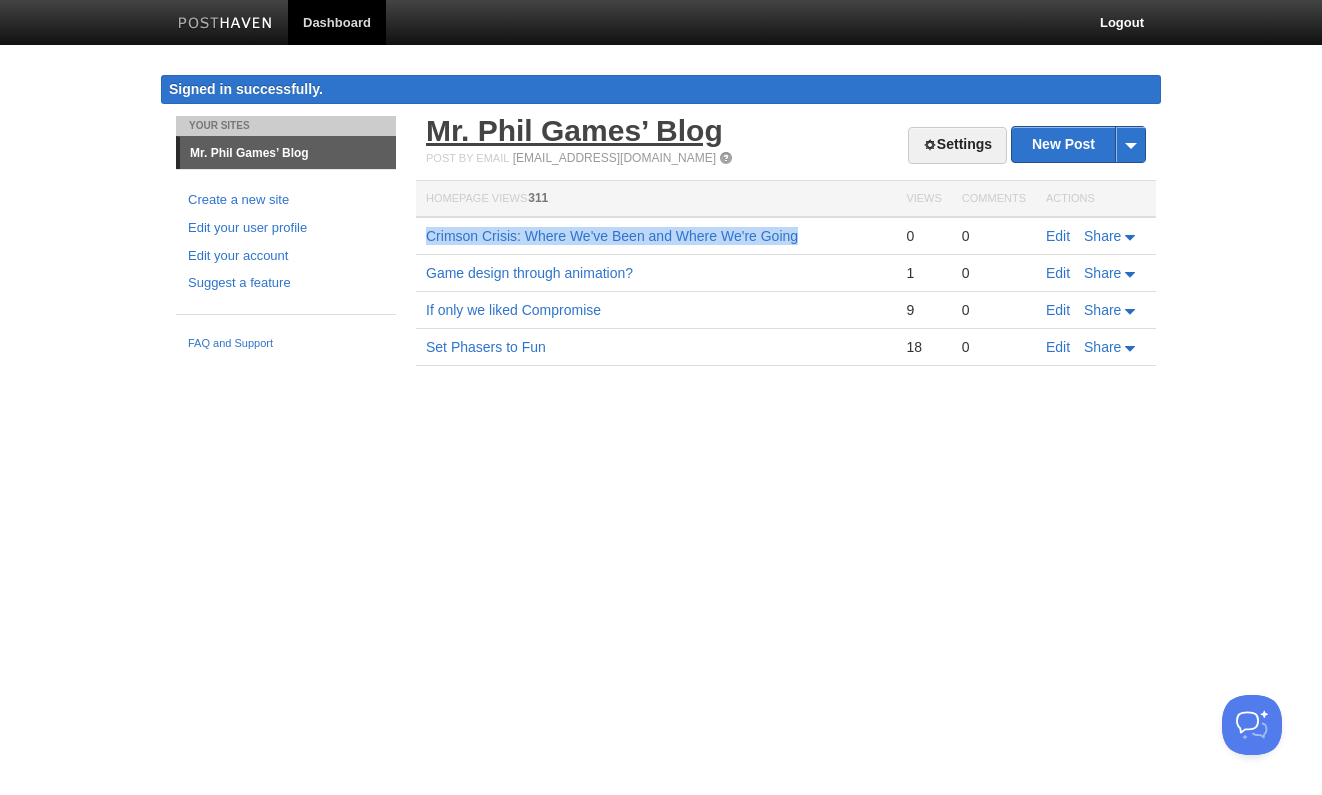 click on "Mr. Phil Games’ Blog" at bounding box center (574, 130) 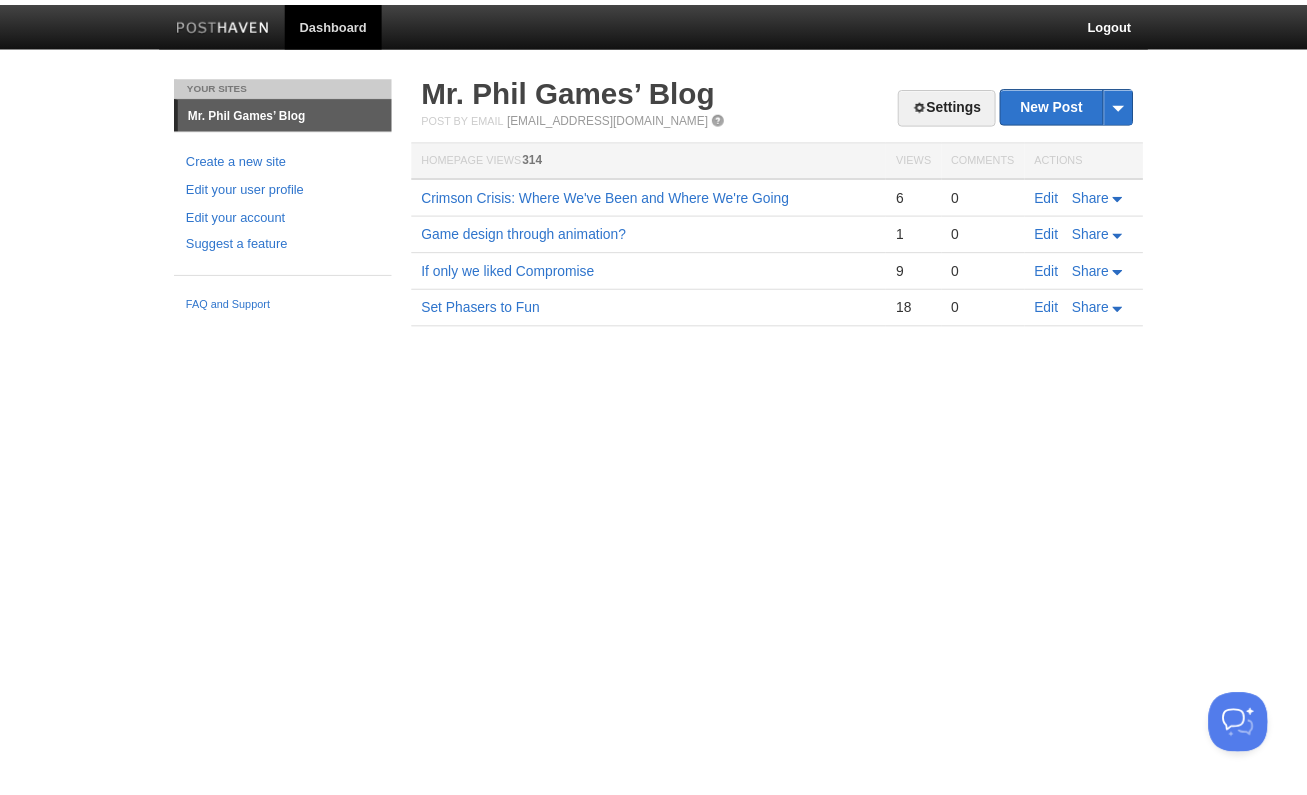 scroll, scrollTop: 0, scrollLeft: 0, axis: both 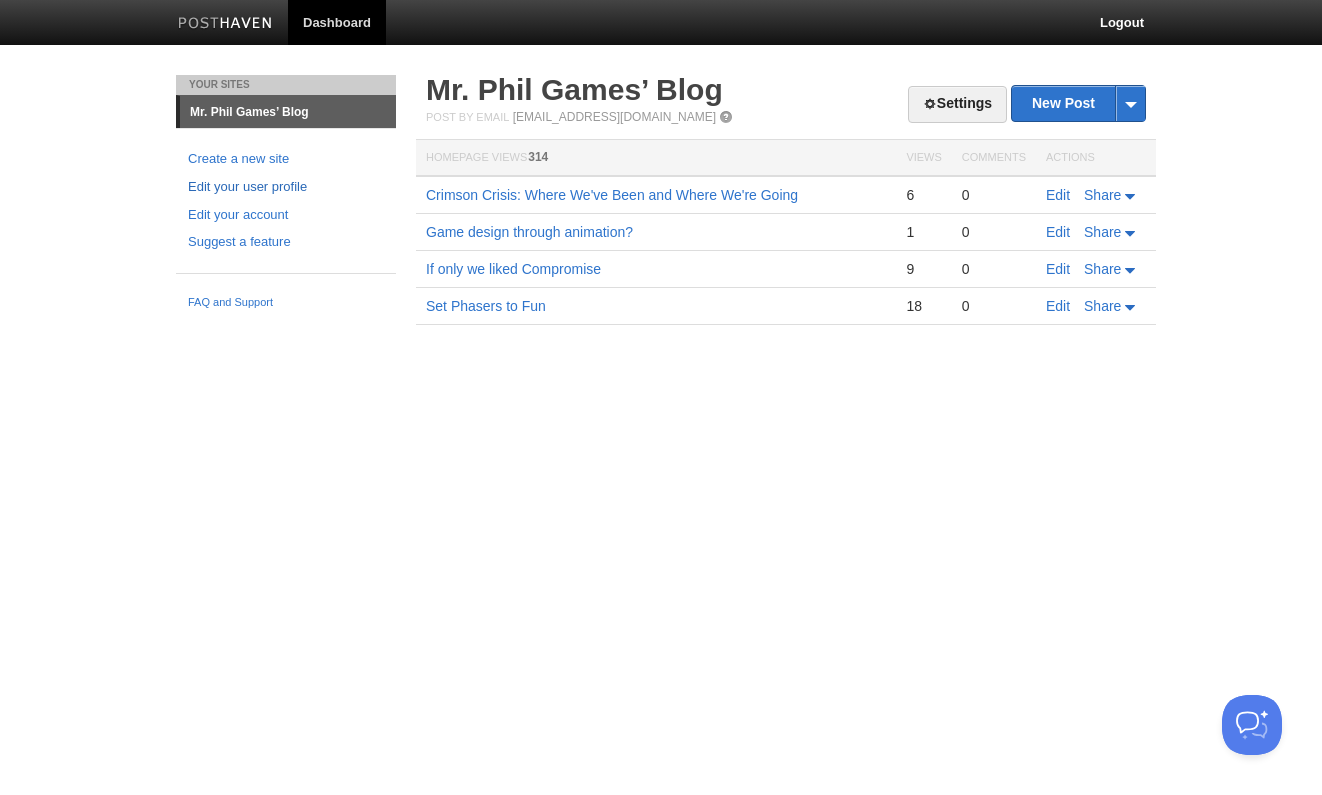 click on "Edit your user profile" at bounding box center [286, 187] 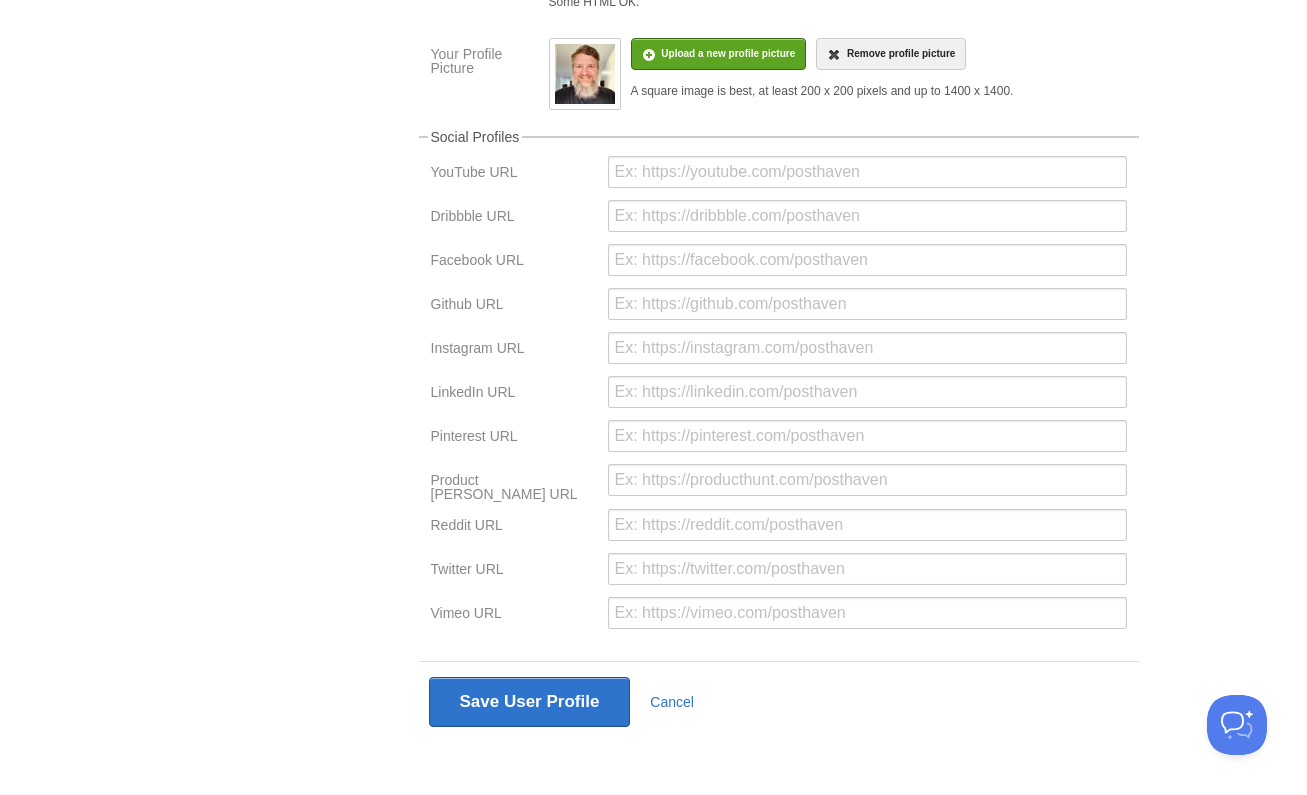 scroll, scrollTop: 0, scrollLeft: 0, axis: both 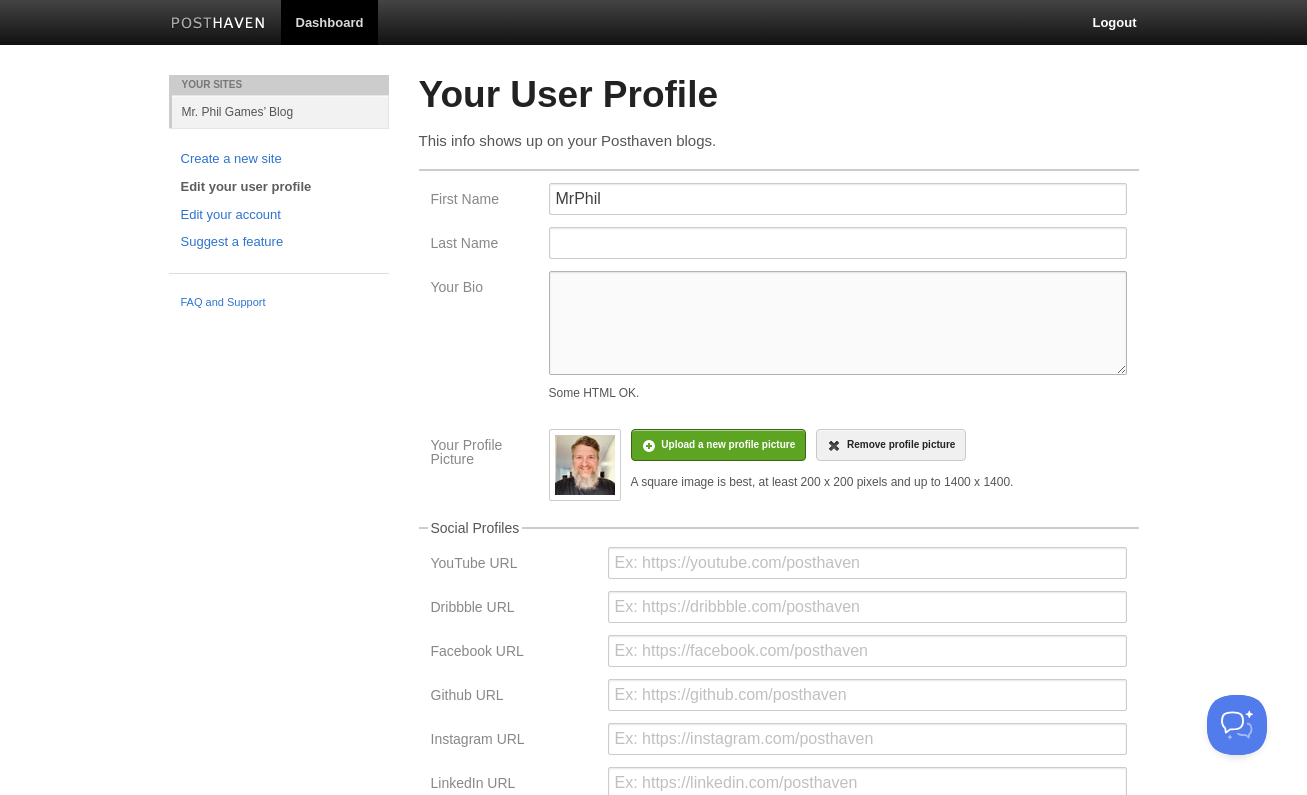 click on "Your Bio" at bounding box center [838, 323] 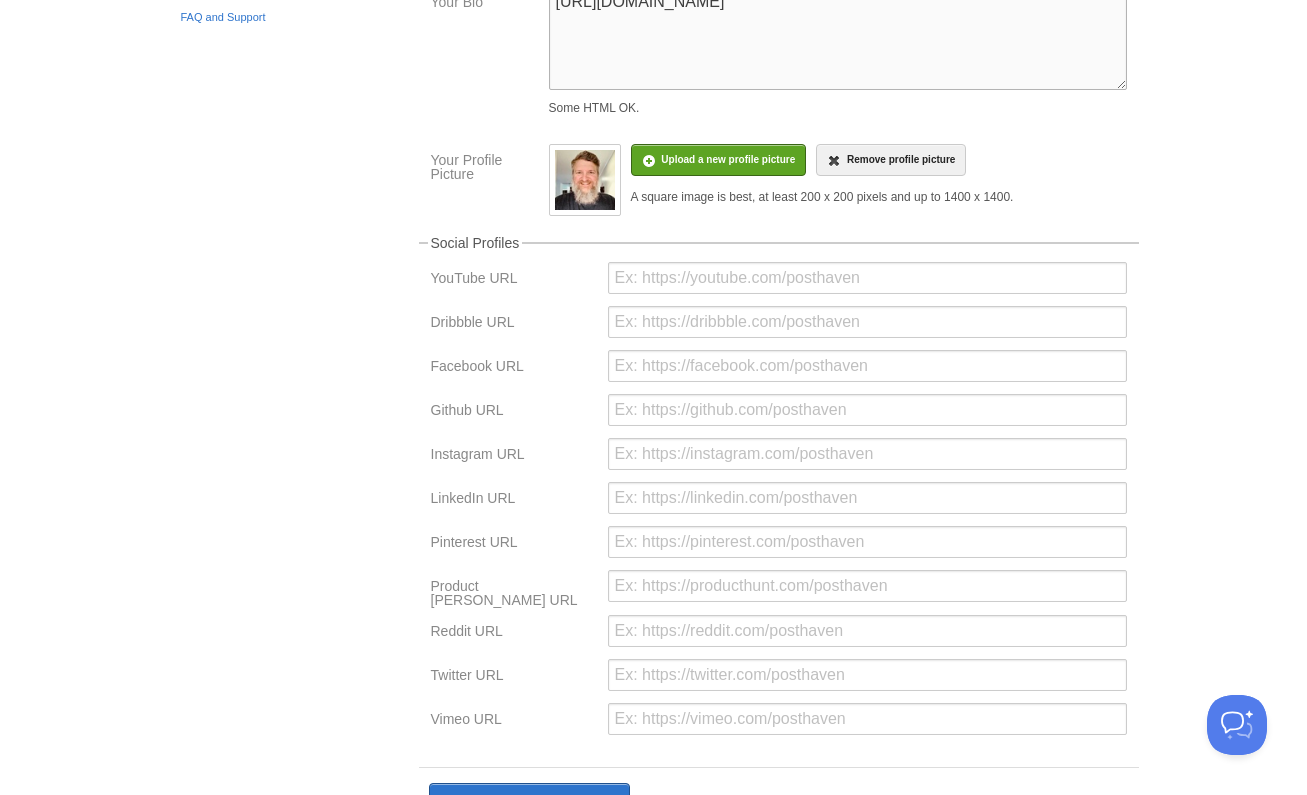 scroll, scrollTop: 395, scrollLeft: 0, axis: vertical 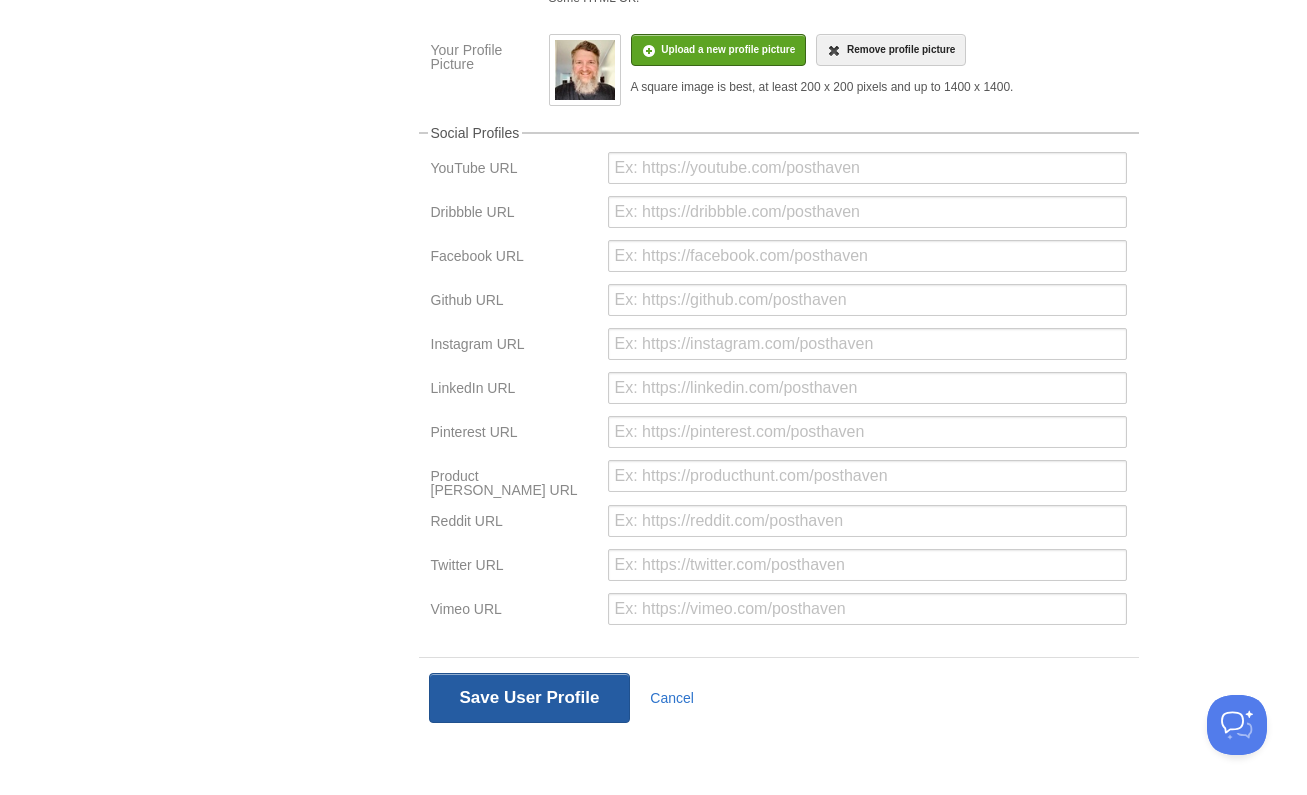 type on "[URL][DOMAIN_NAME]" 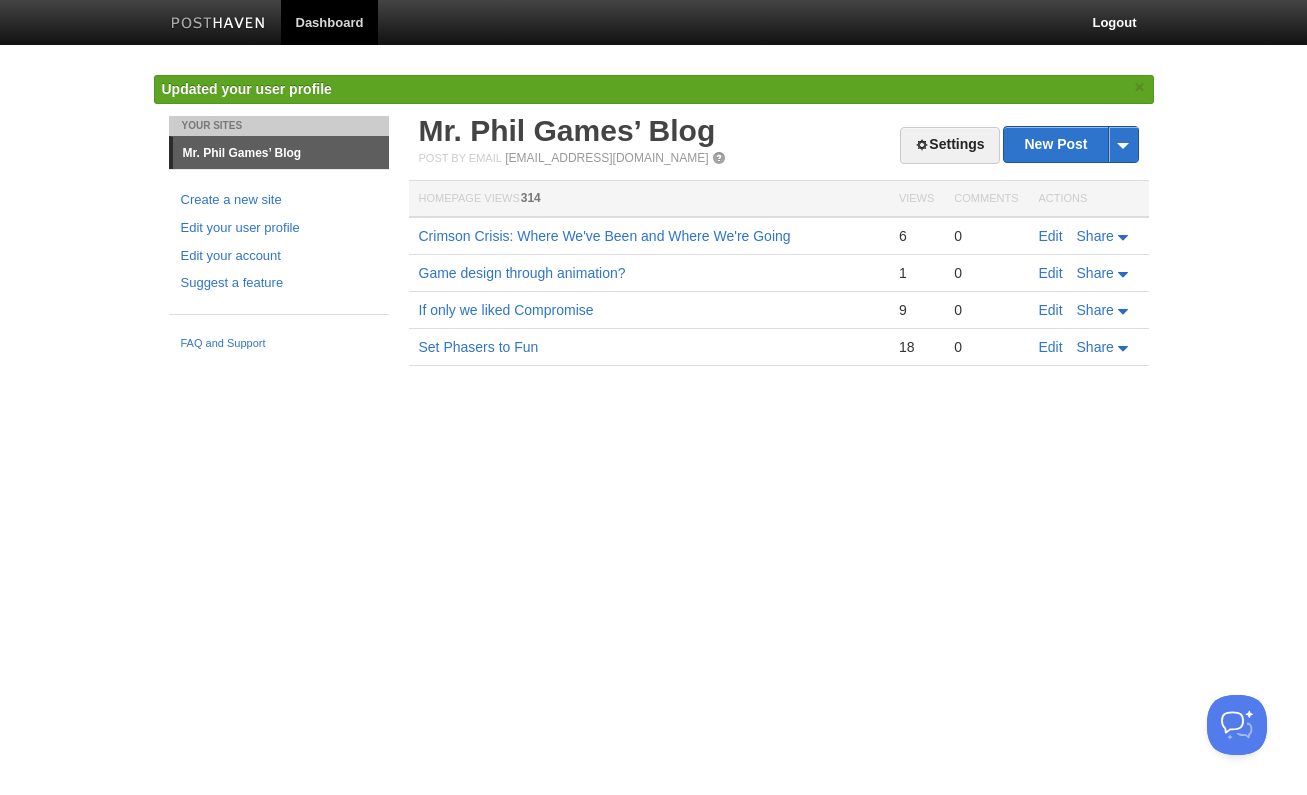 scroll, scrollTop: 0, scrollLeft: 0, axis: both 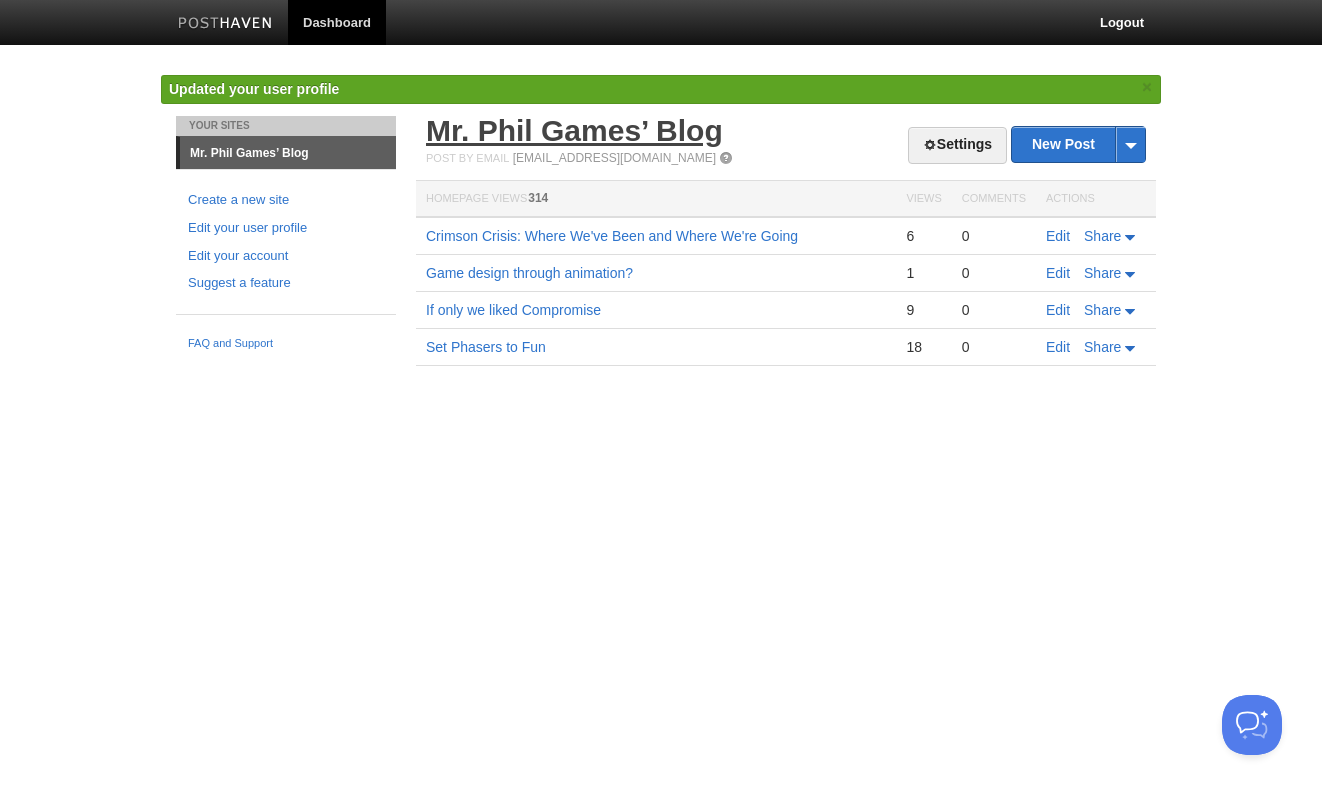 click on "Mr. Phil Games’ Blog" at bounding box center (574, 130) 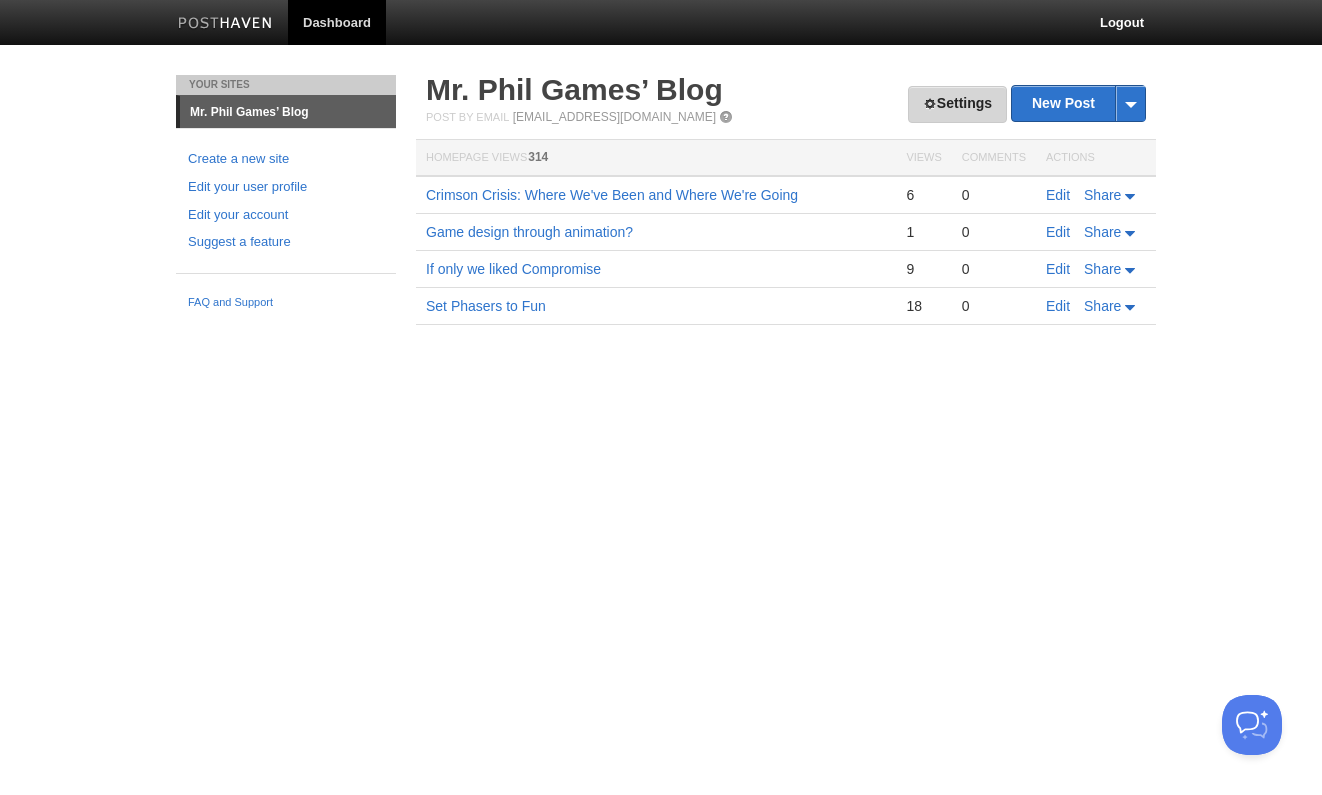 click on "Settings" at bounding box center [957, 104] 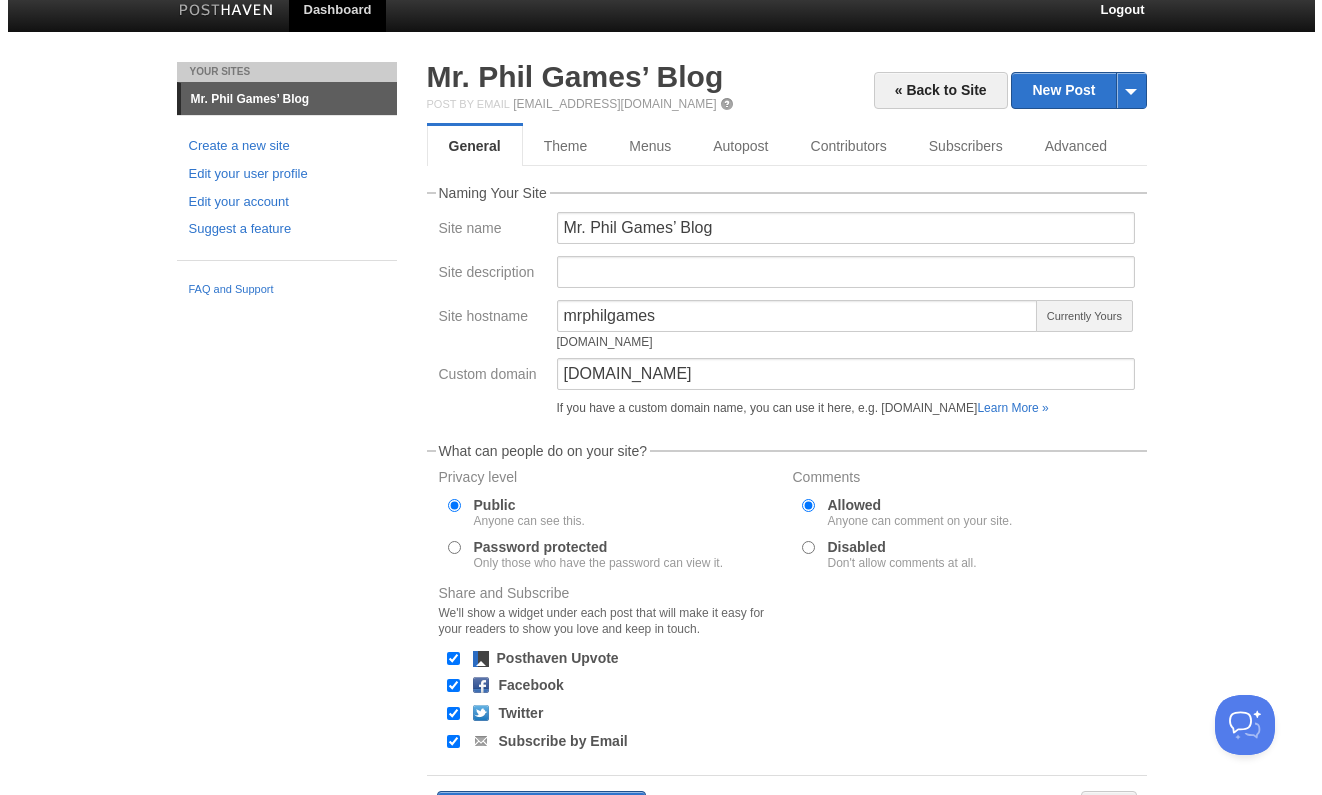 scroll, scrollTop: 0, scrollLeft: 0, axis: both 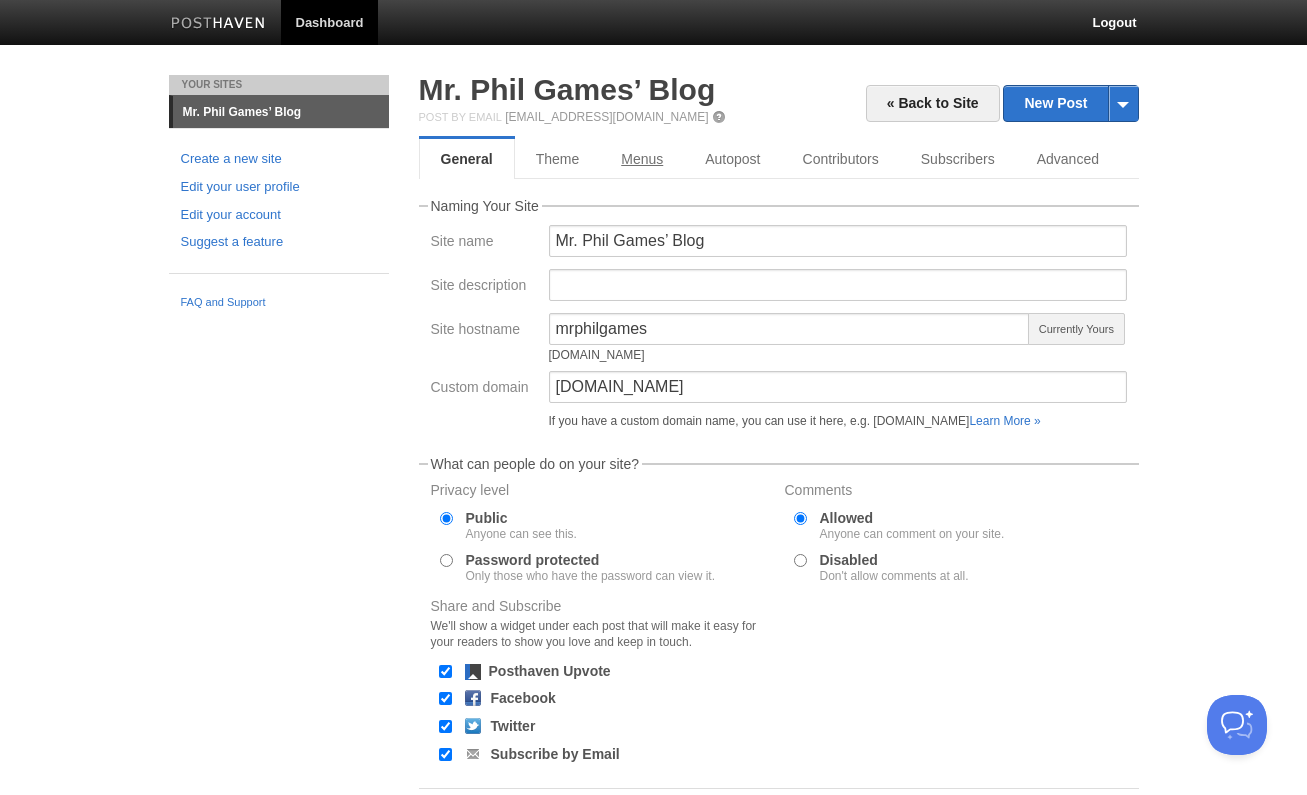 click on "Menus" at bounding box center (642, 159) 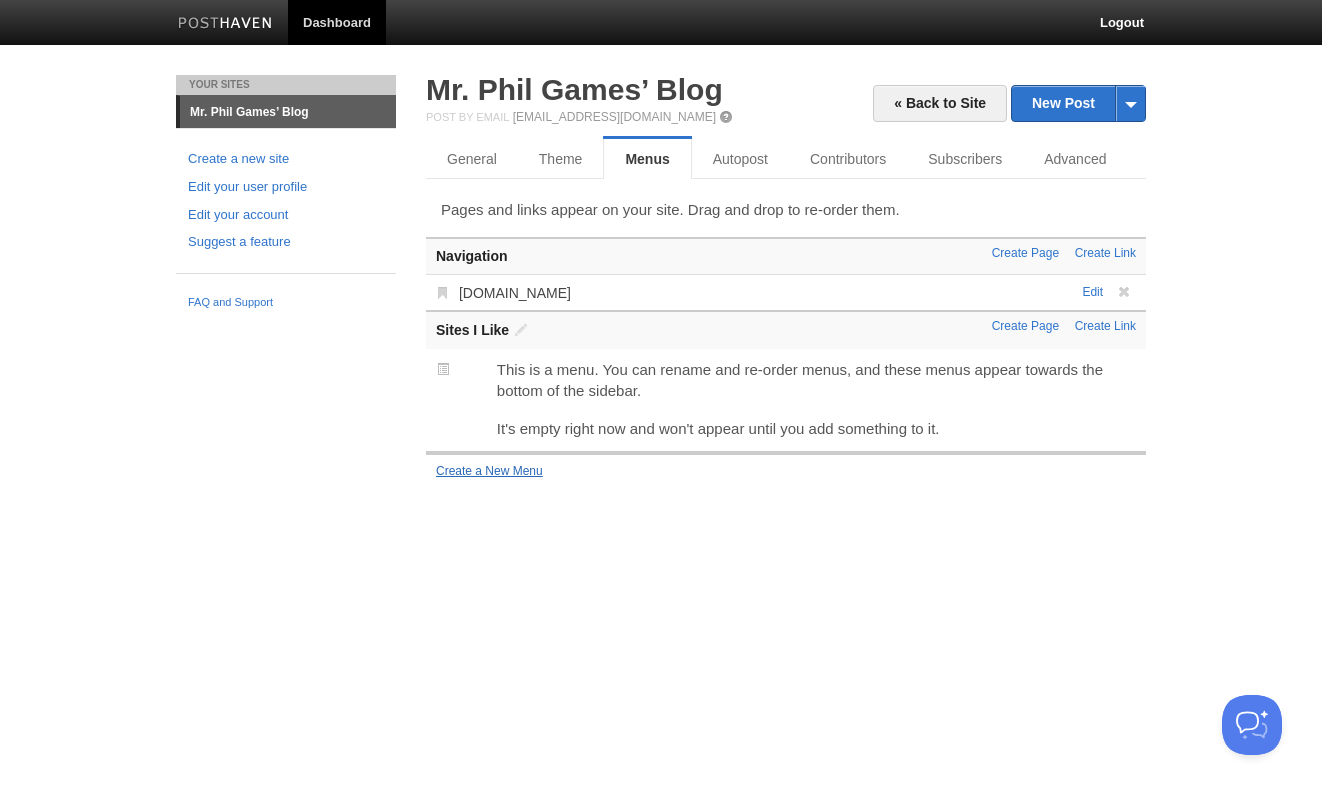 click on "Create a New Menu" at bounding box center (489, 471) 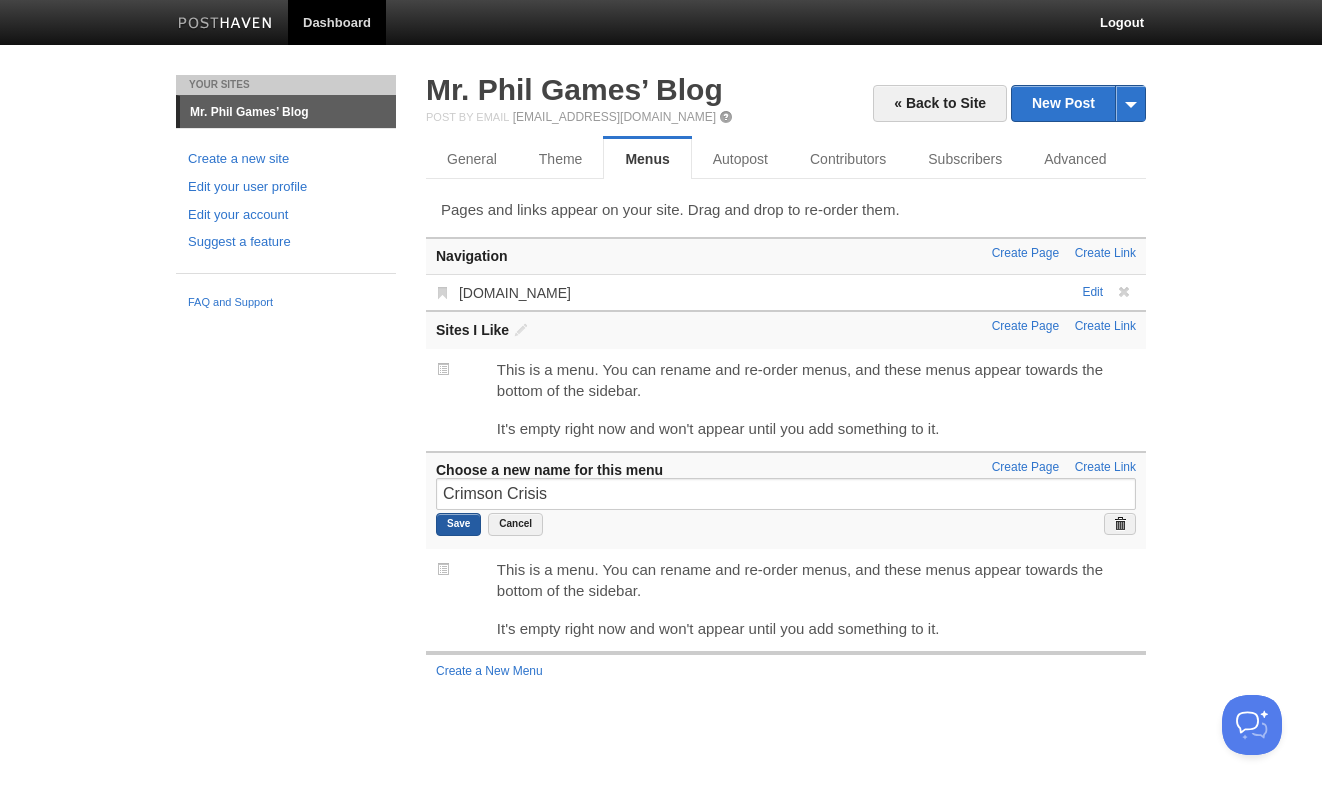 type on "Crimson Crisis" 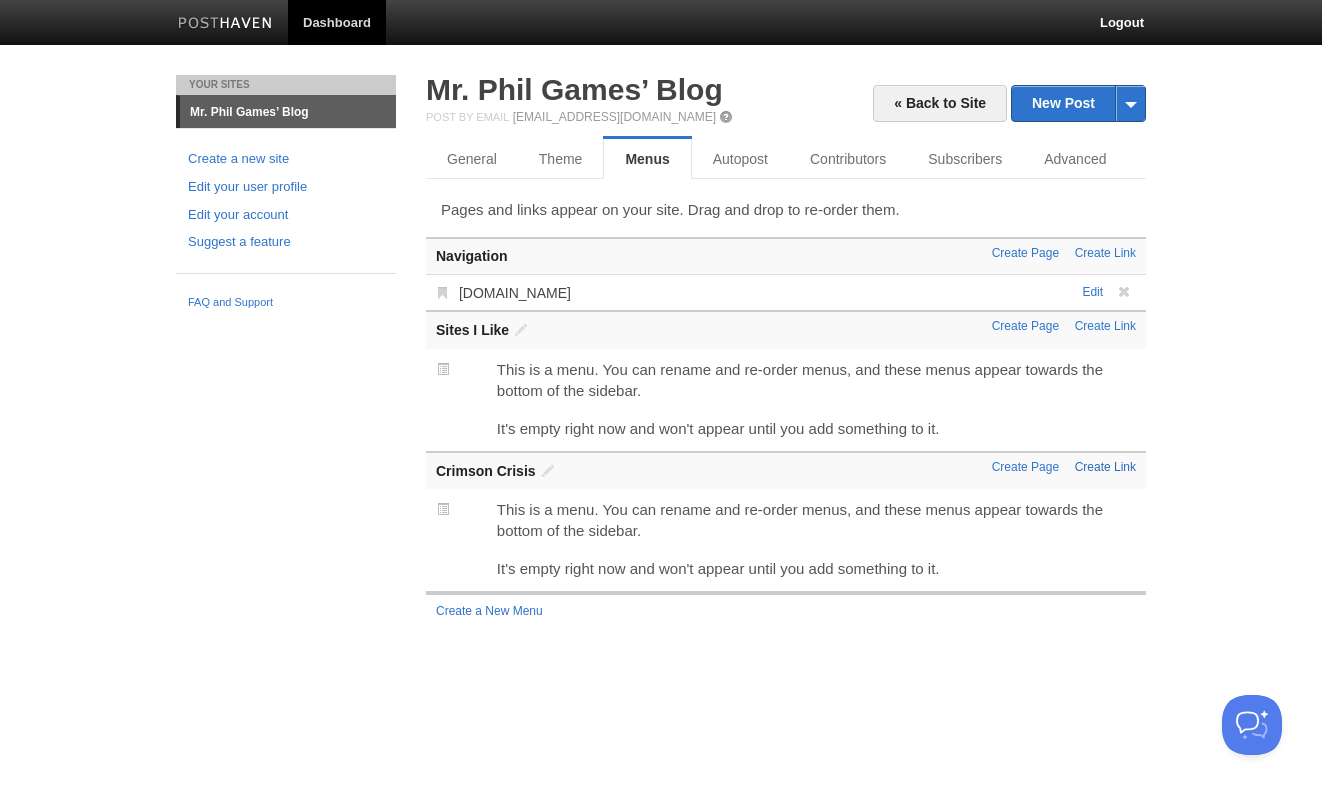 click on "Create Link" at bounding box center [1105, 467] 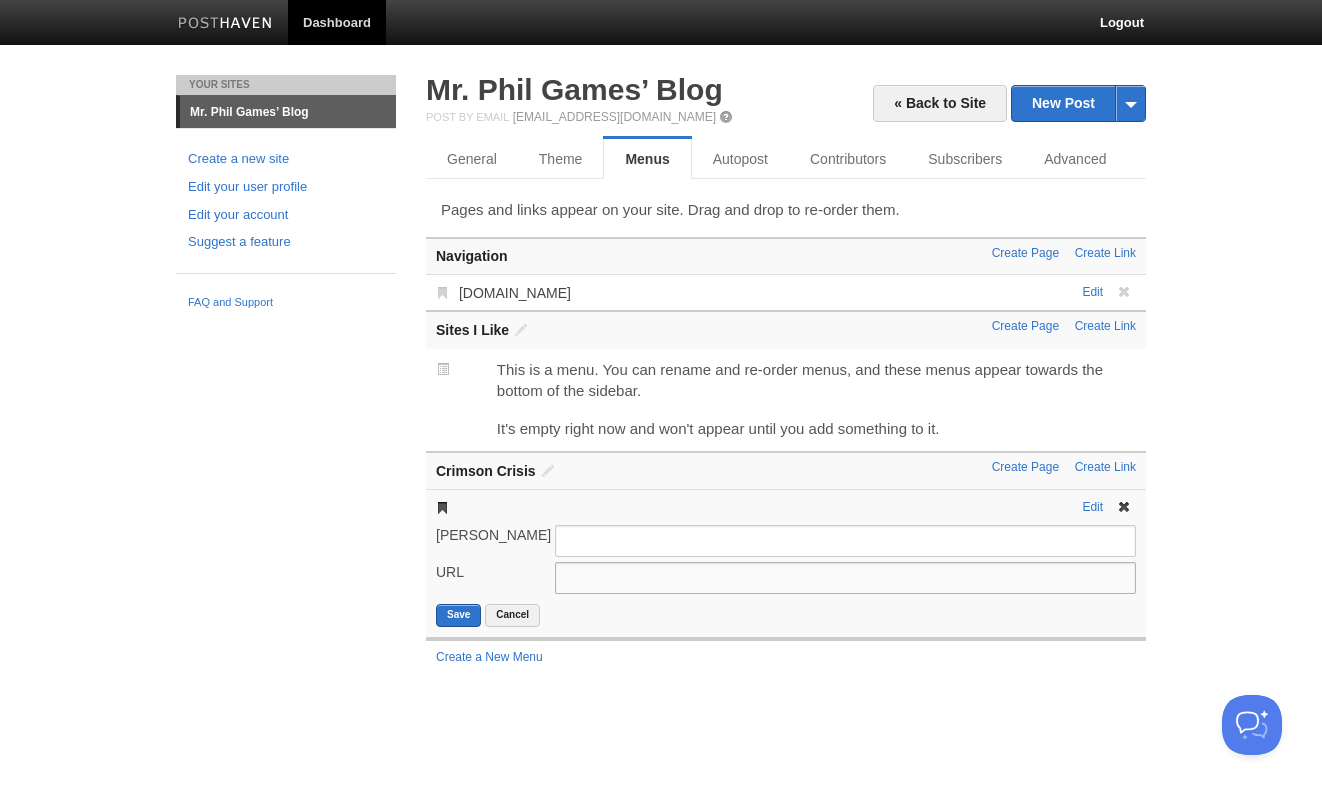 click on "URL" at bounding box center (845, 578) 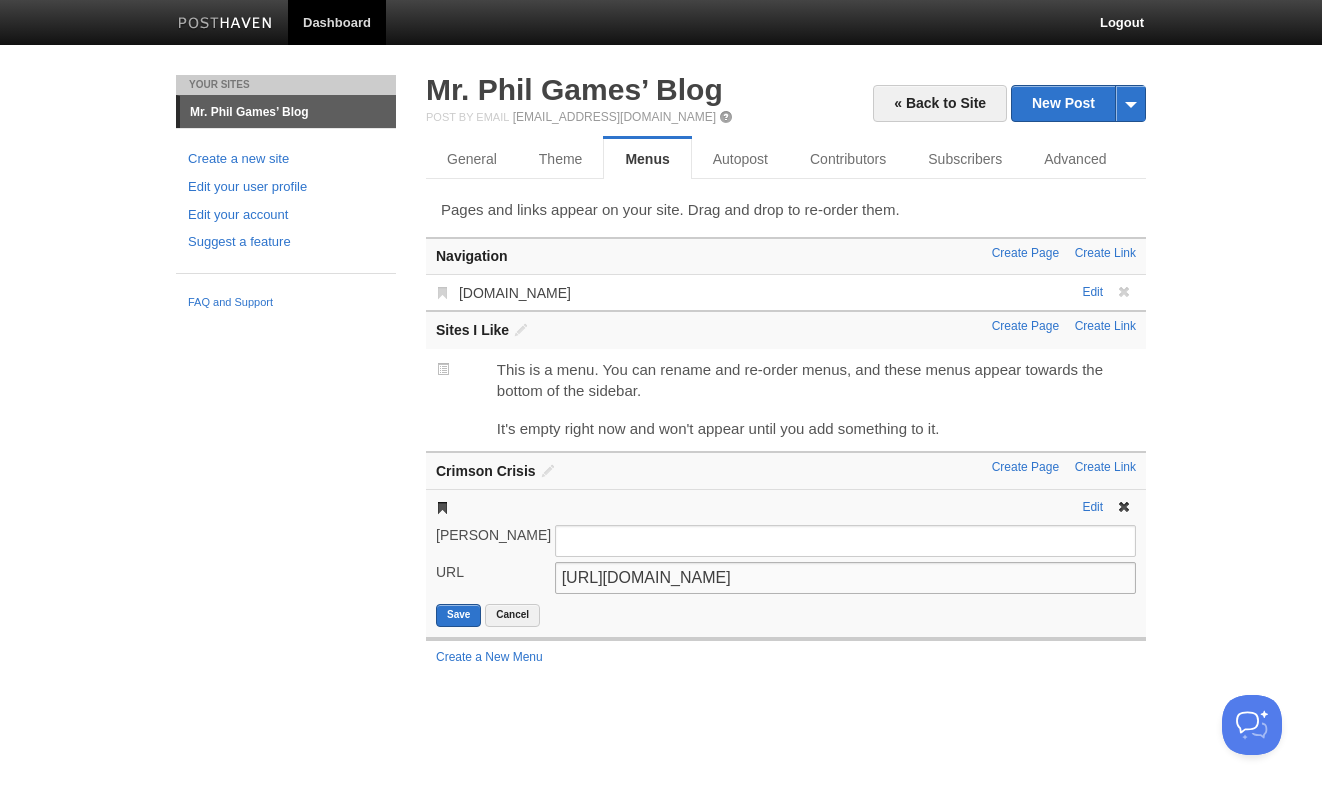 type on "[URL][DOMAIN_NAME]" 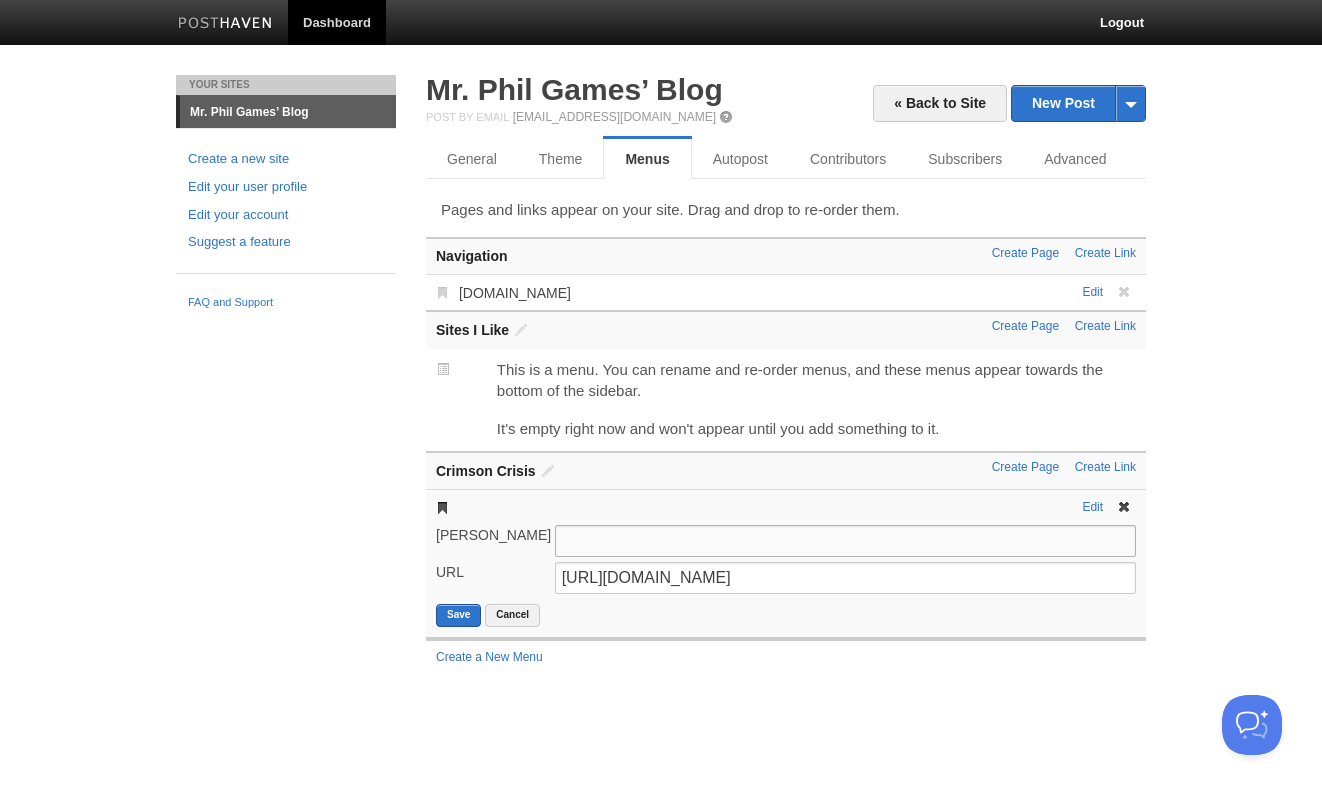 click on "Link Title" at bounding box center (845, 541) 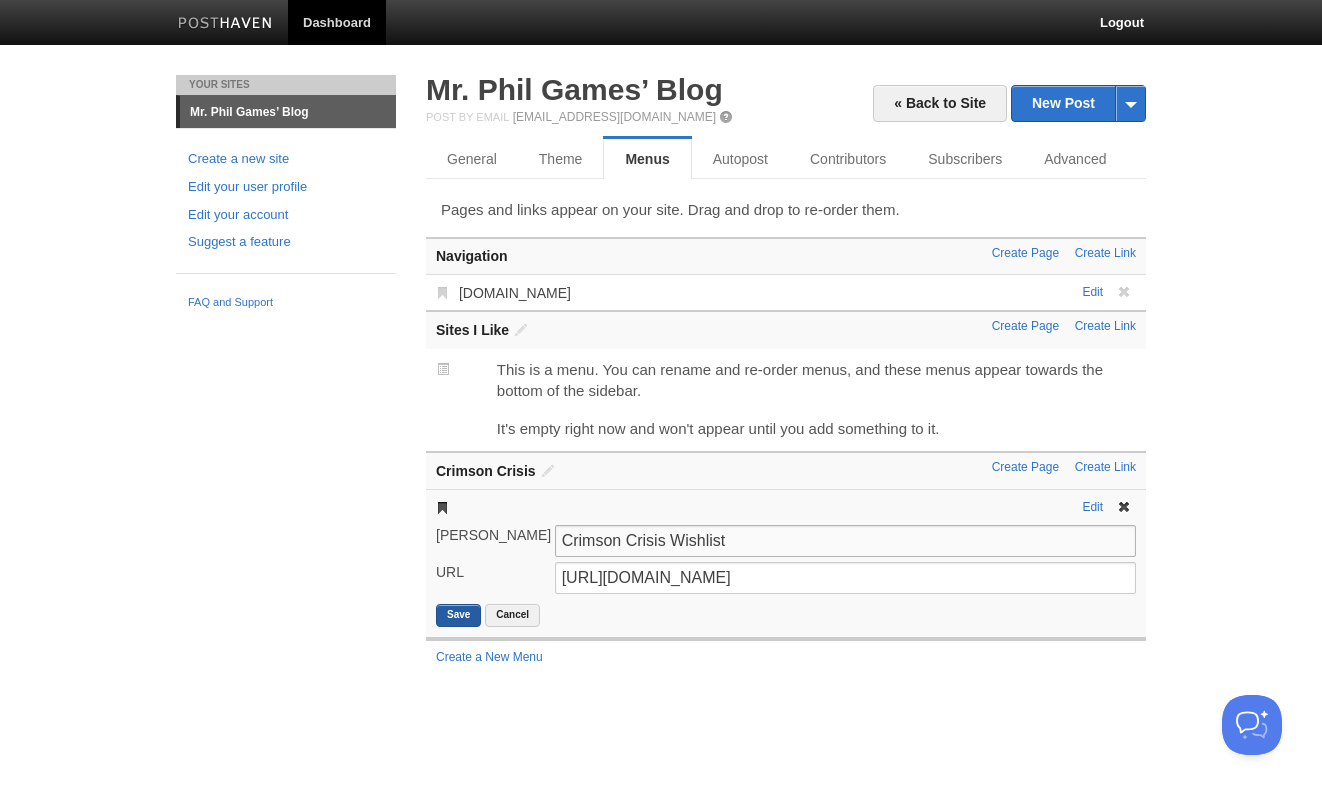 type on "Crimson Crisis Wishlist" 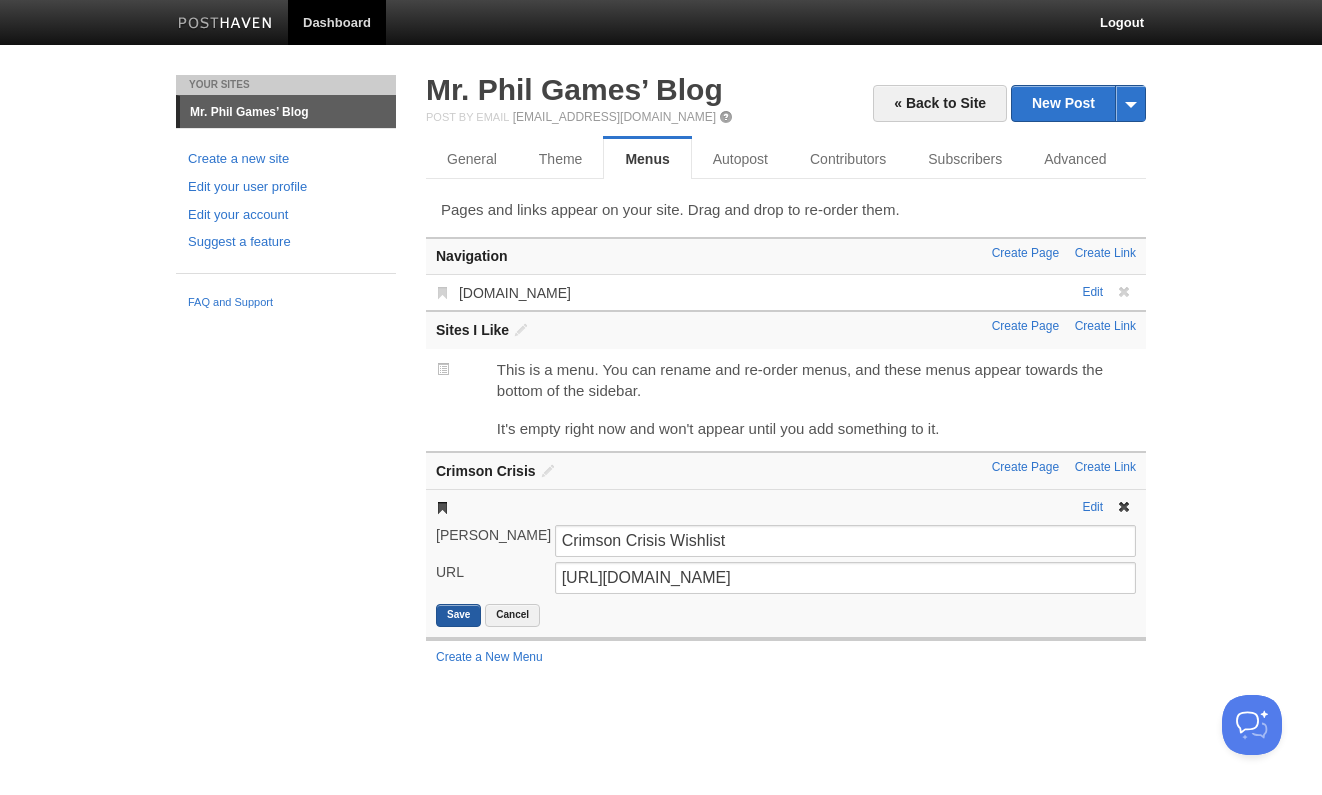 click on "Save" at bounding box center [458, 615] 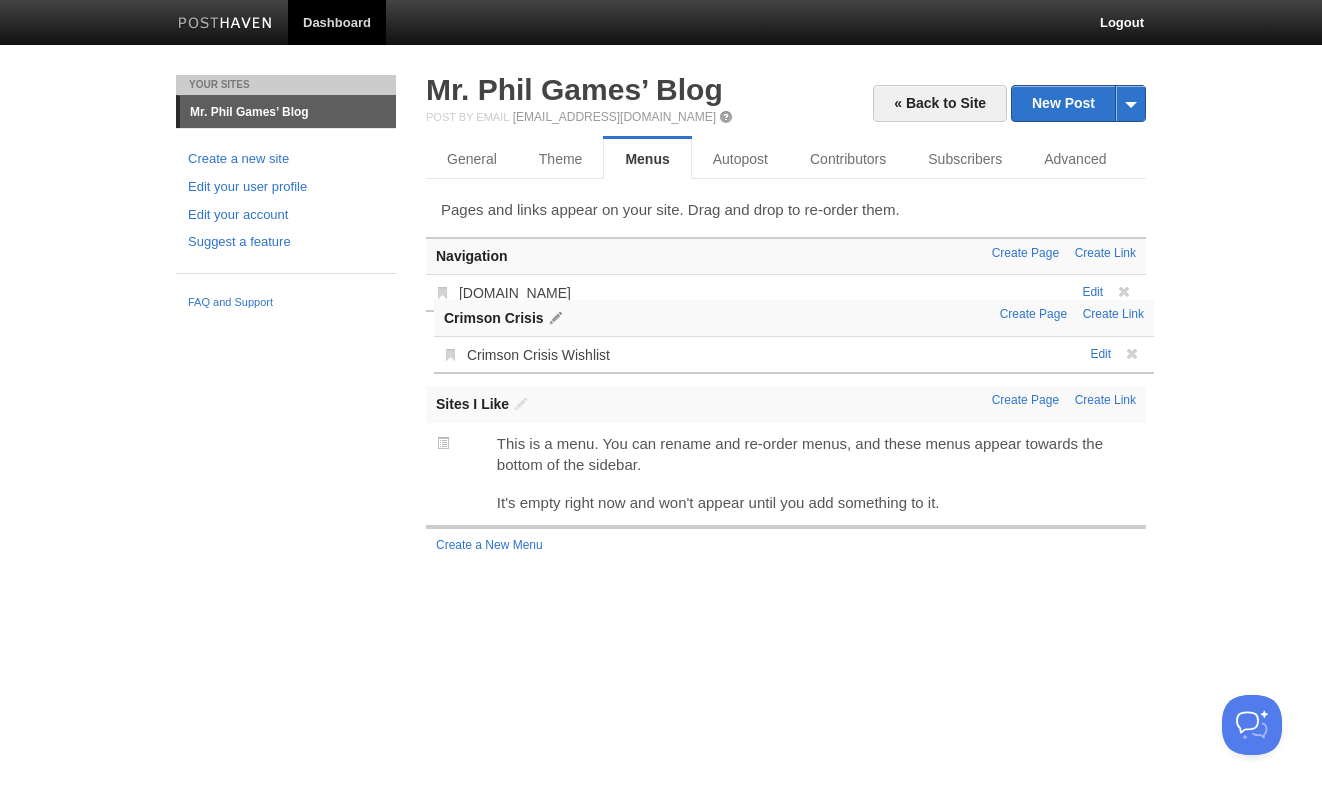 drag, startPoint x: 646, startPoint y: 471, endPoint x: 648, endPoint y: 321, distance: 150.01334 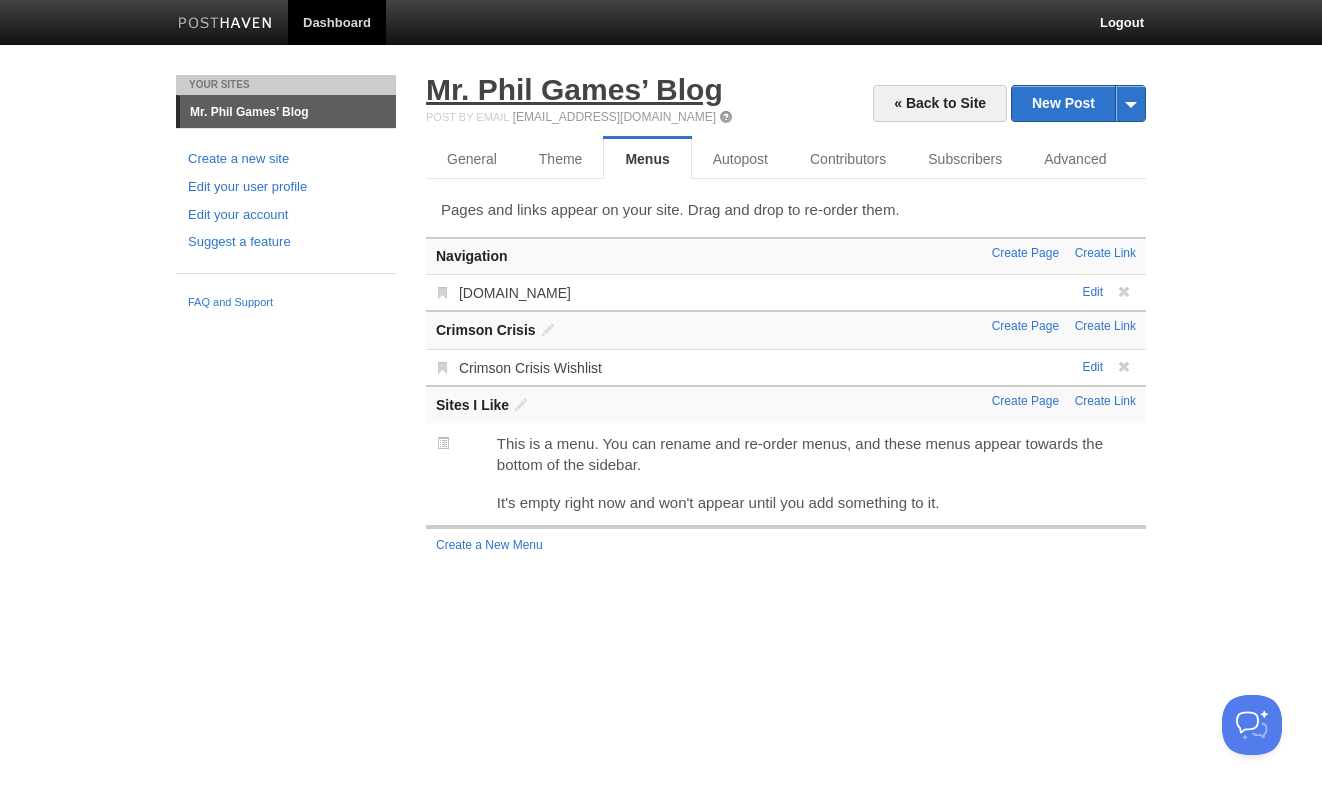 click on "Mr. Phil Games’ Blog" at bounding box center [574, 89] 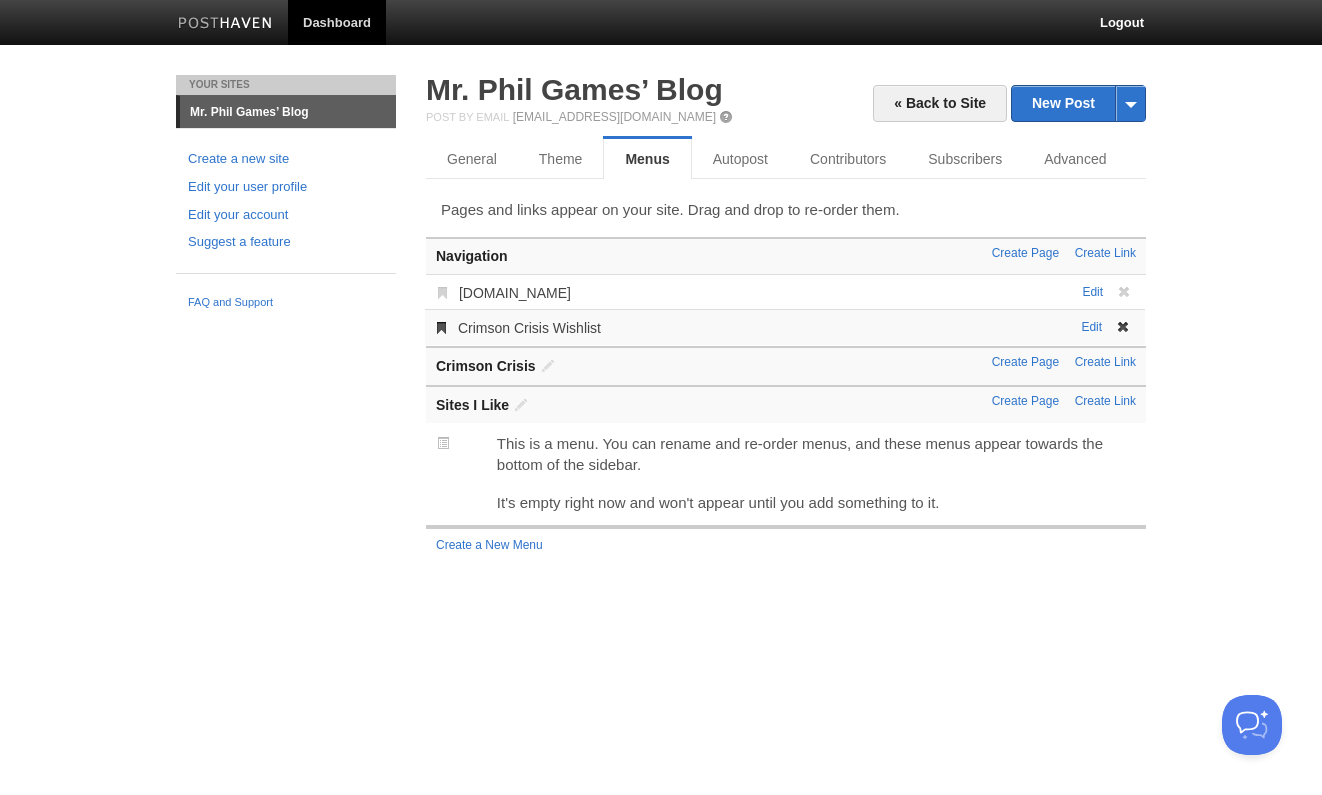 drag, startPoint x: 832, startPoint y: 367, endPoint x: 831, endPoint y: 328, distance: 39.012817 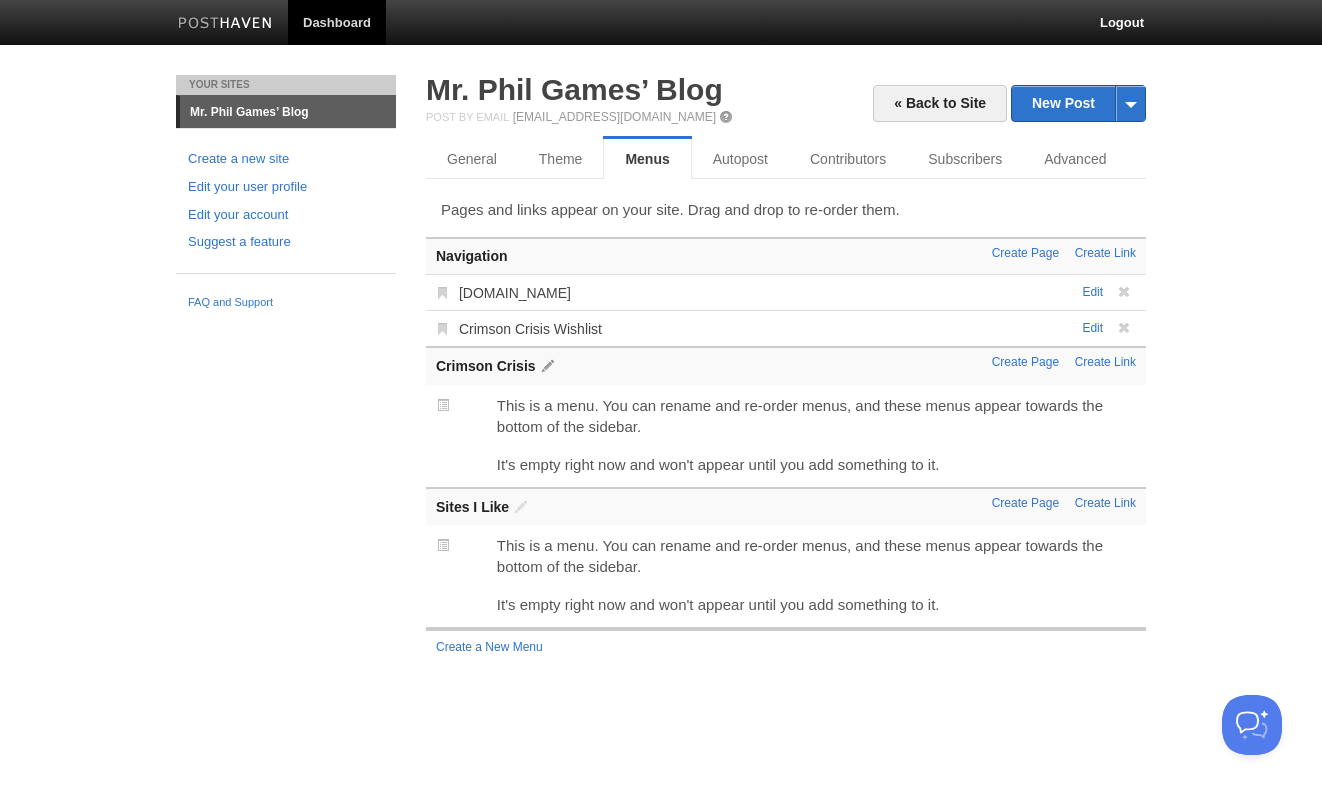 click at bounding box center (548, 366) 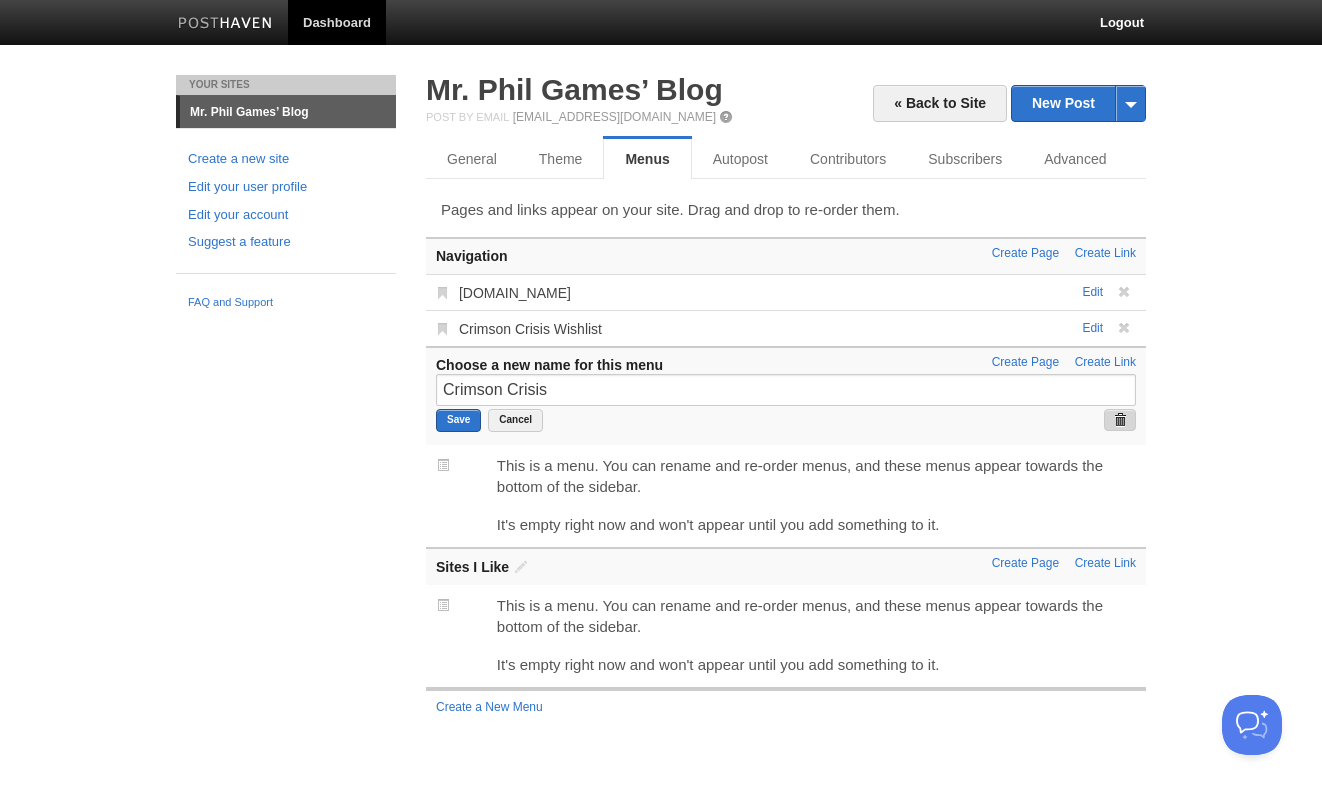 click at bounding box center (1120, 420) 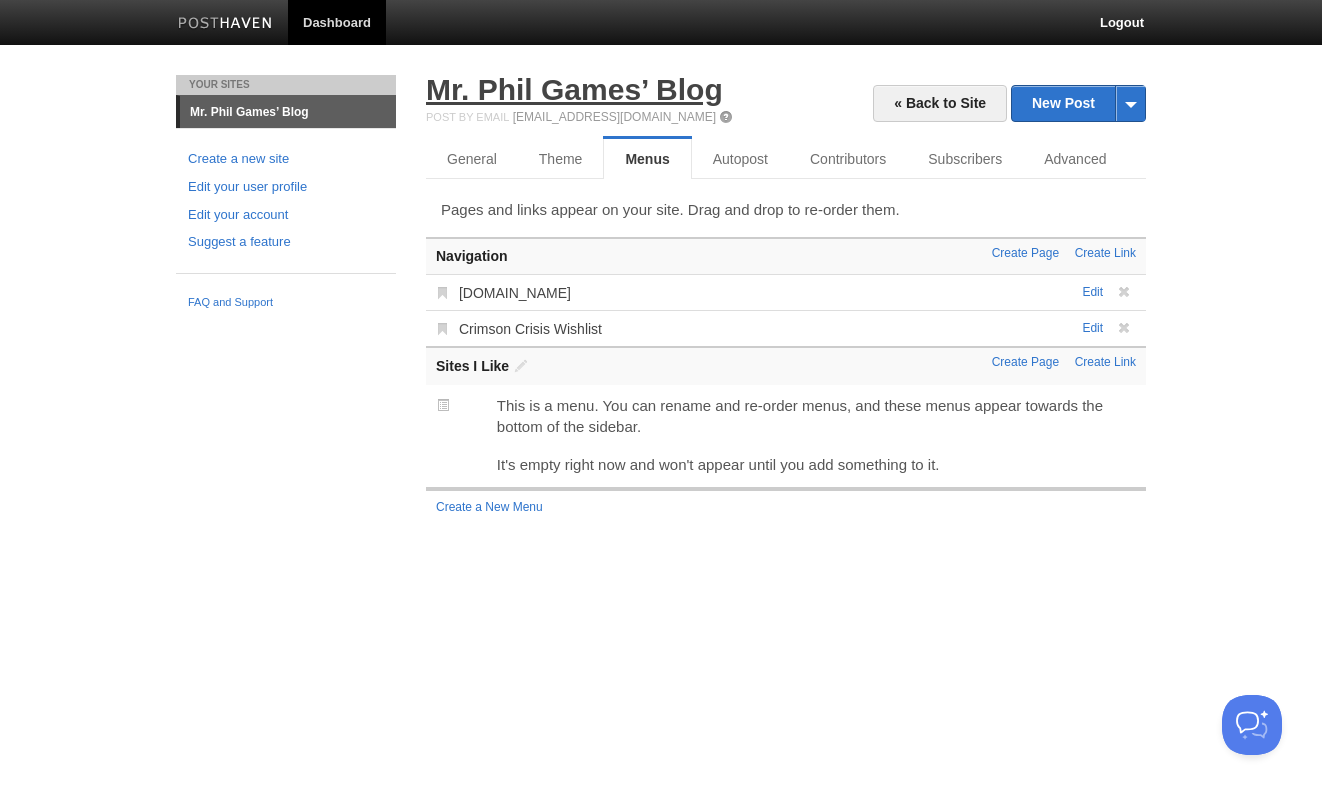 click on "Mr. Phil Games’ Blog" at bounding box center (574, 89) 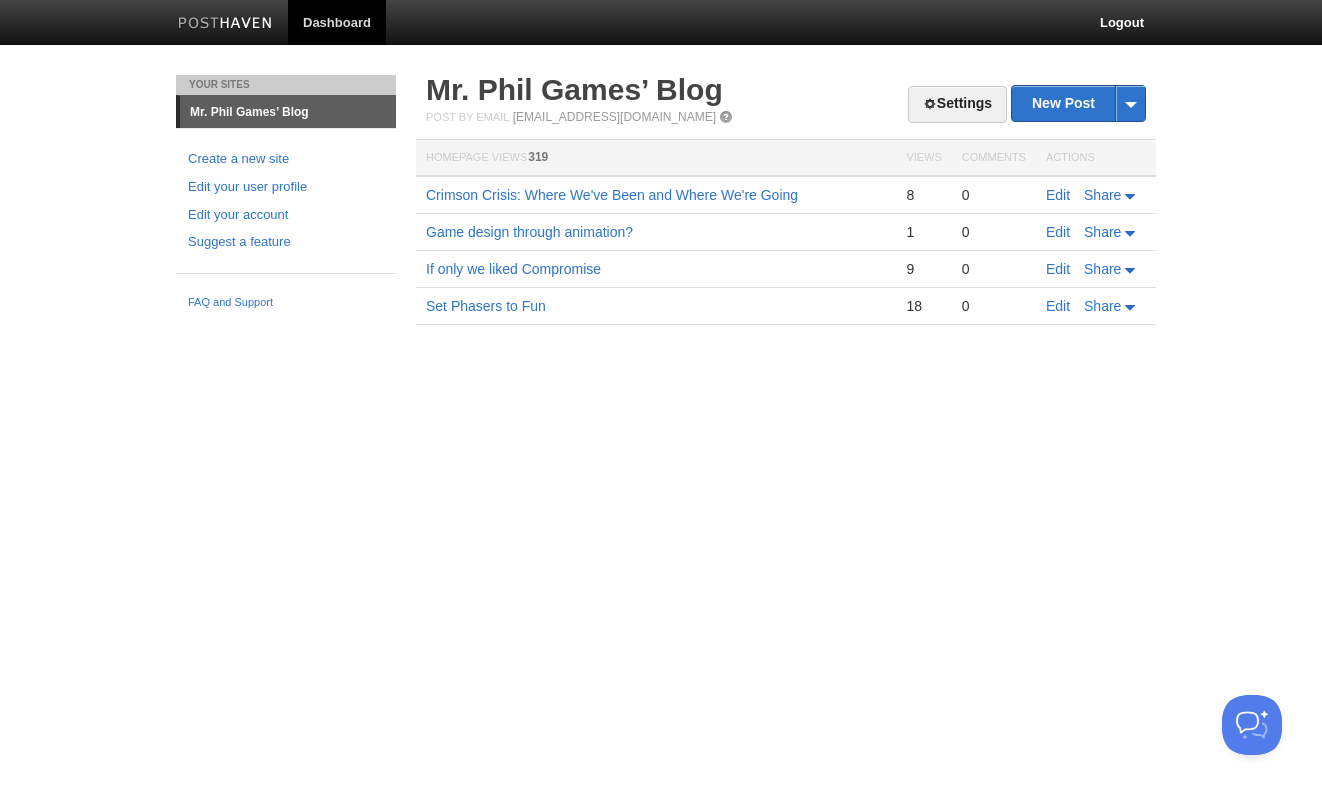 scroll, scrollTop: 0, scrollLeft: 0, axis: both 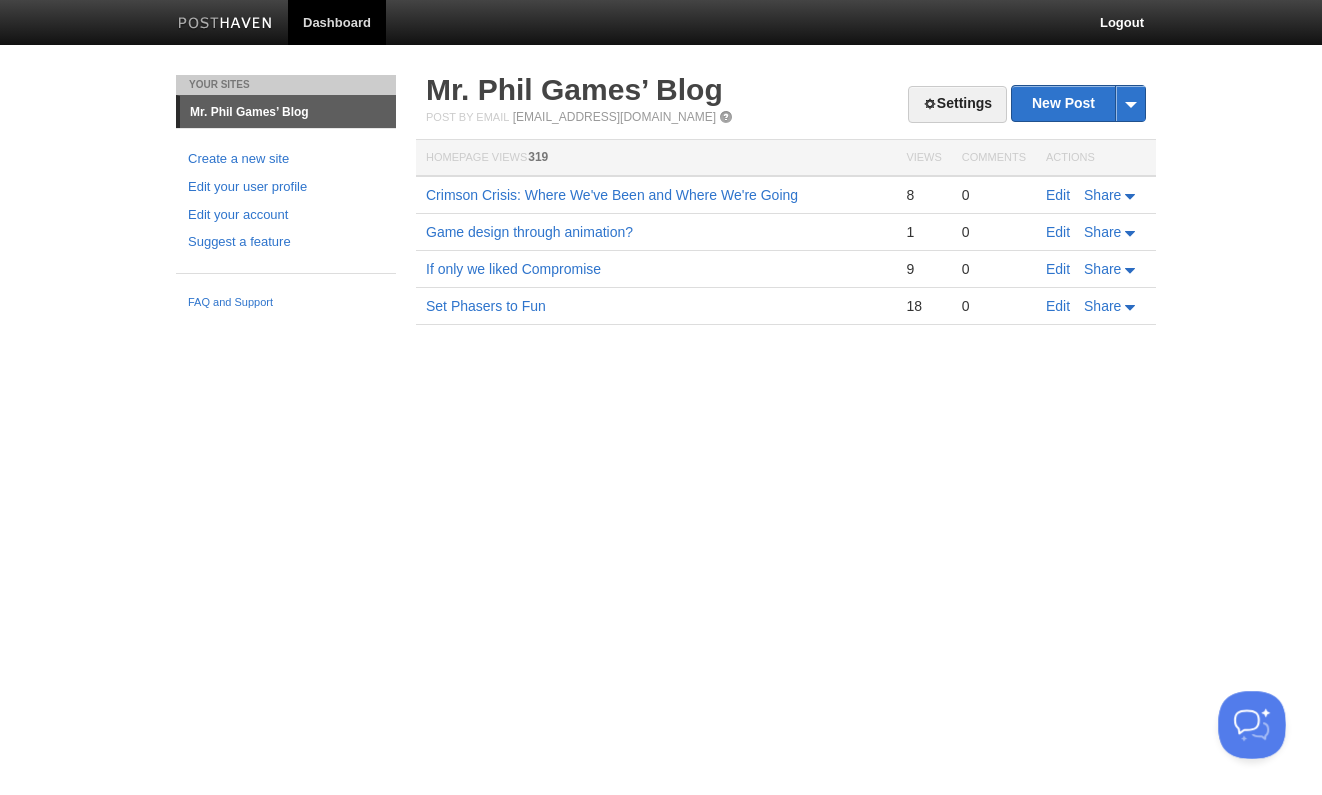 click at bounding box center [1248, 721] 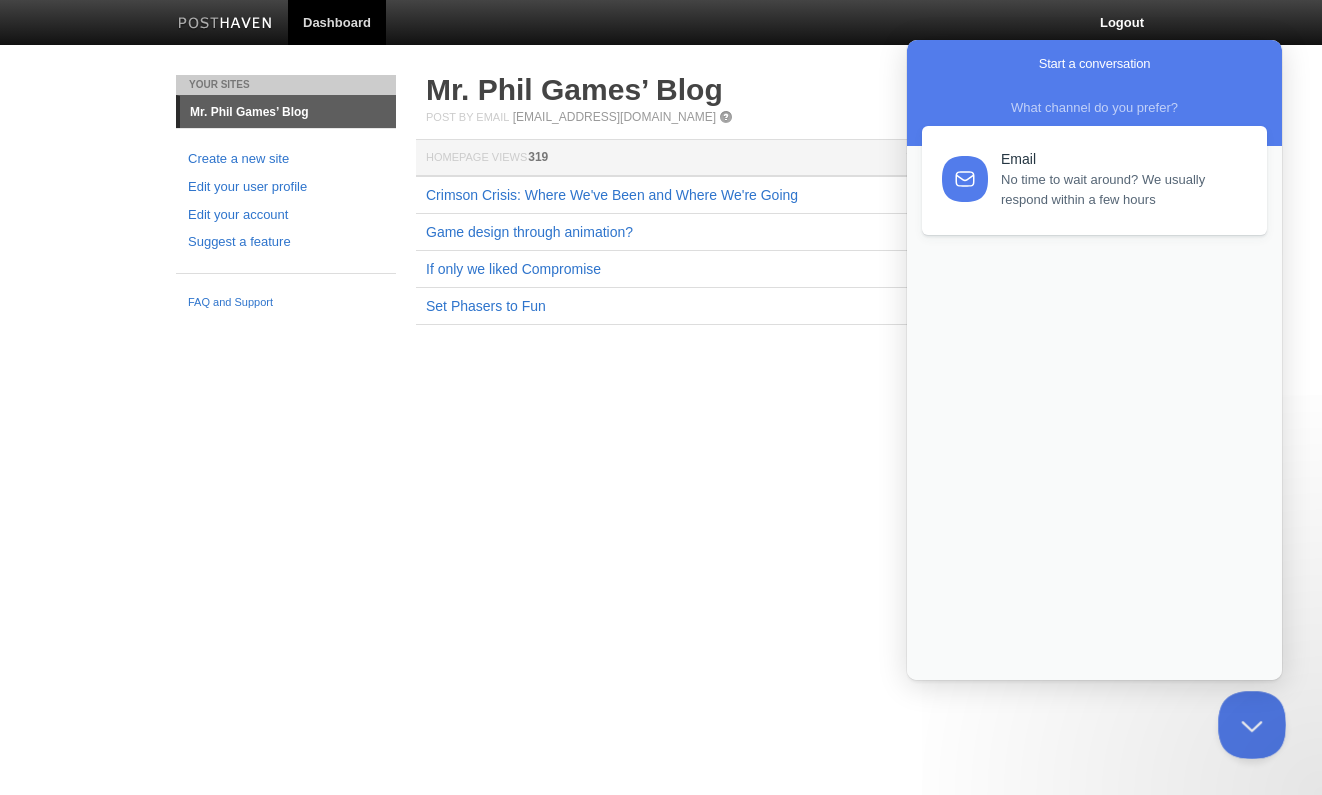 scroll, scrollTop: 0, scrollLeft: 0, axis: both 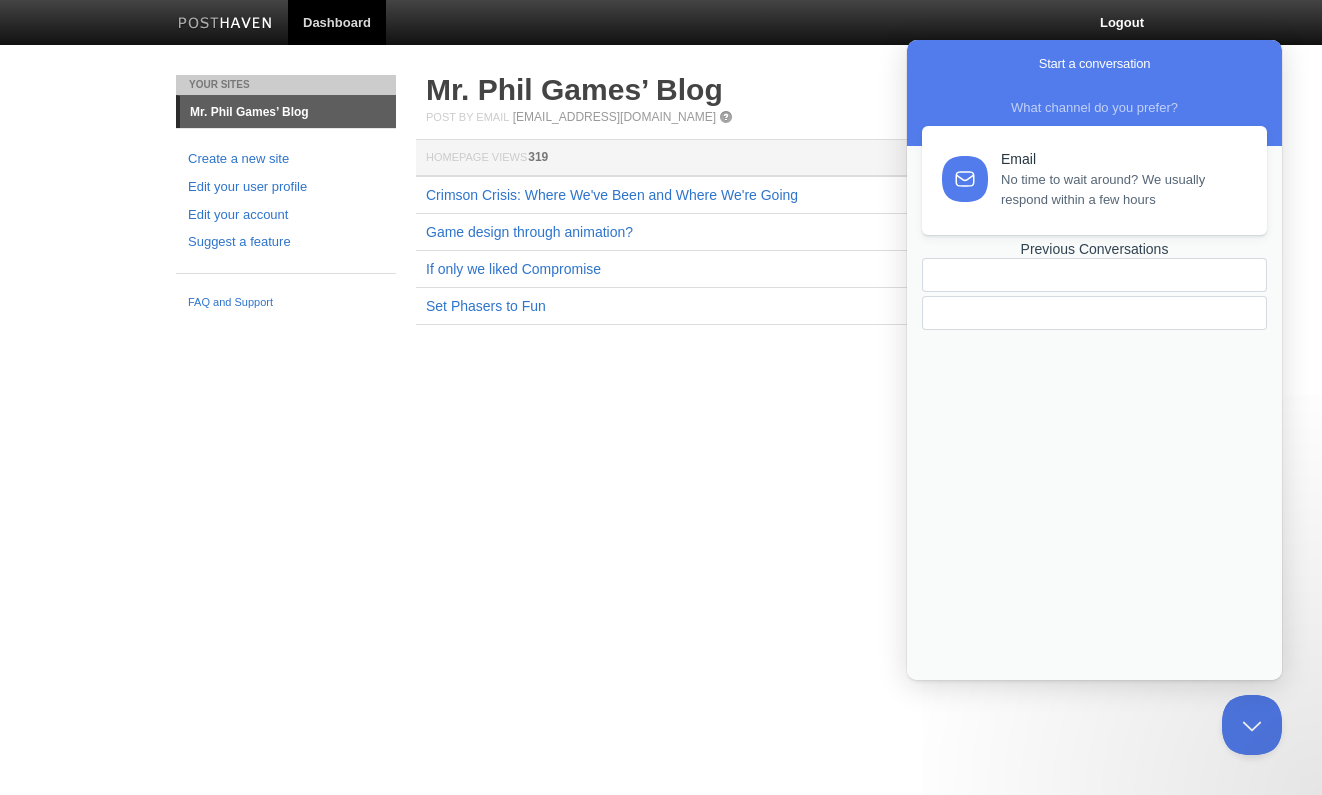click on "Previous Conversations" at bounding box center (1094, 249) 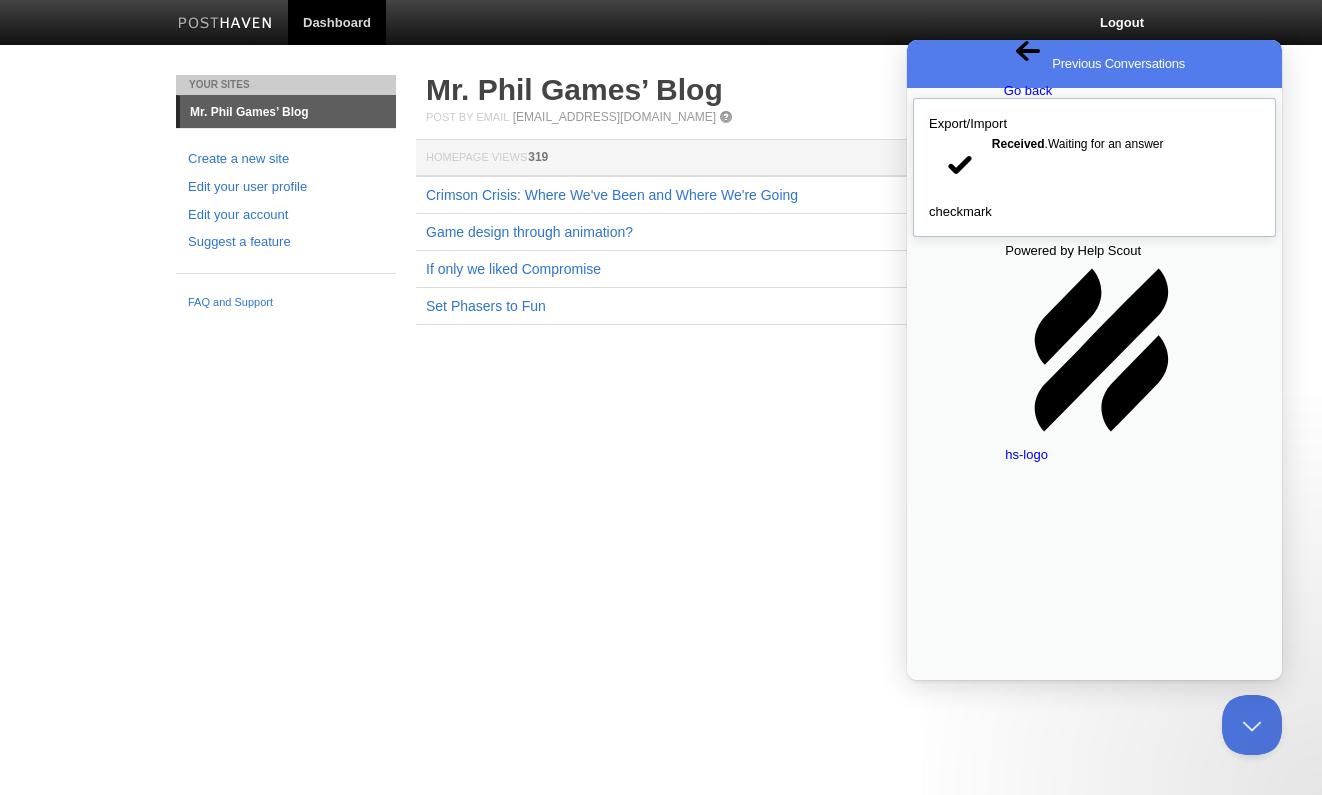 click on "Export/Import checkmark Received .  Waiting for an answer" at bounding box center [1094, 167] 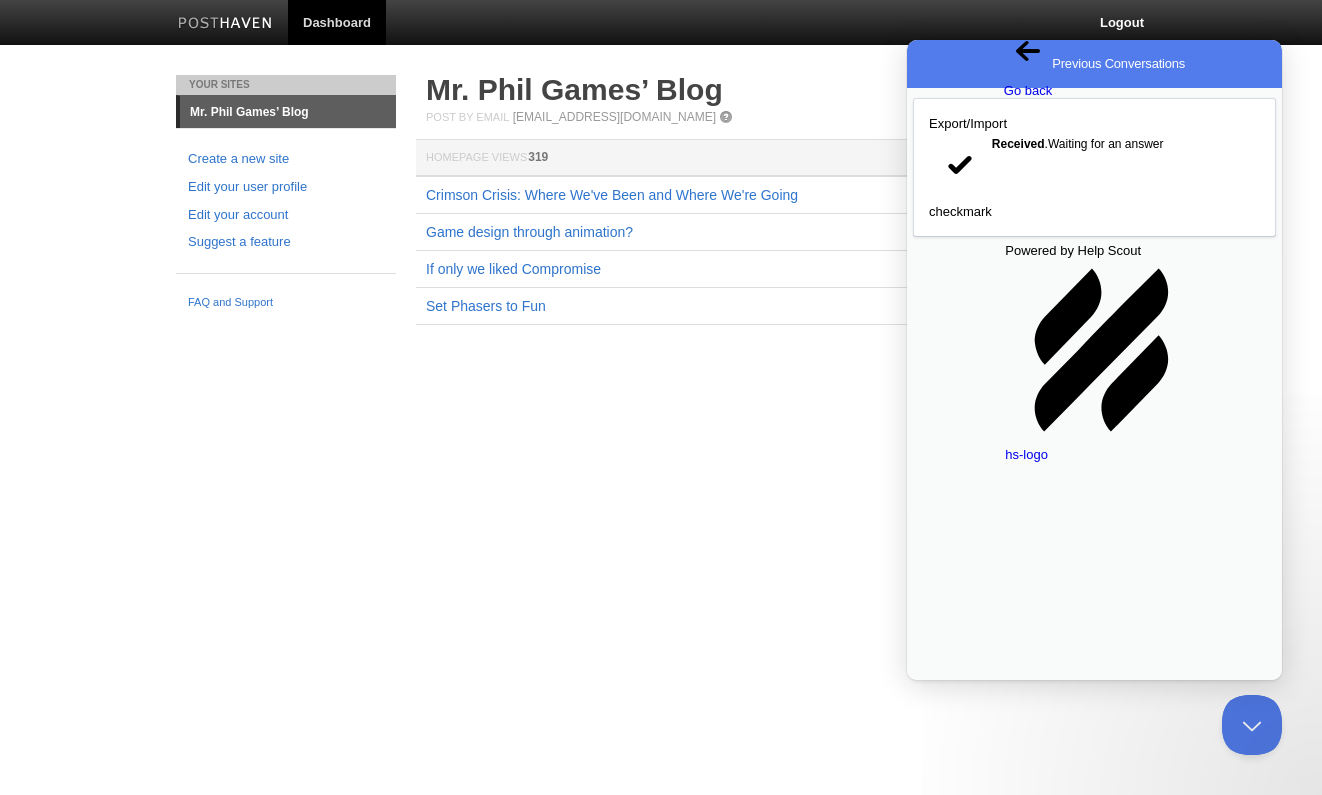 click on "Close" at bounding box center [932, 713] 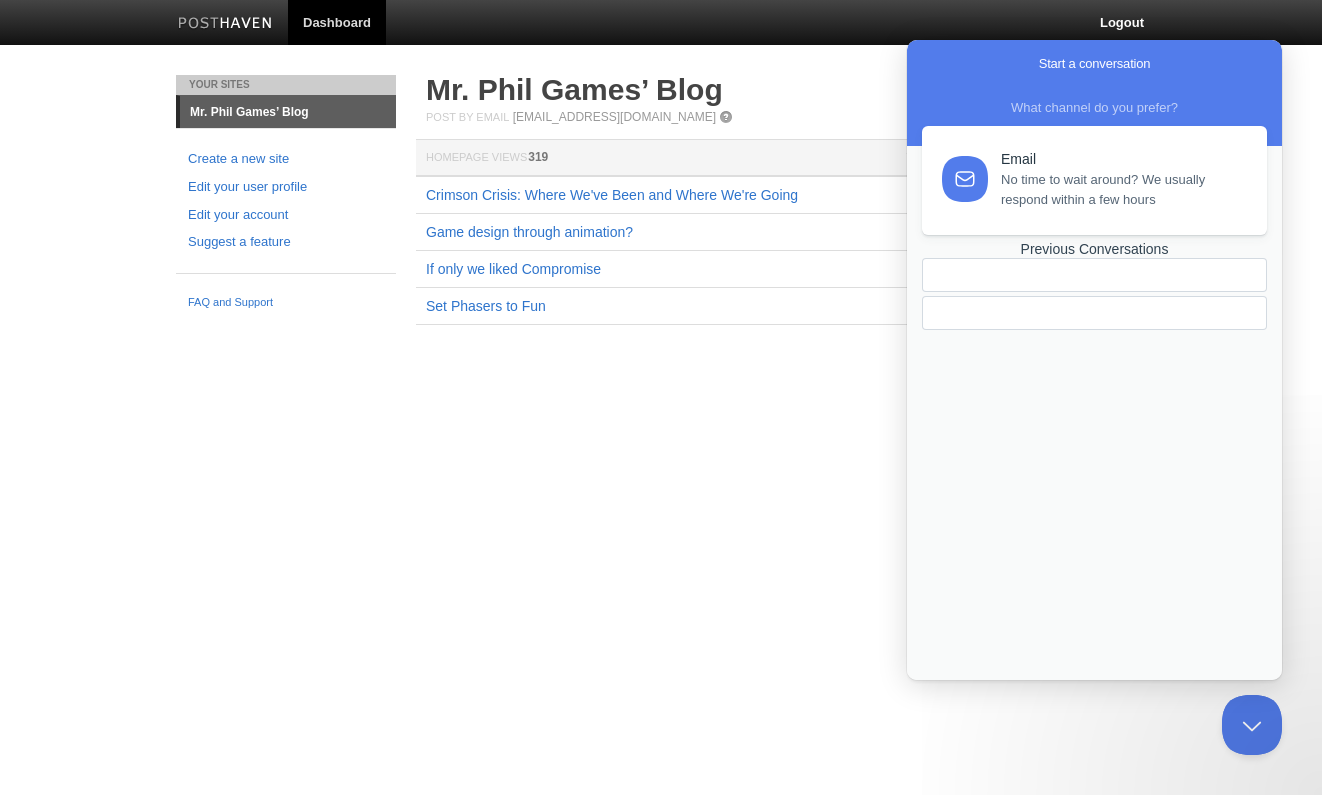 click on "Dashboard
Logout
Your Sites Mr. Phil Games’ Blog
Create a new site
Edit your user profile
Edit your account
Suggest a feature
FAQ and Support
Settings
New Post
by Web
by Email
Mr. Phil Games’ Blog
Post by Email
post@mrphilgames.posthaven.com
Homepage Views
319
Views
Comments
Actions
Crimson Crisis: Where We've Been and Where We're Going
8
0
Edit
Share" at bounding box center [661, 192] 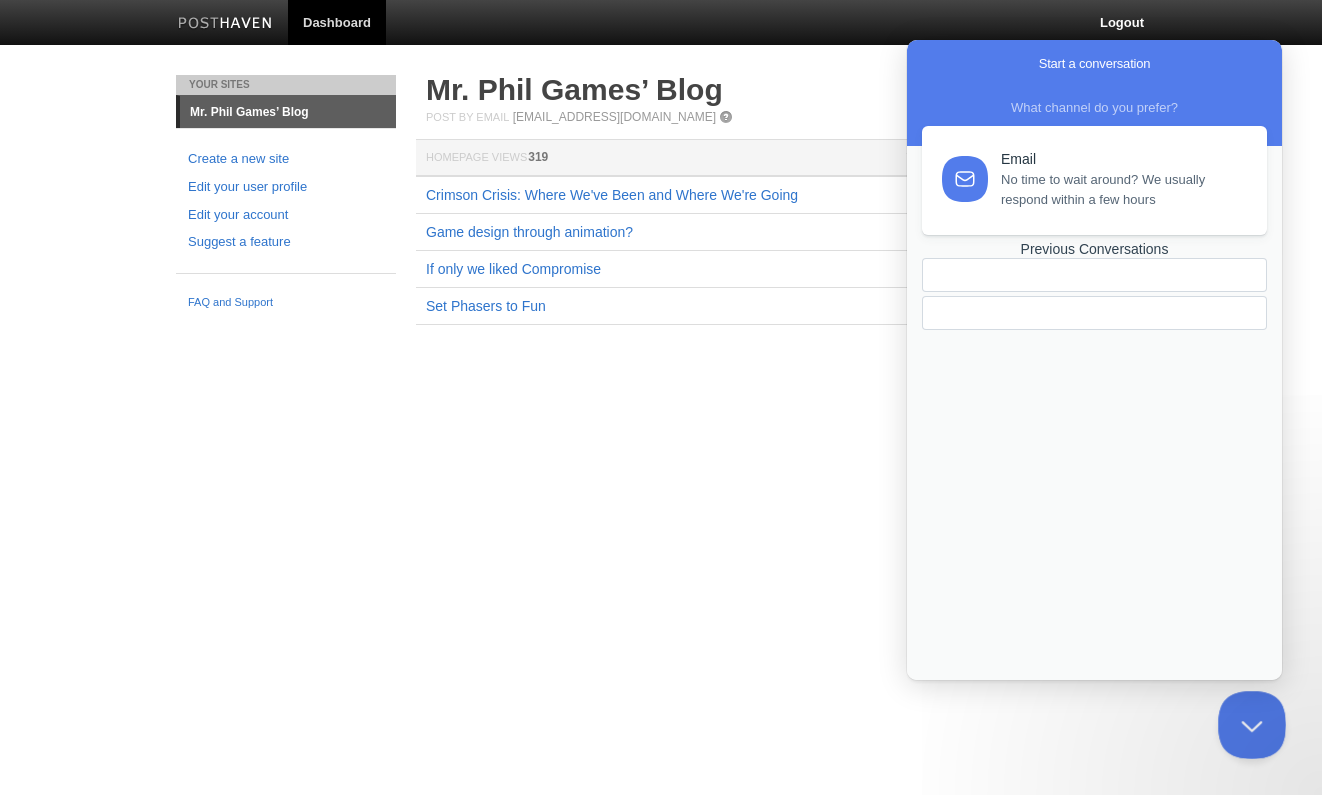 click at bounding box center [1248, 721] 